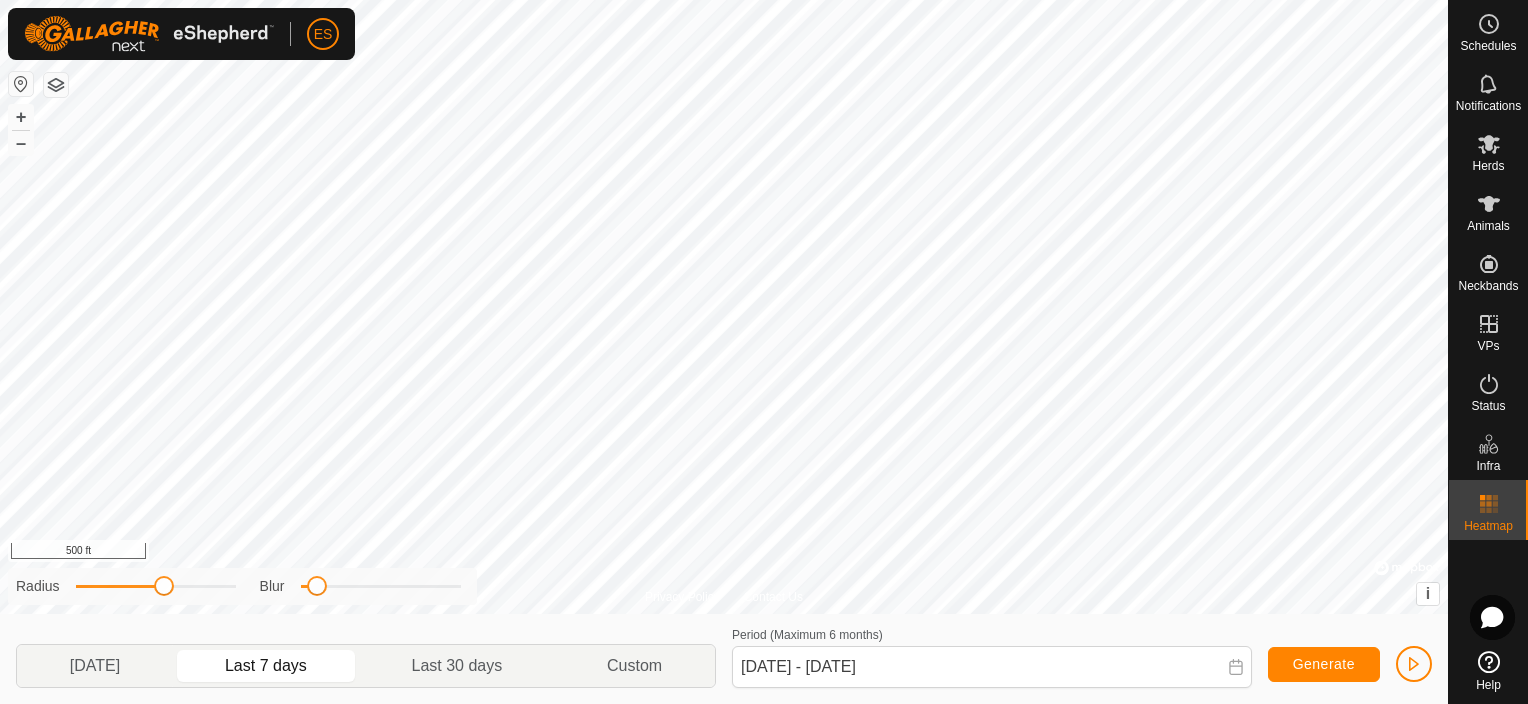 scroll, scrollTop: 0, scrollLeft: 0, axis: both 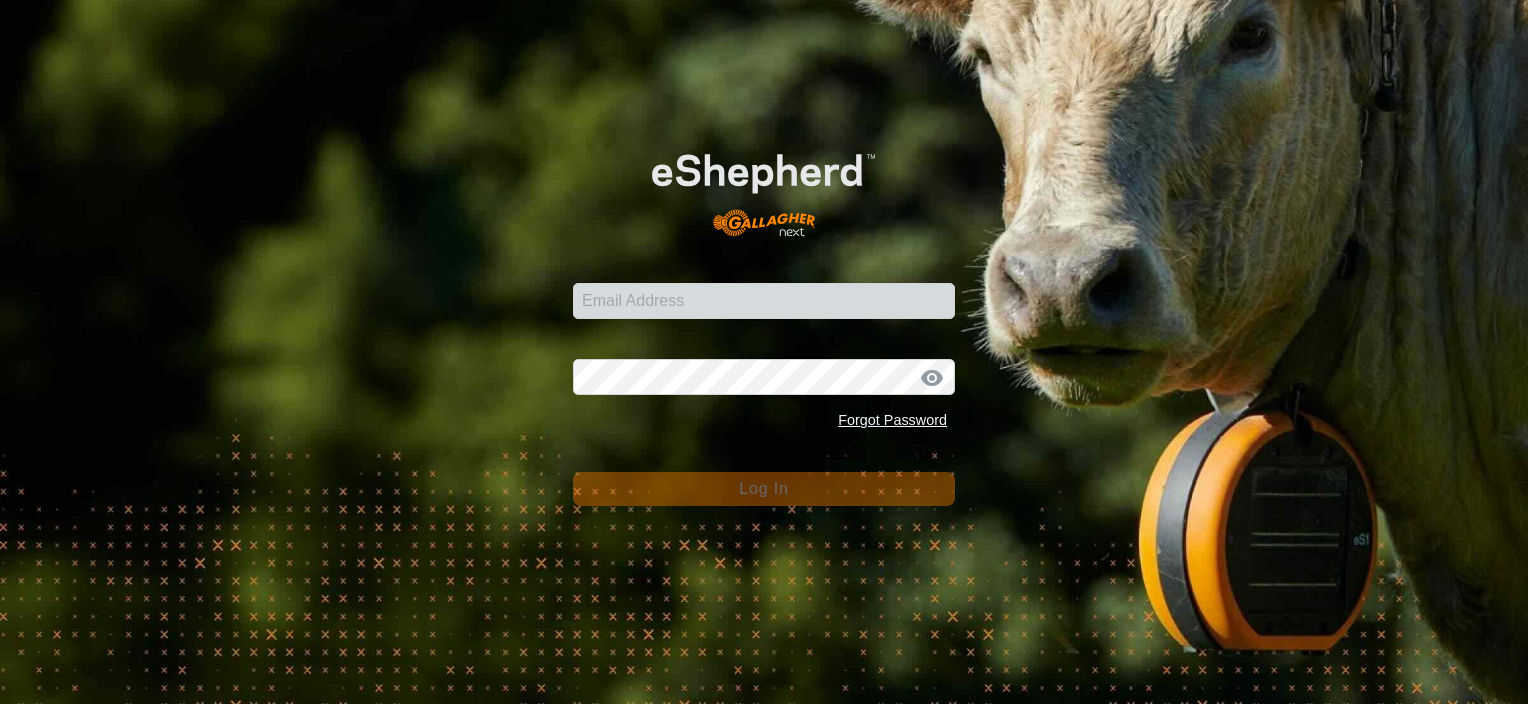 type on "[EMAIL_ADDRESS][DOMAIN_NAME]" 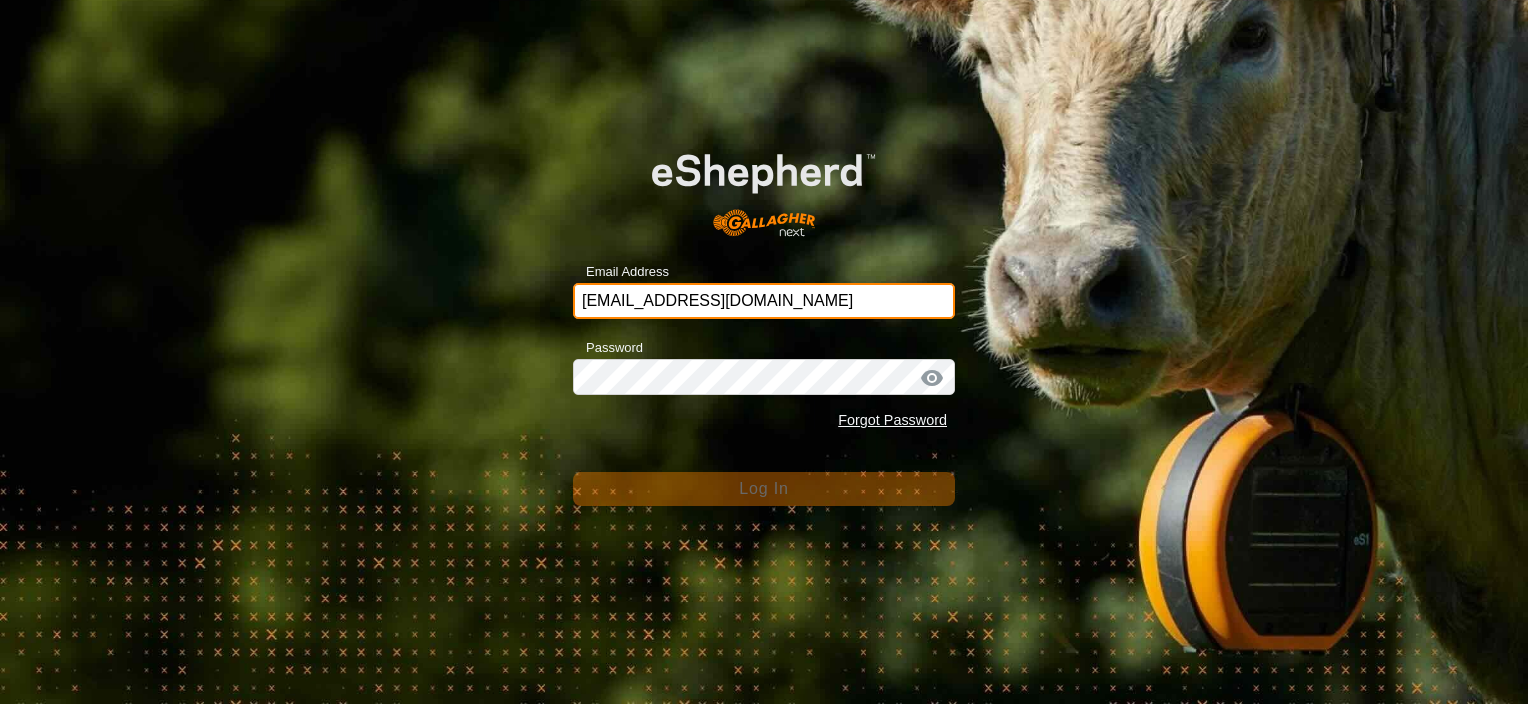 click on "[EMAIL_ADDRESS][DOMAIN_NAME]" at bounding box center [764, 301] 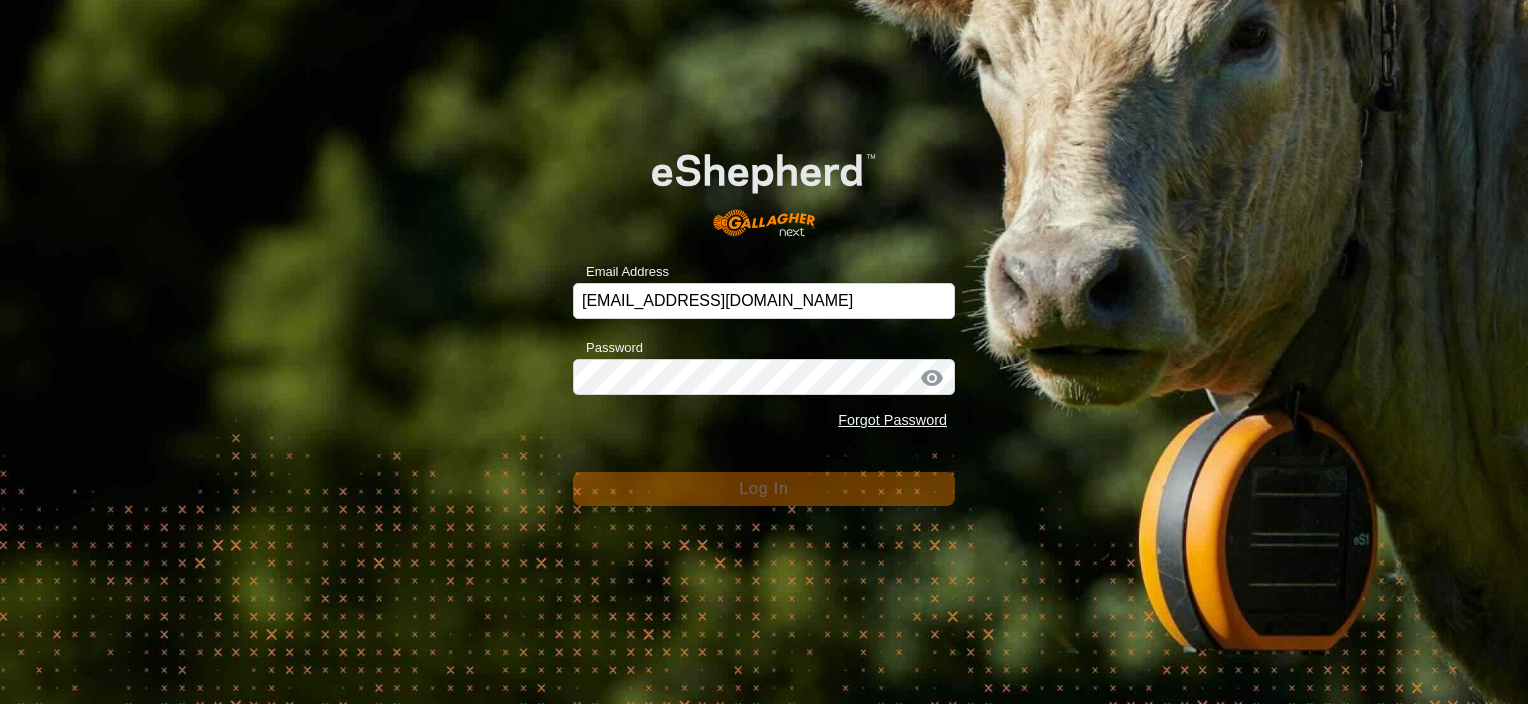 click on "[EMAIL_ADDRESS][DOMAIN_NAME]" at bounding box center (764, 301) 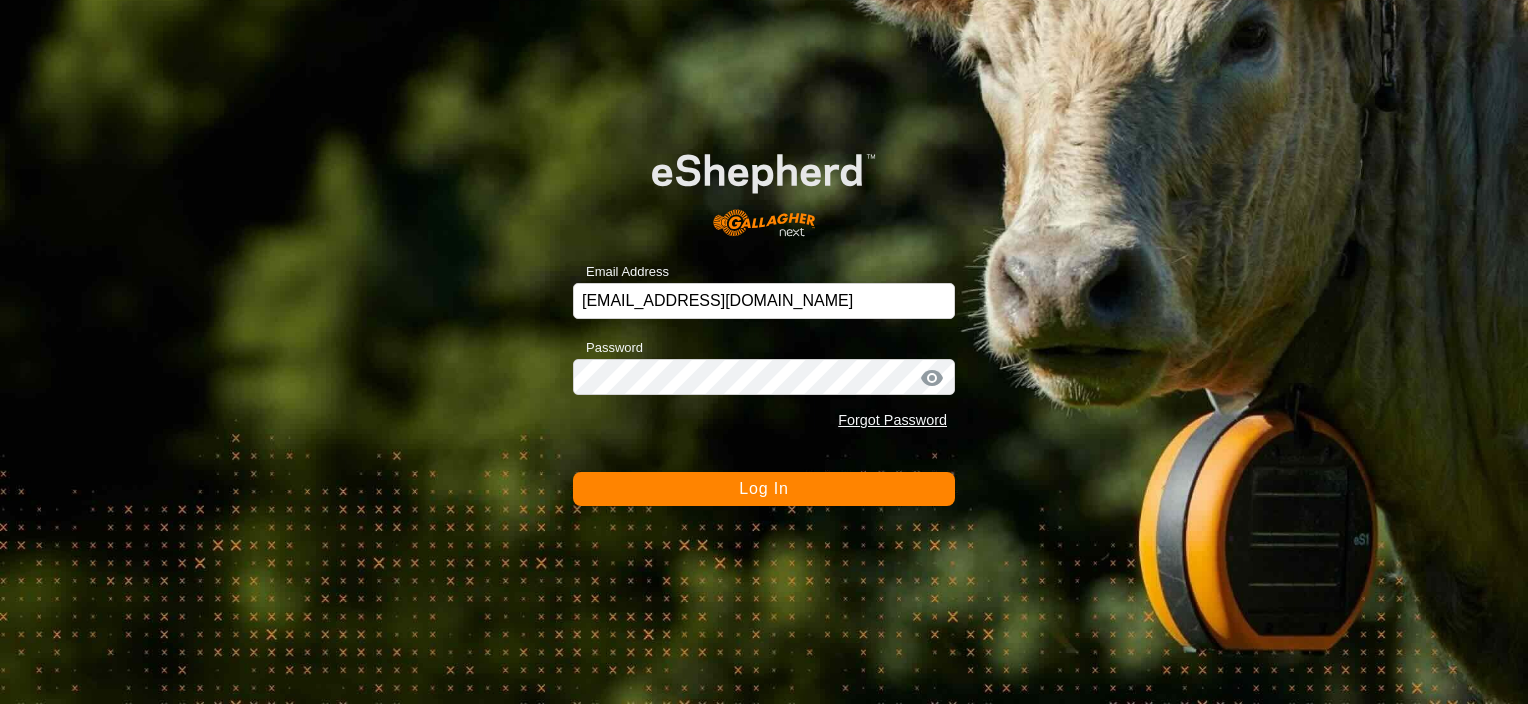 click on "Log In" 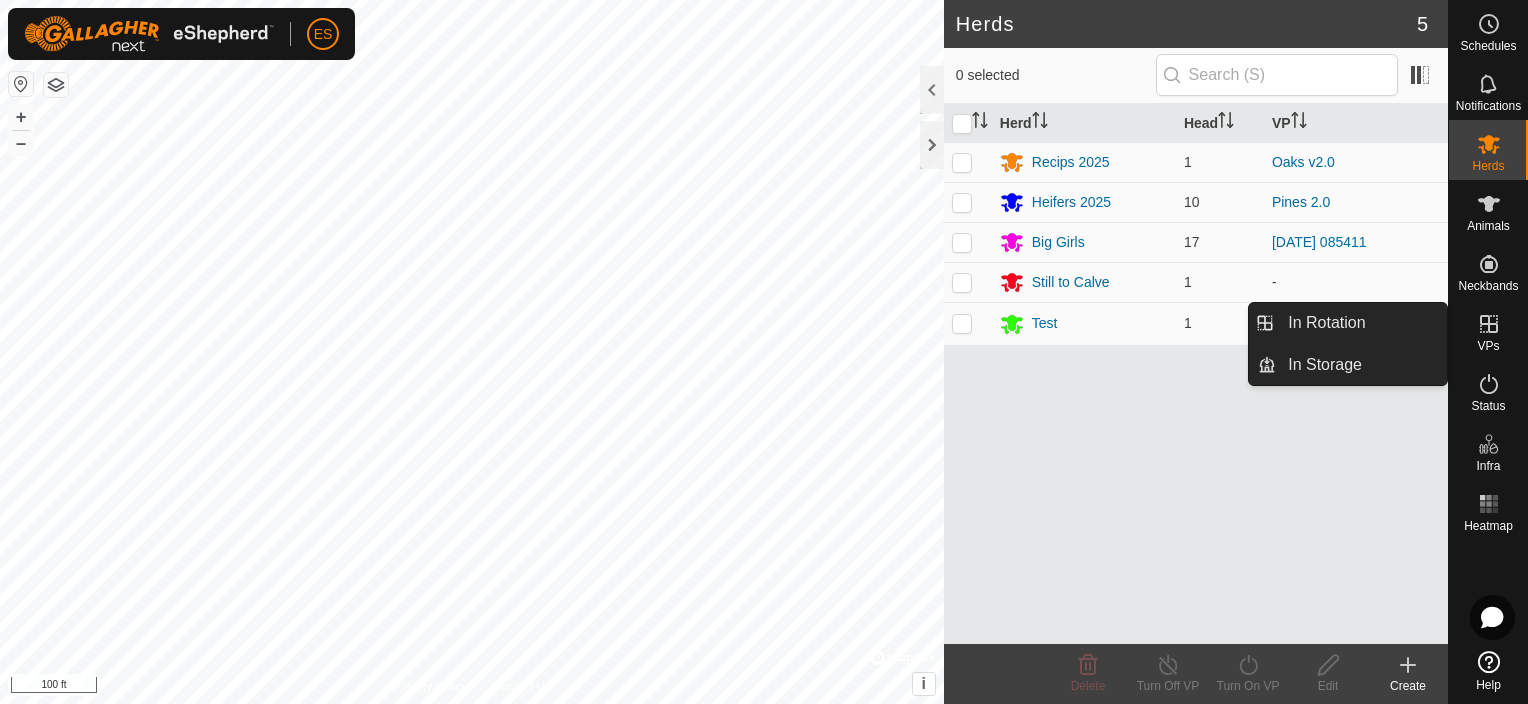 click 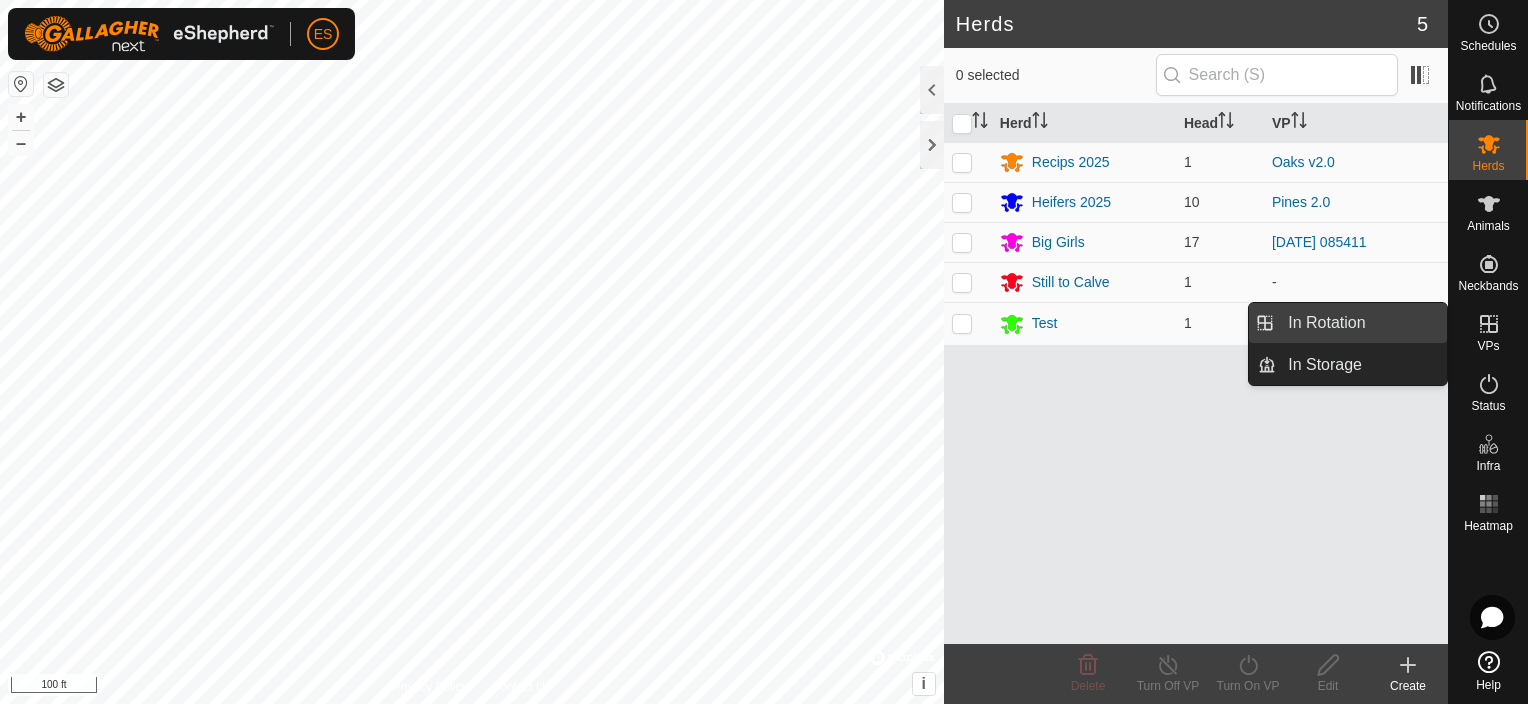 click on "In Rotation" at bounding box center (1361, 323) 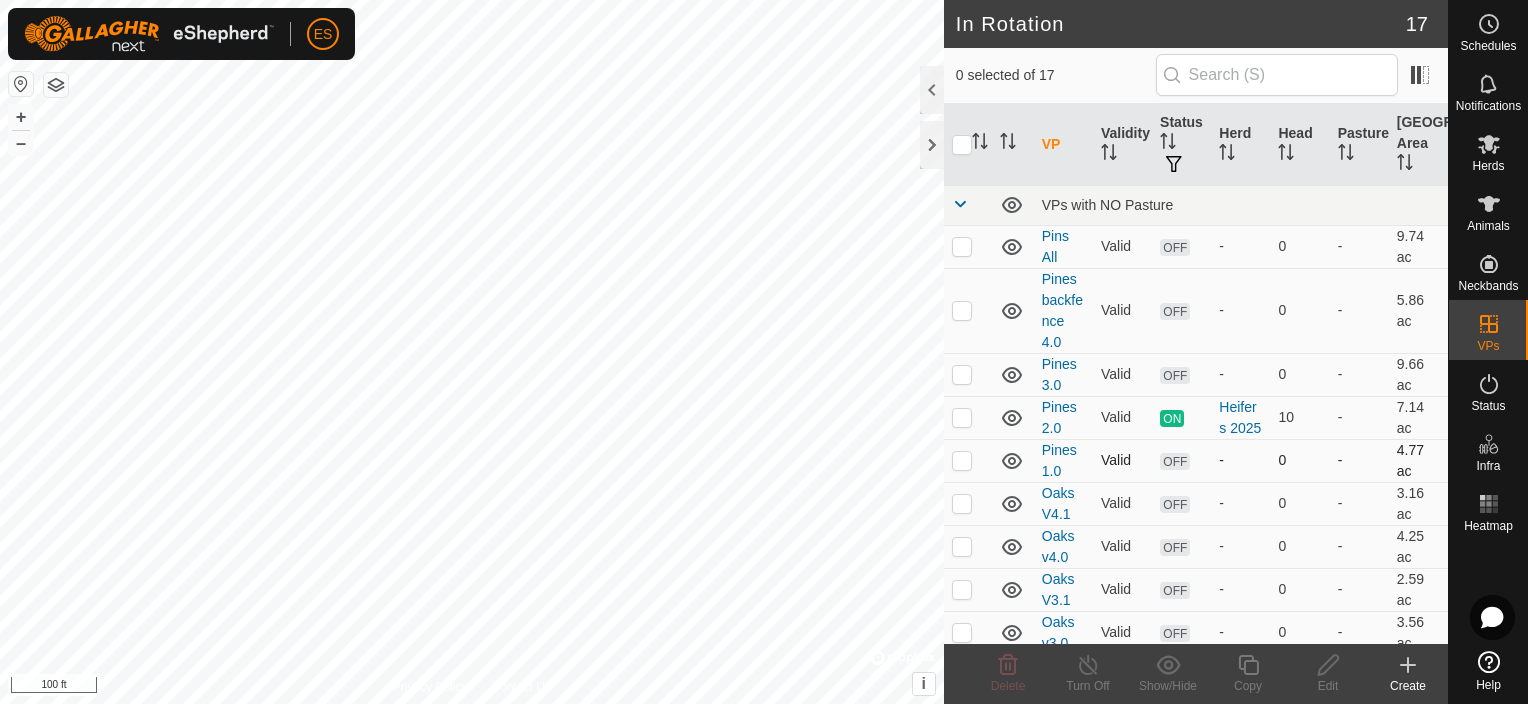 click 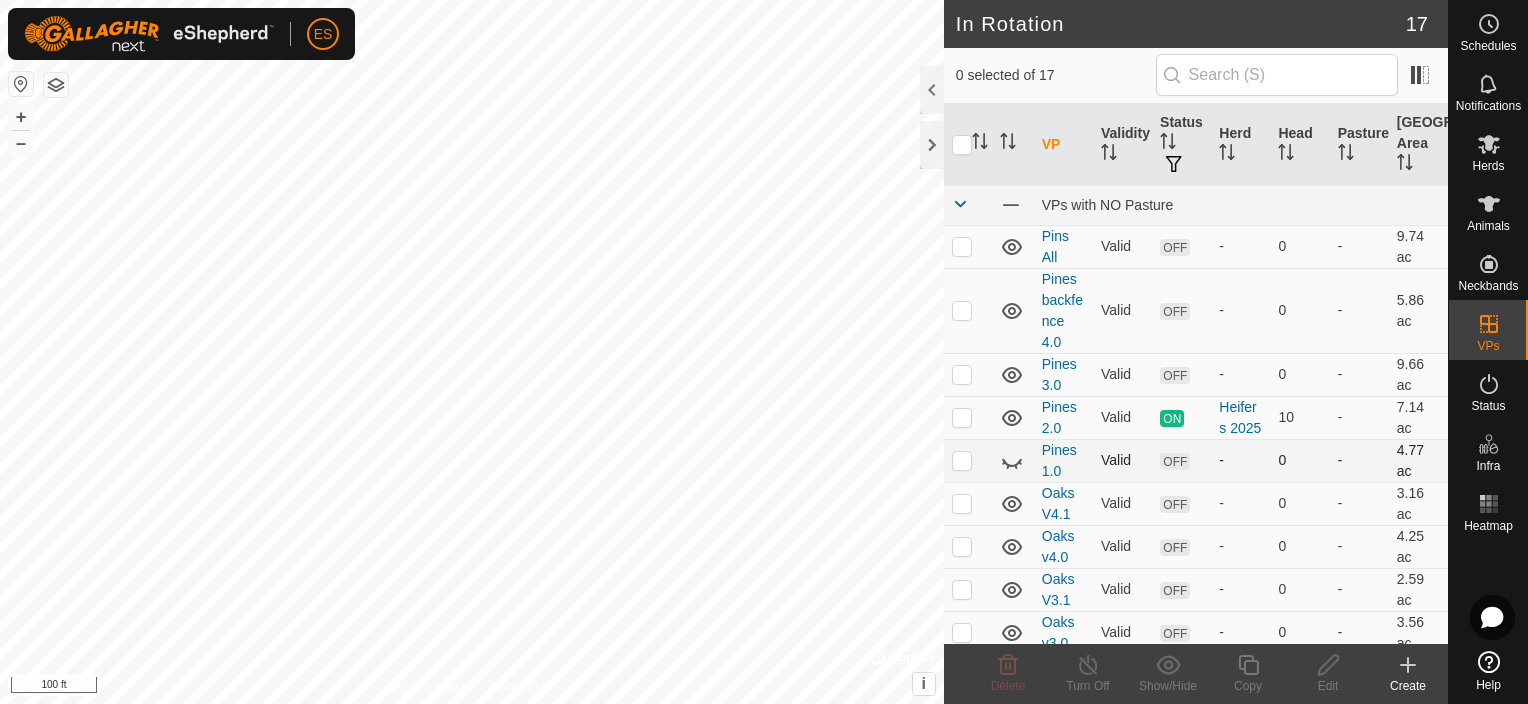 click 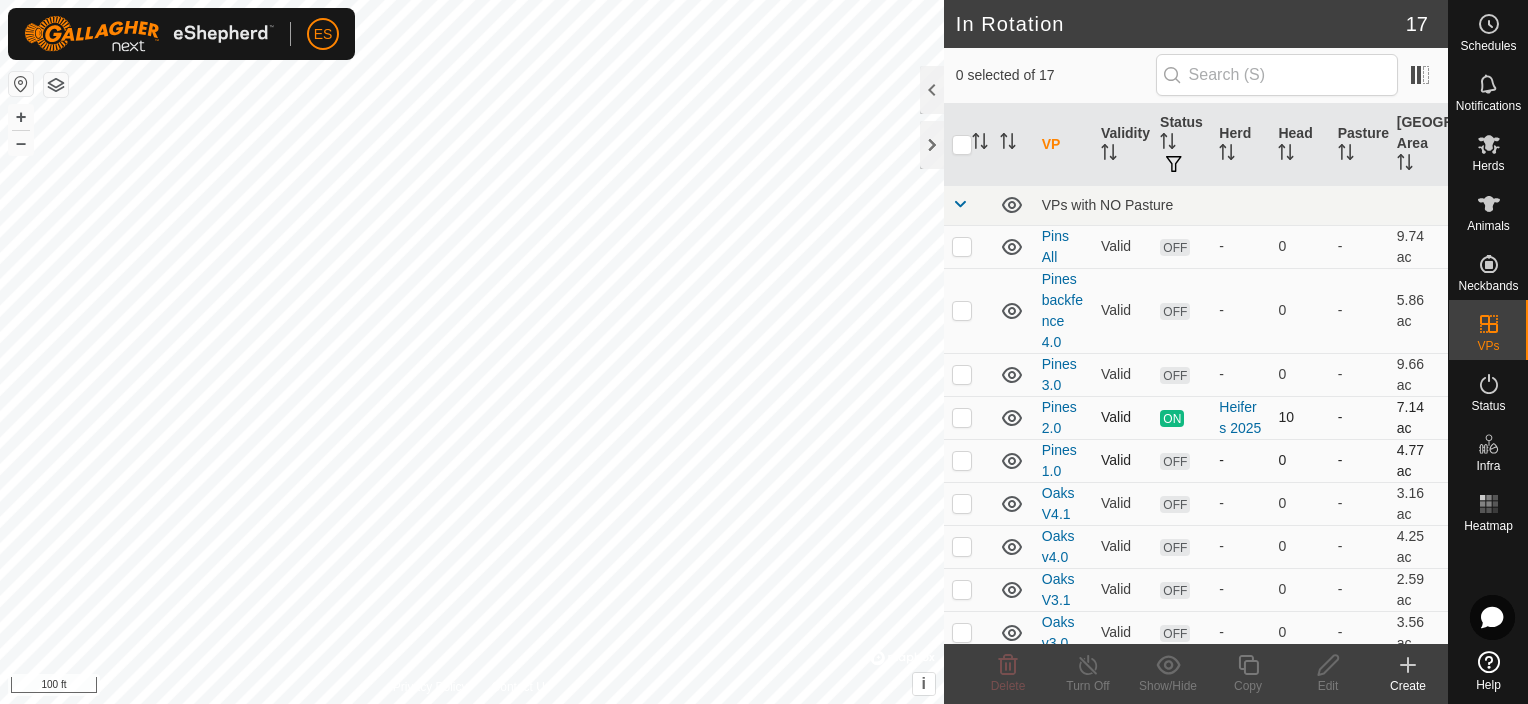 click 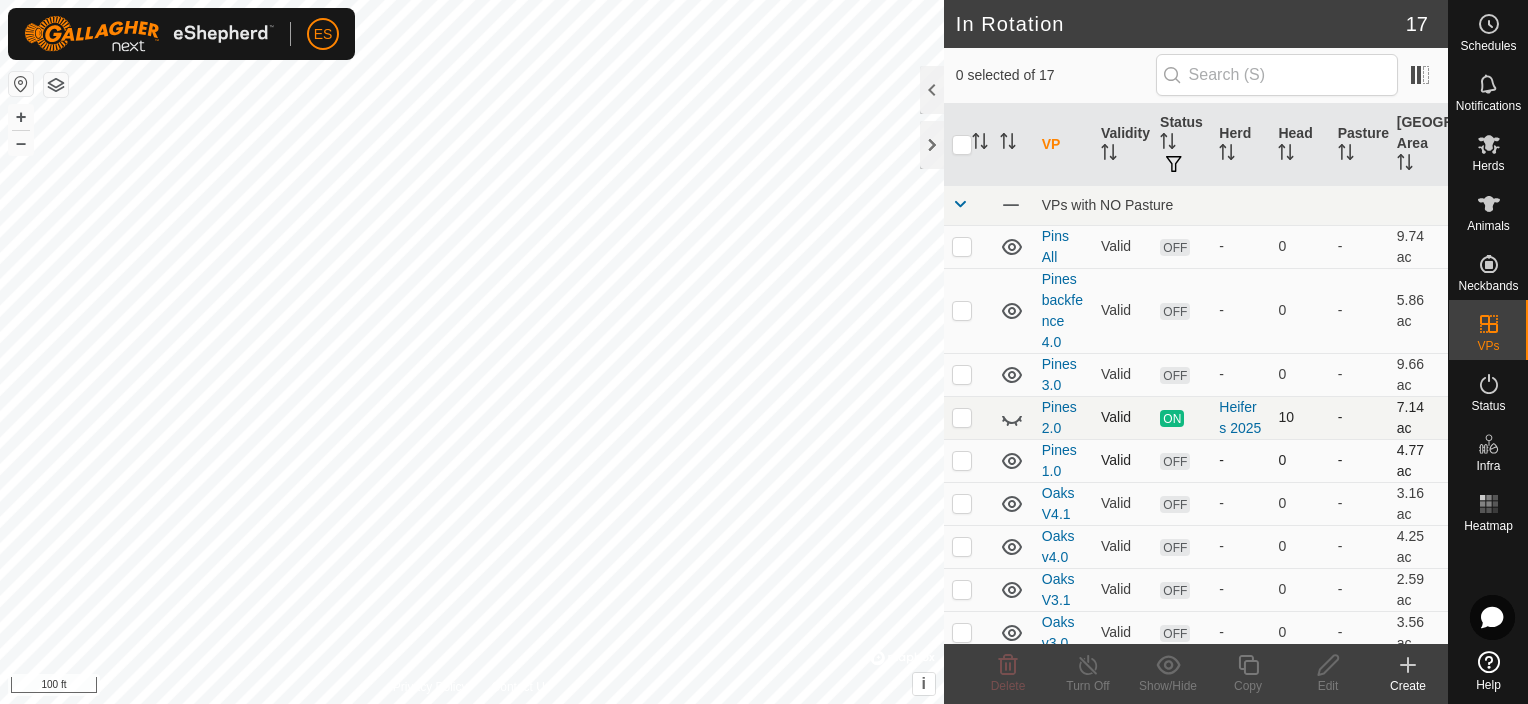 click 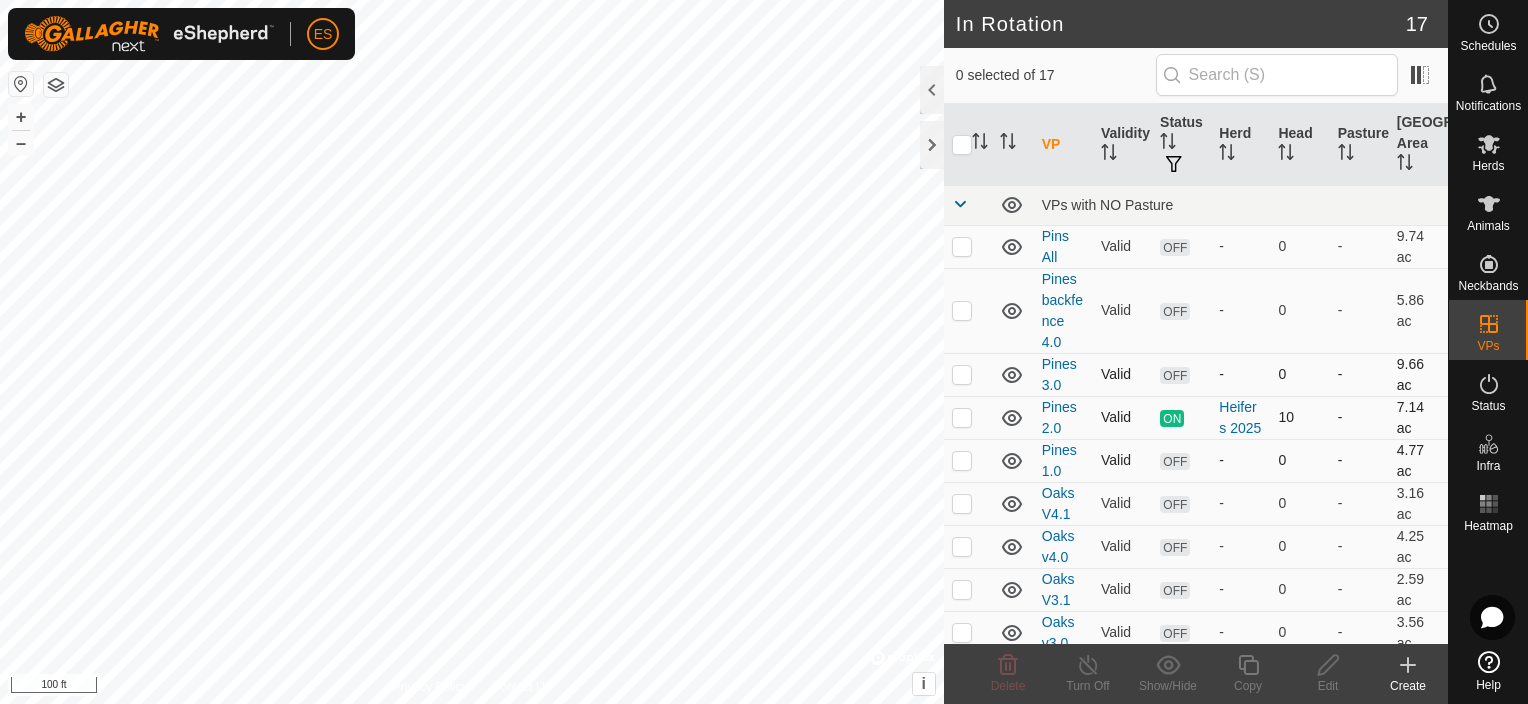click 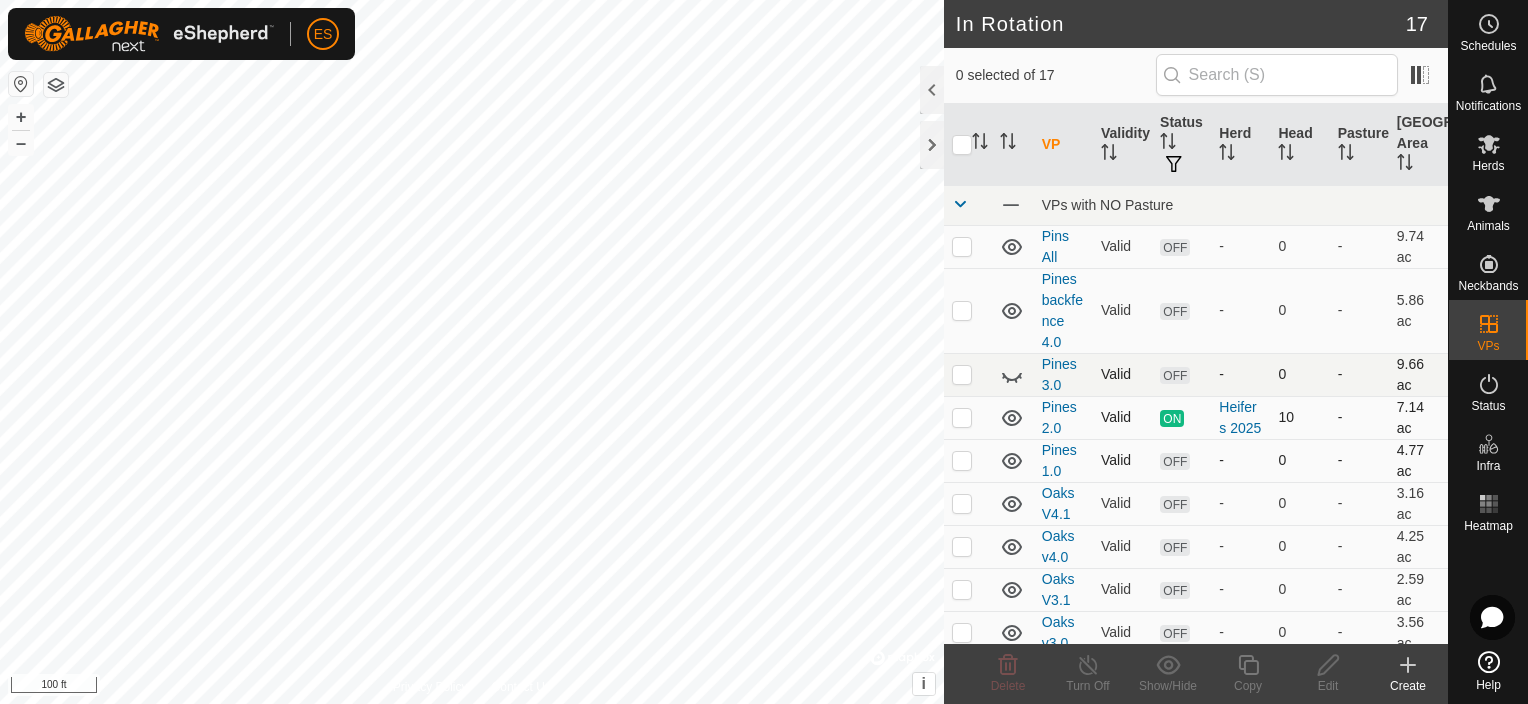 click 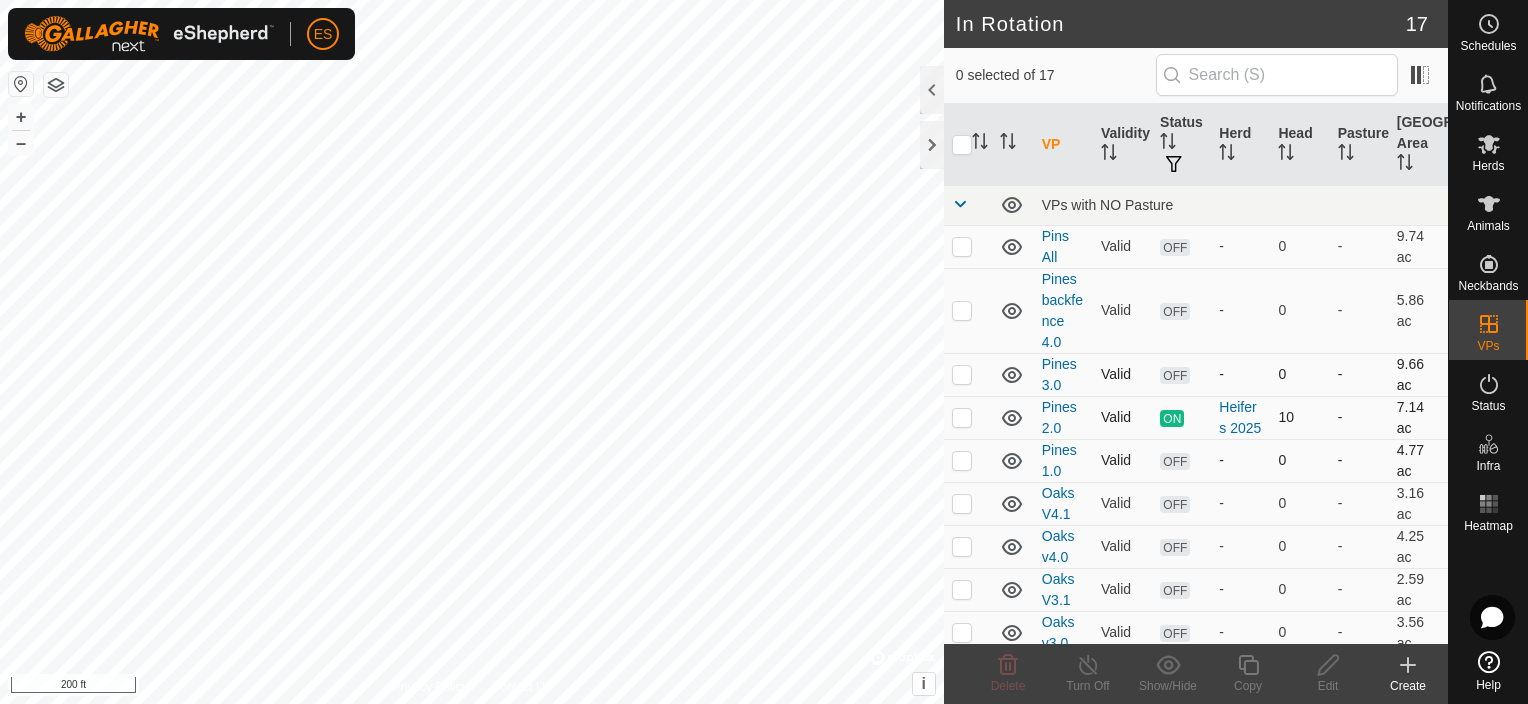 click 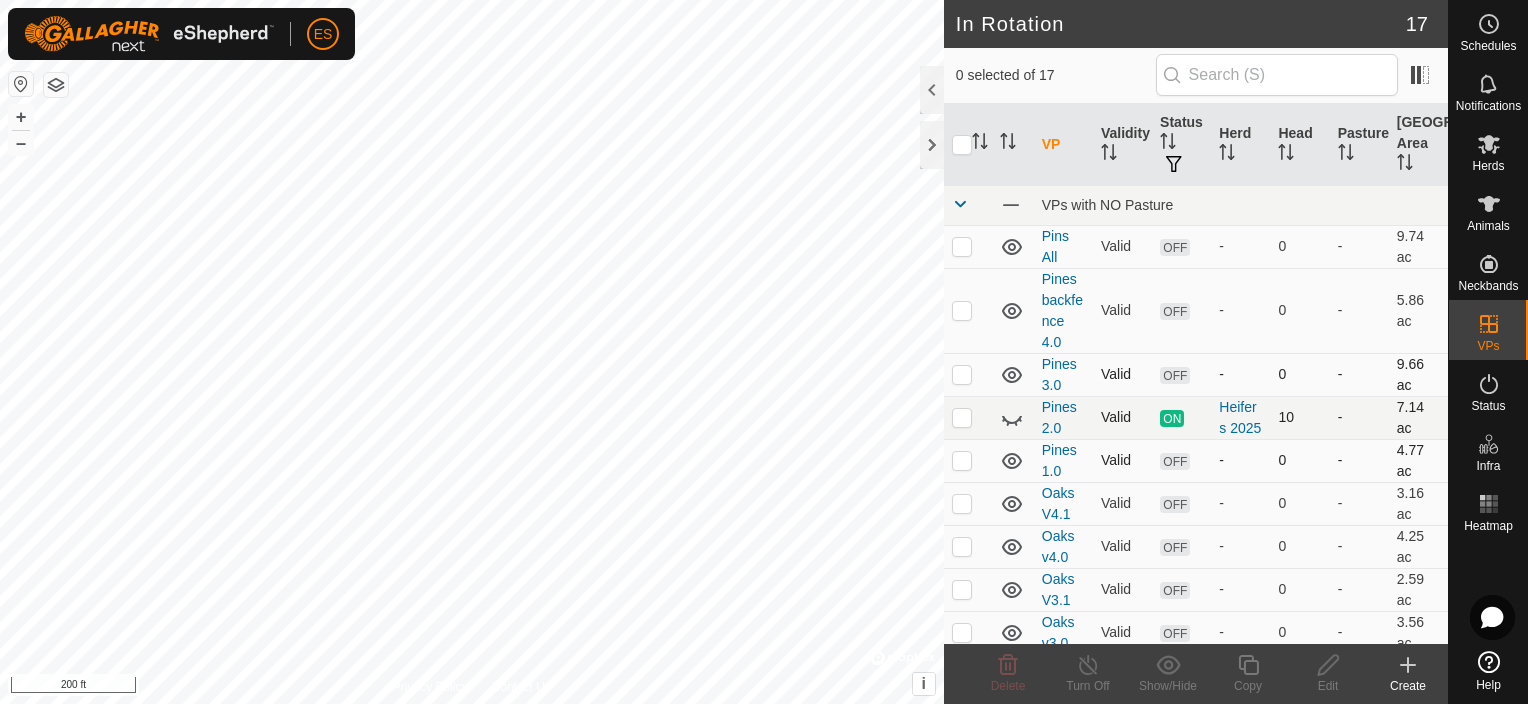 click 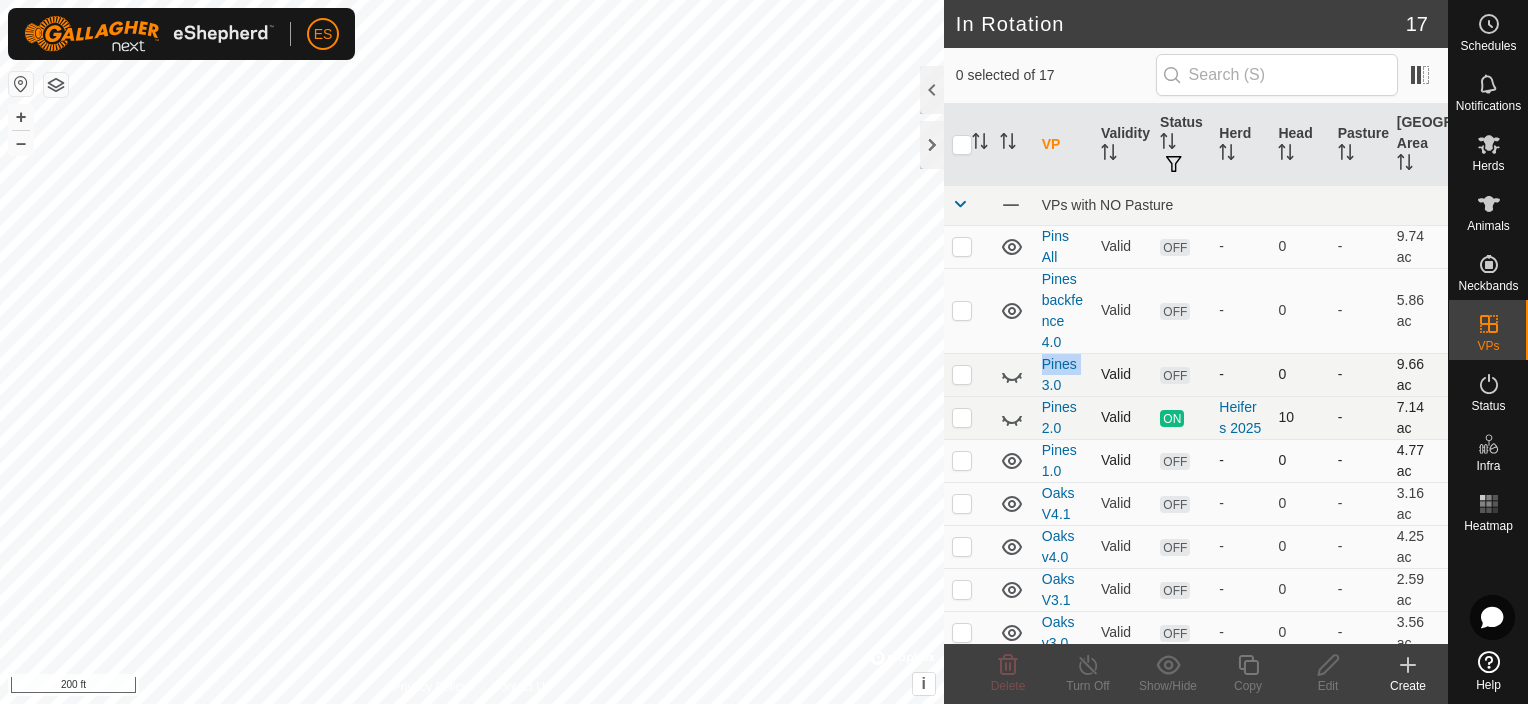 click 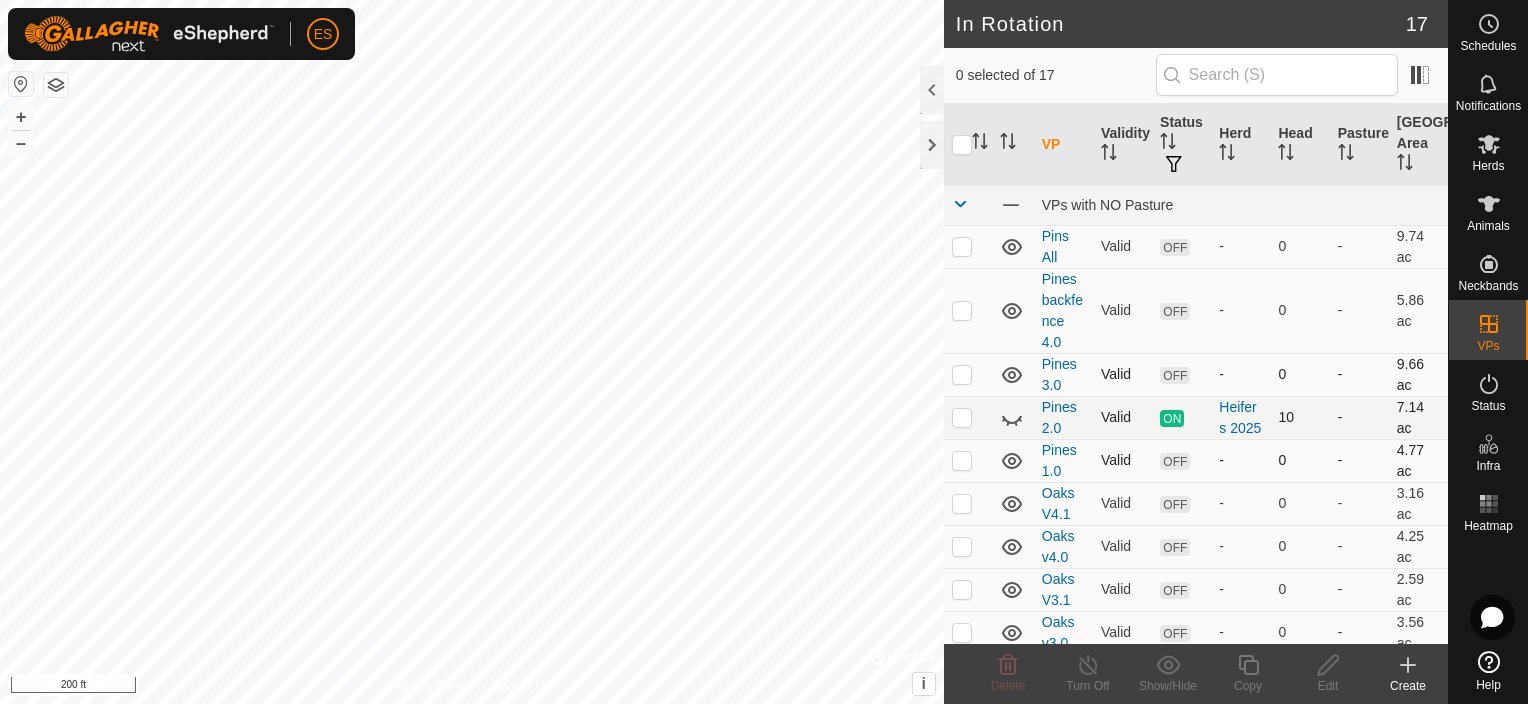 click 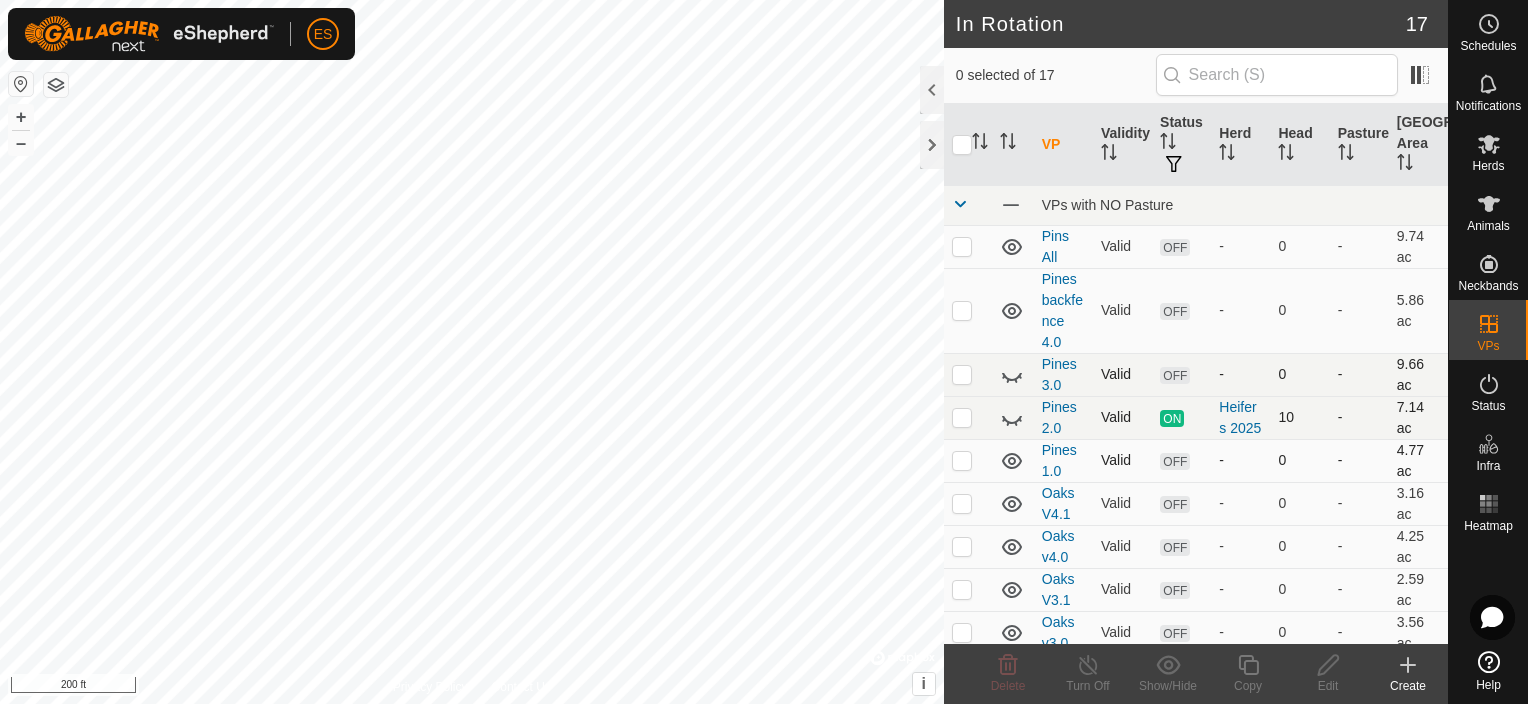 click 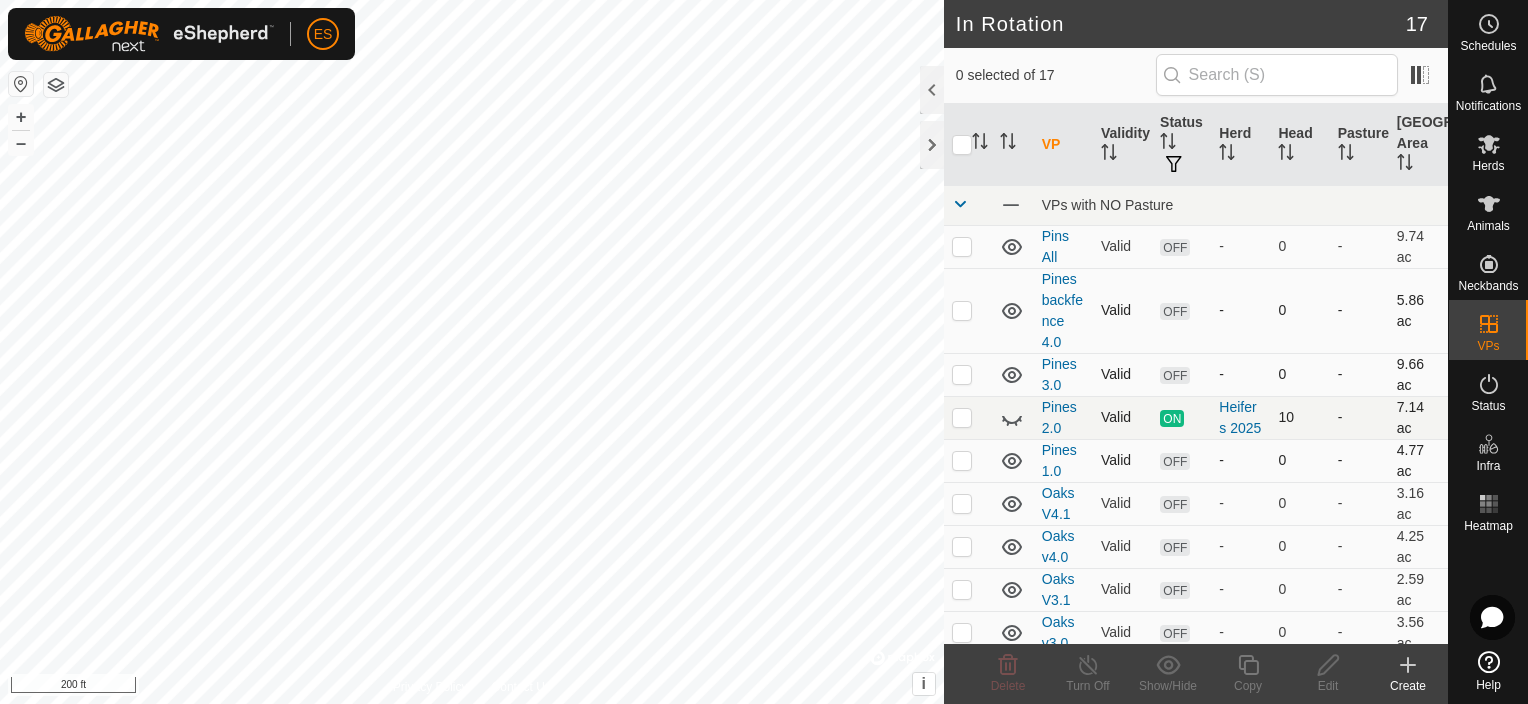 click 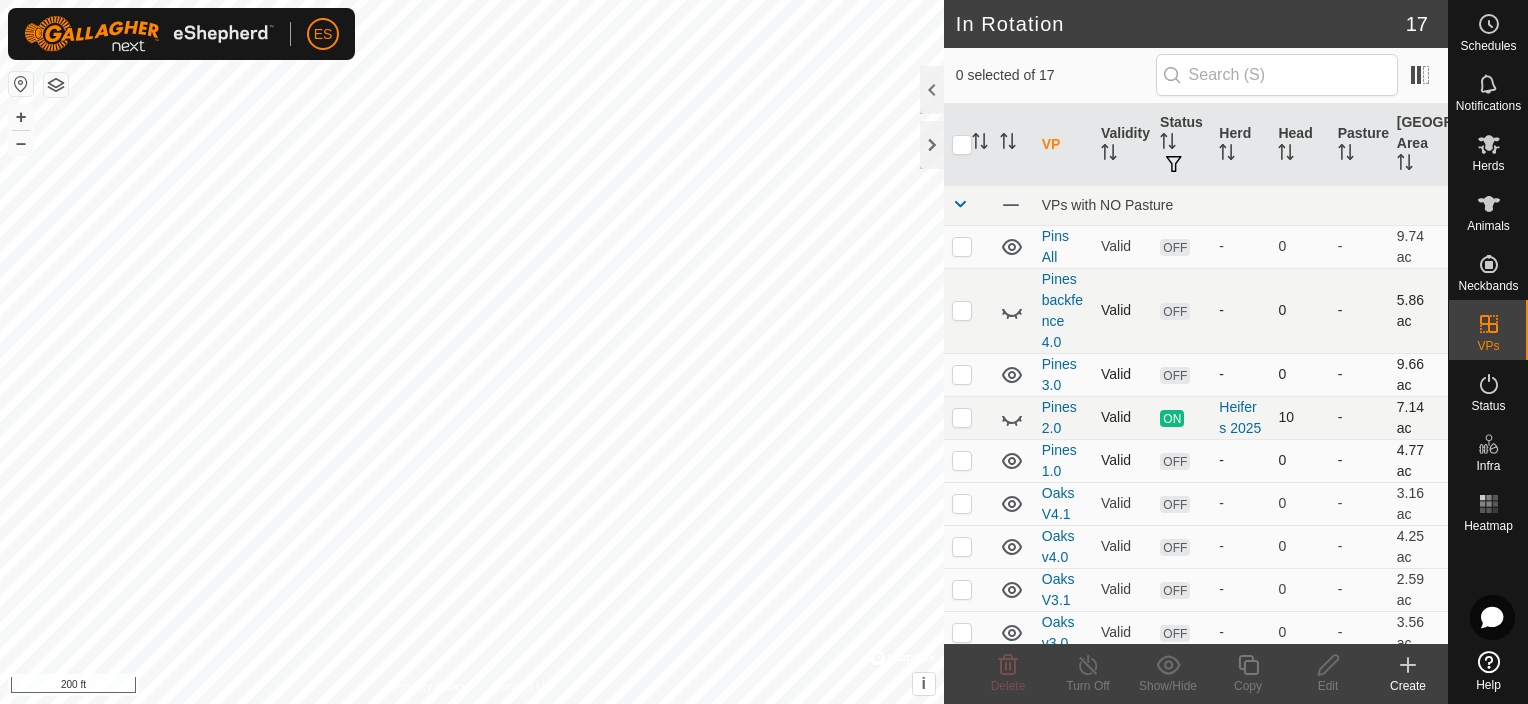 click 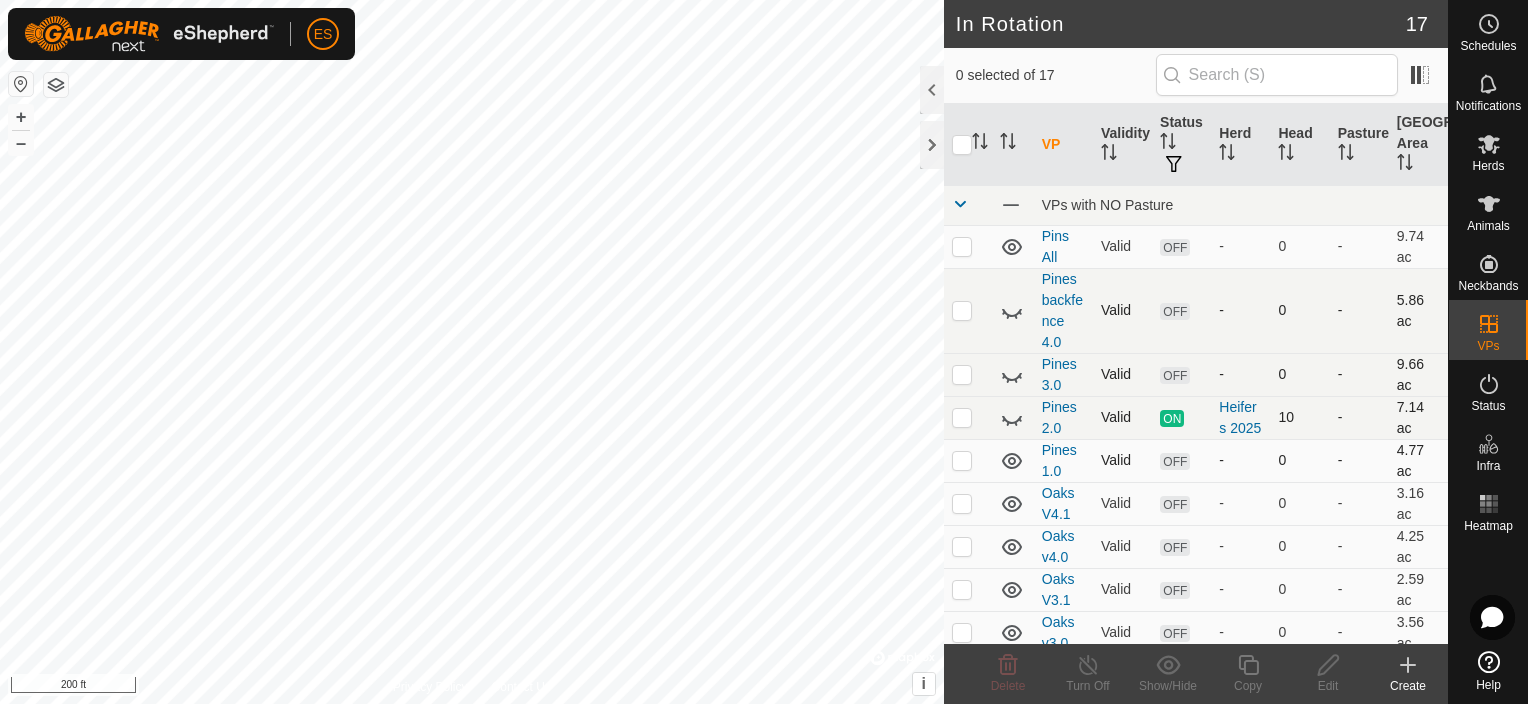 click 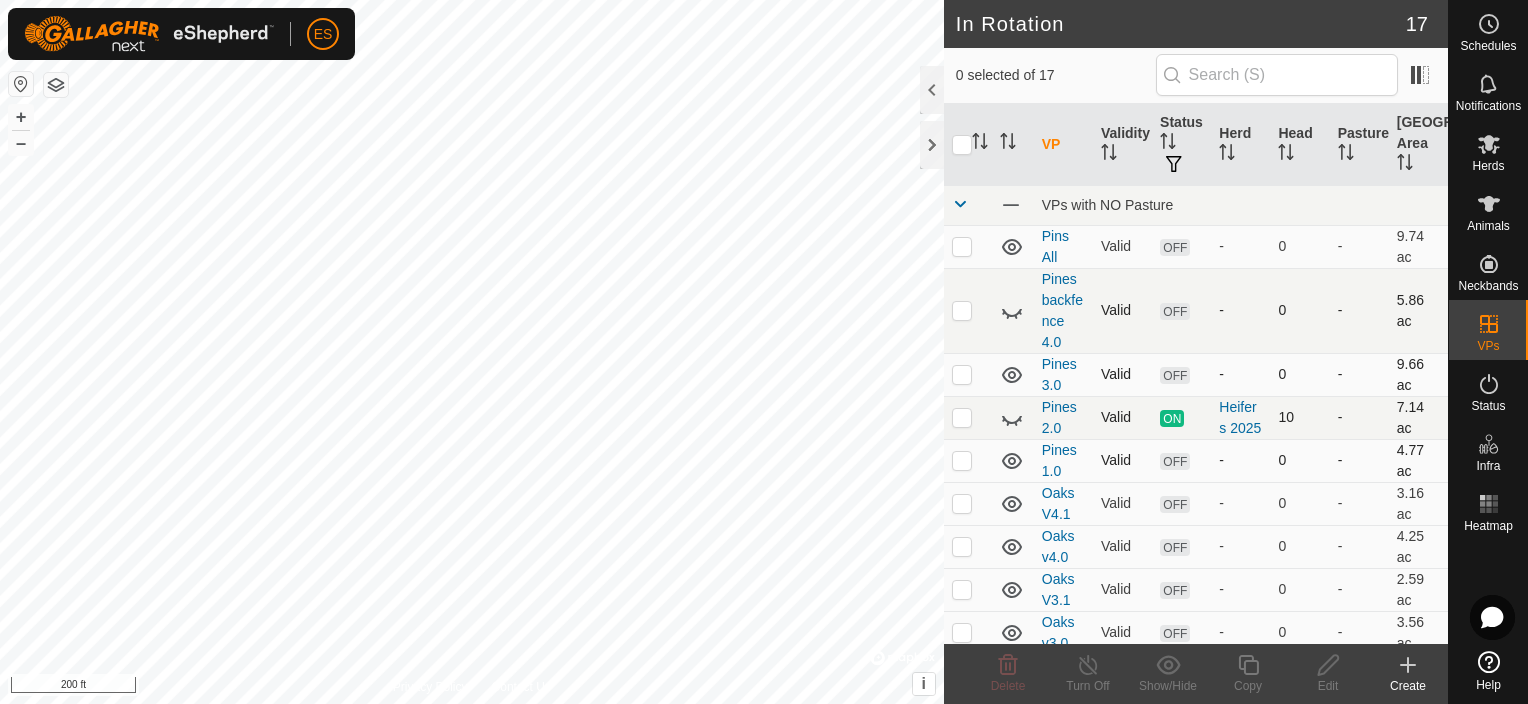 click 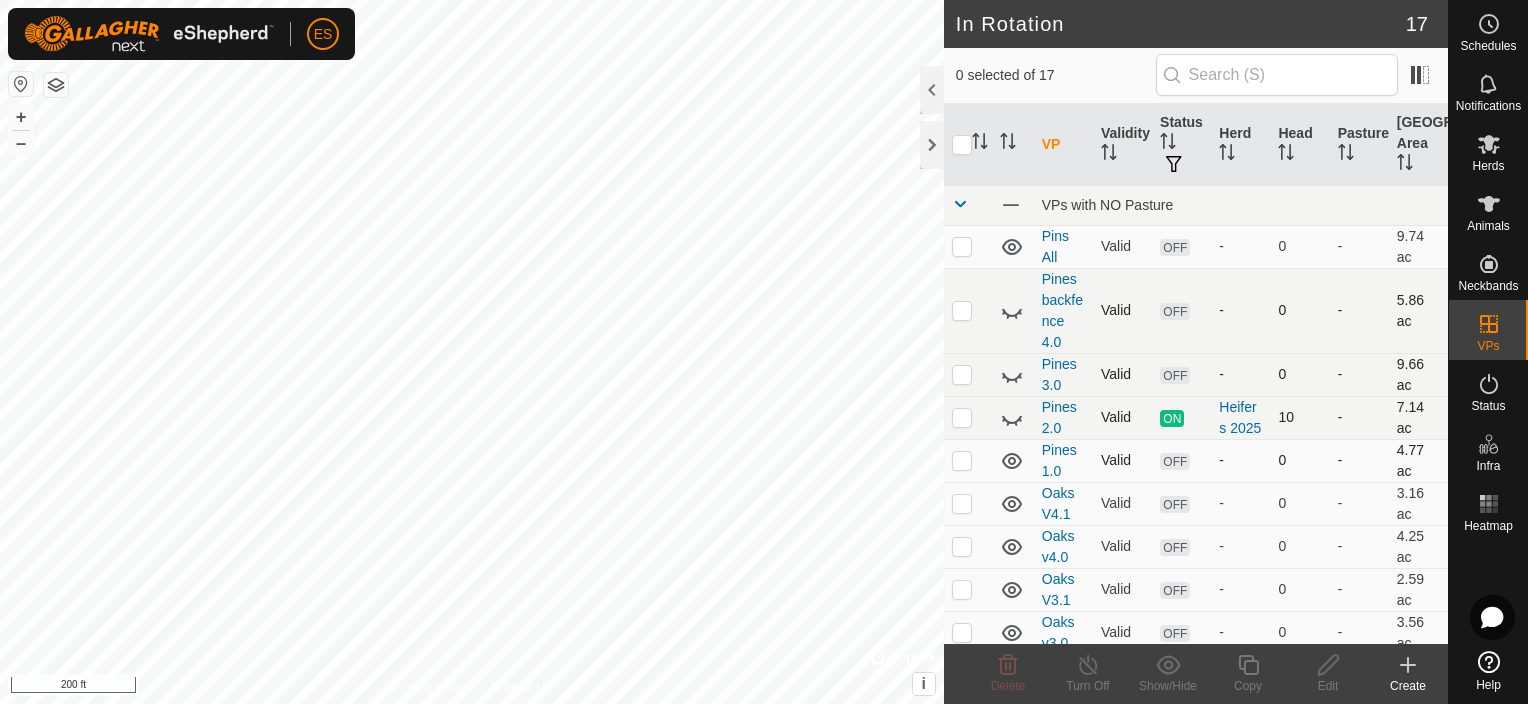 click 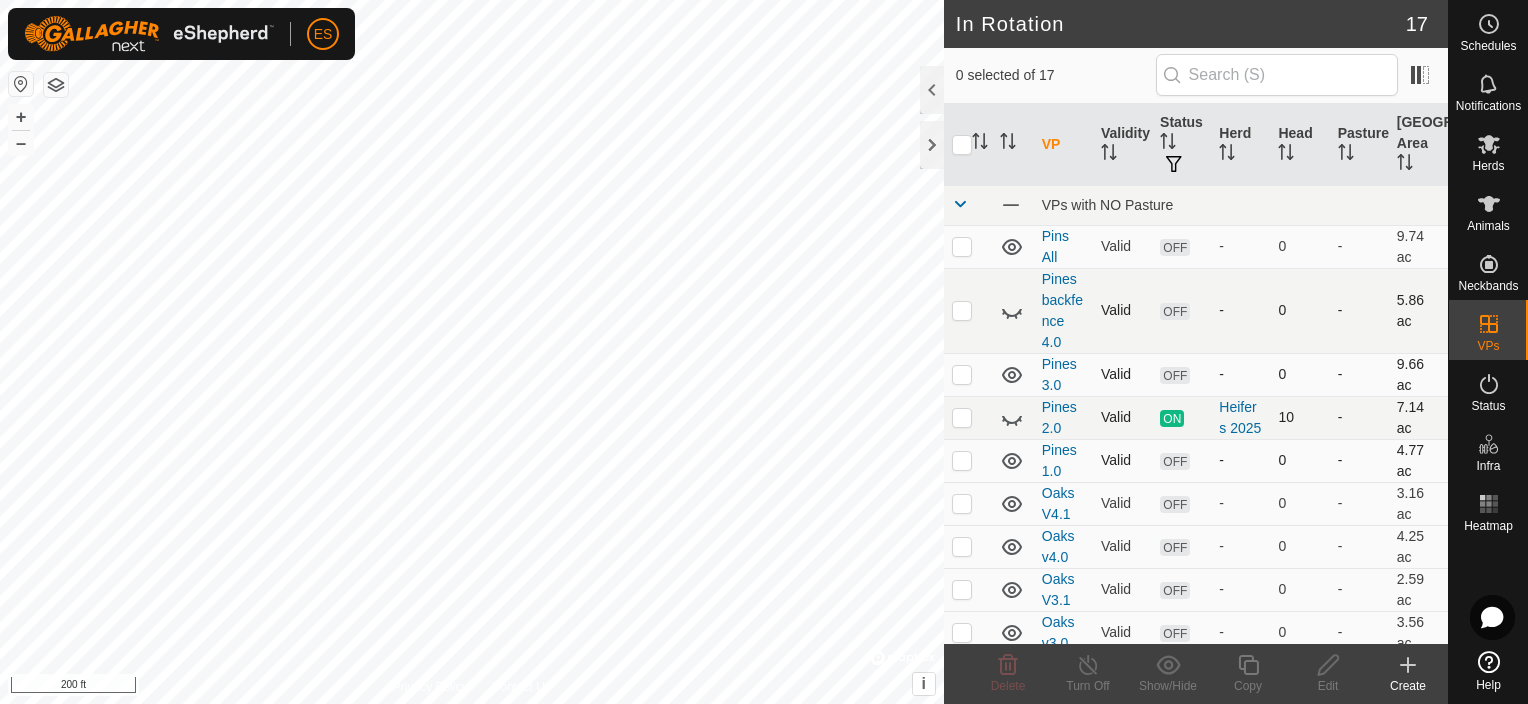 click 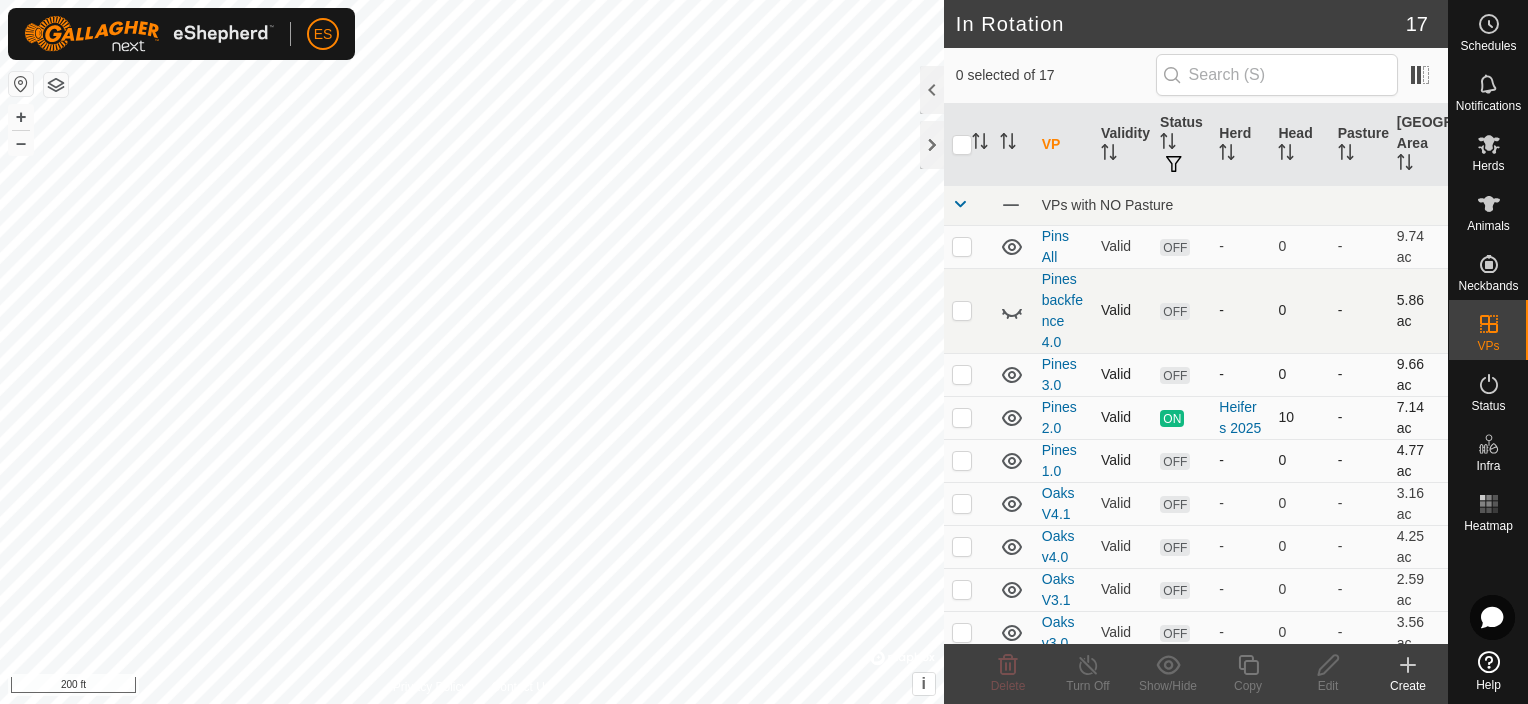 click 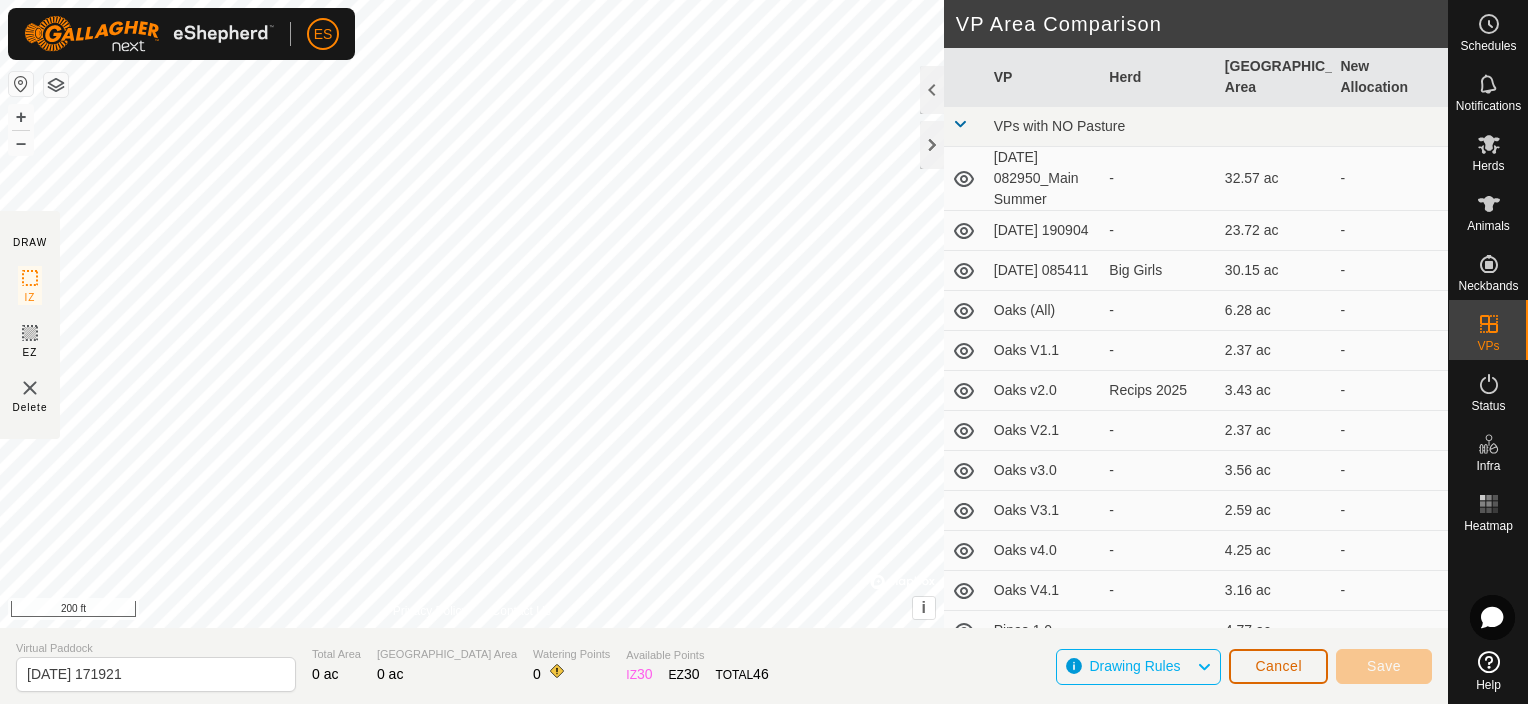 click on "Cancel" 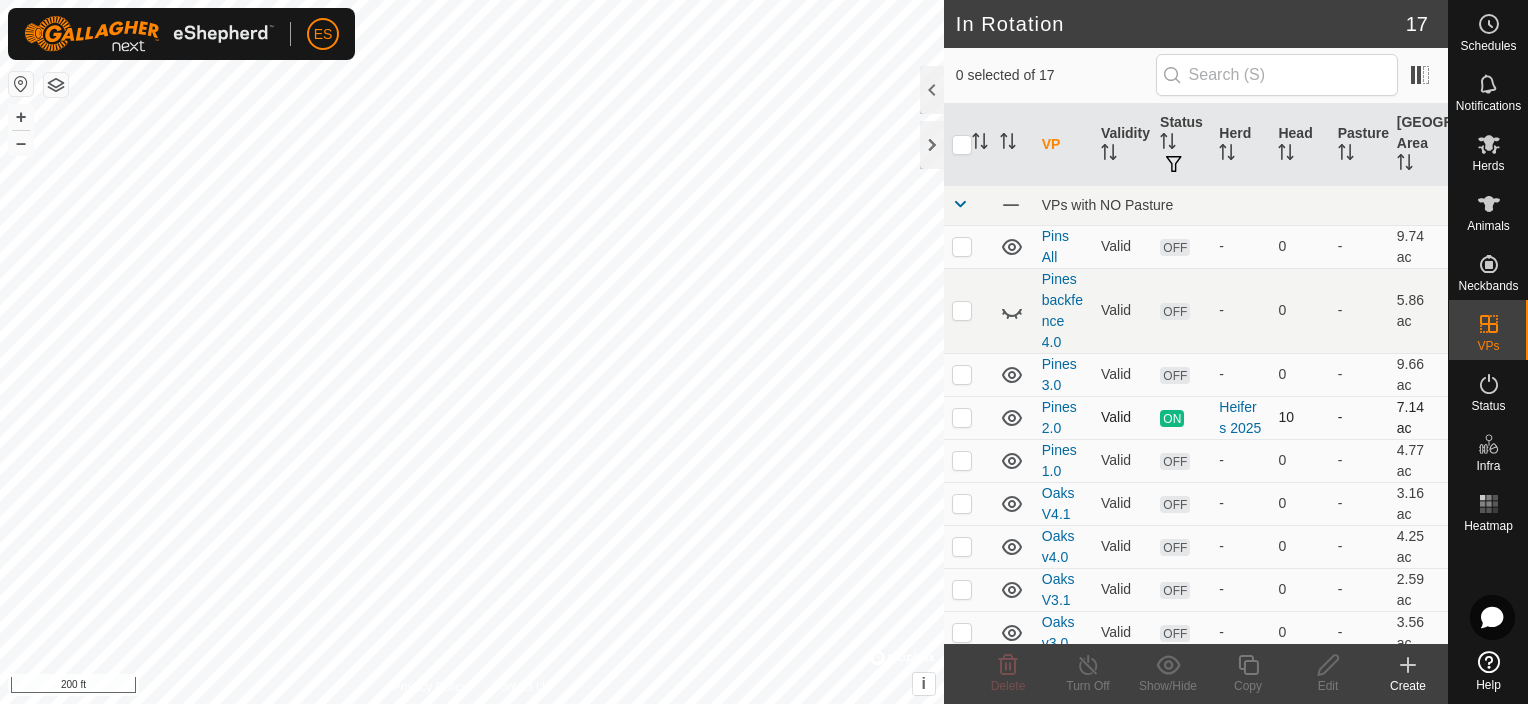click at bounding box center (962, 417) 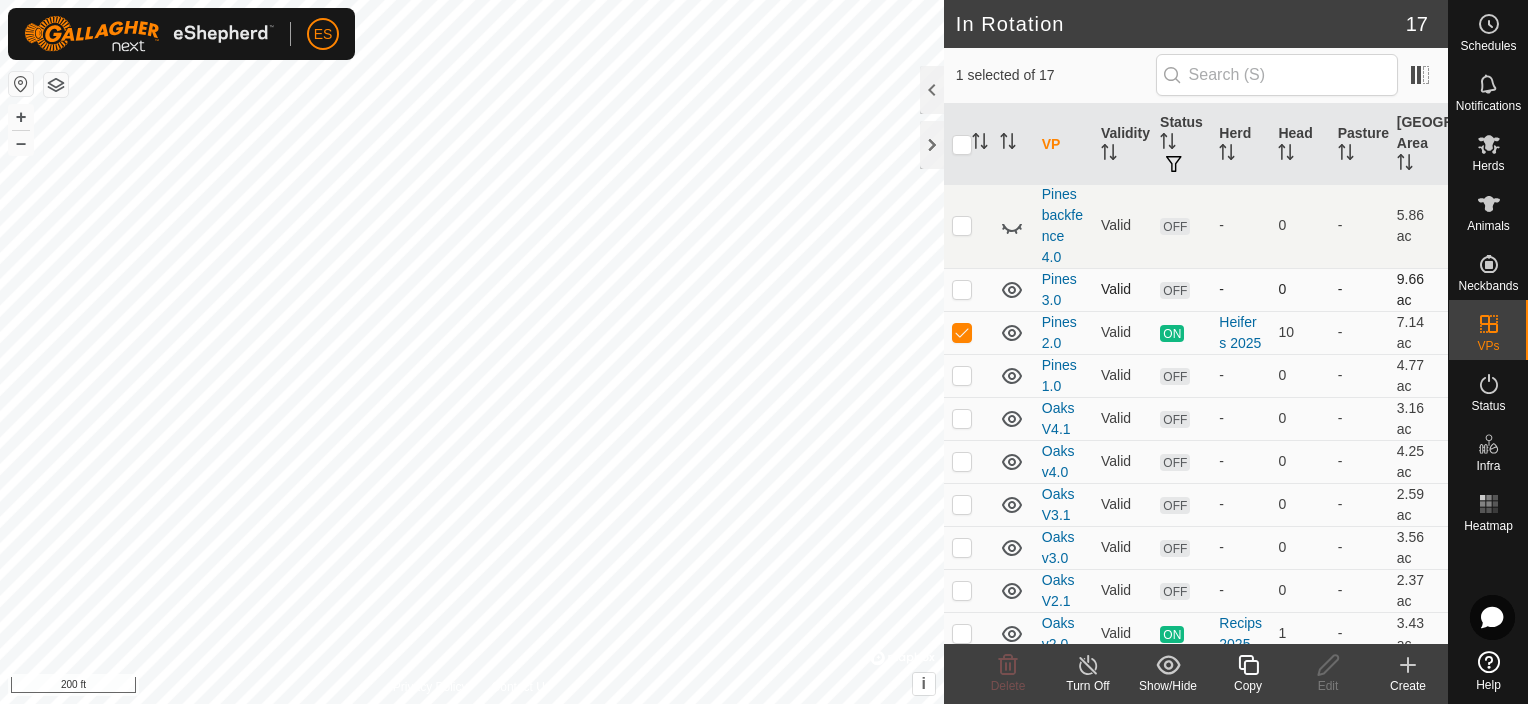 scroll, scrollTop: 100, scrollLeft: 0, axis: vertical 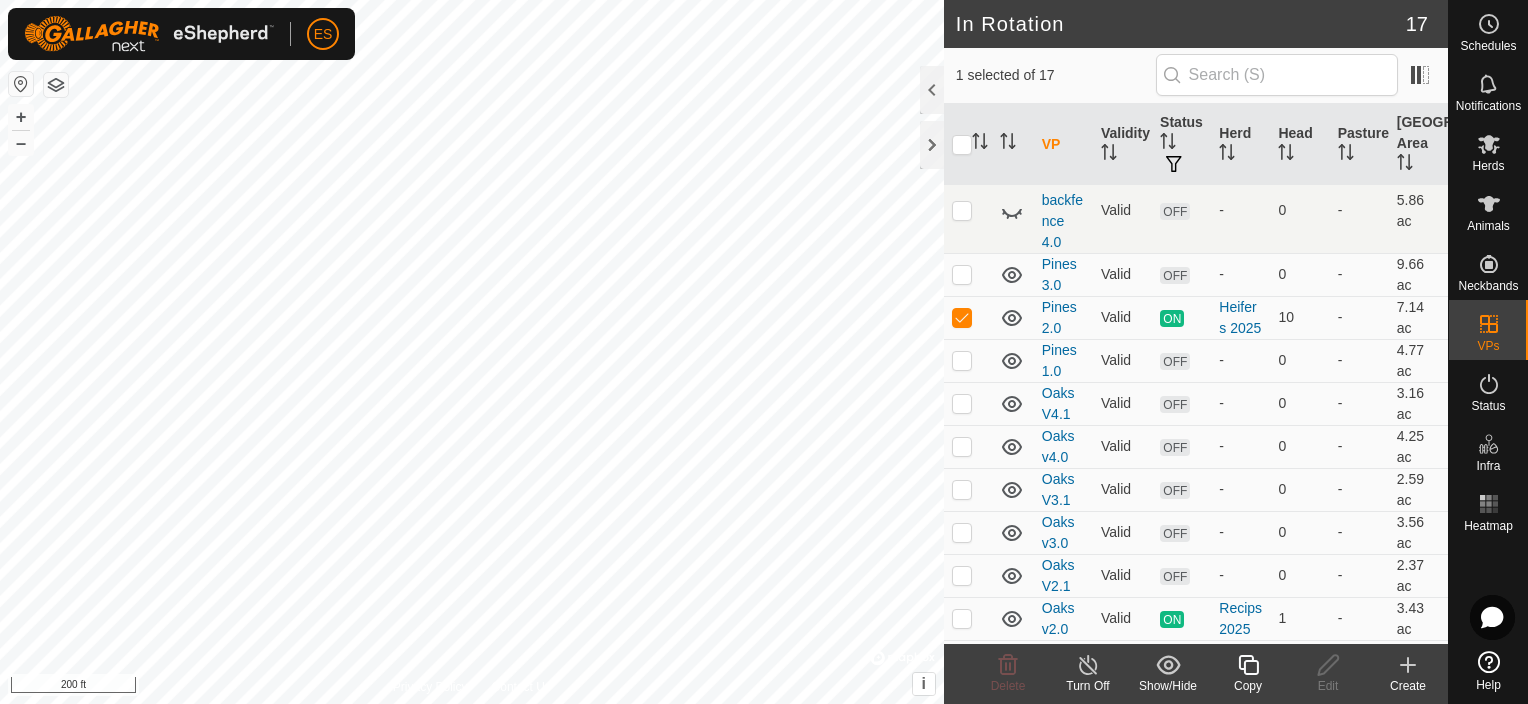 click 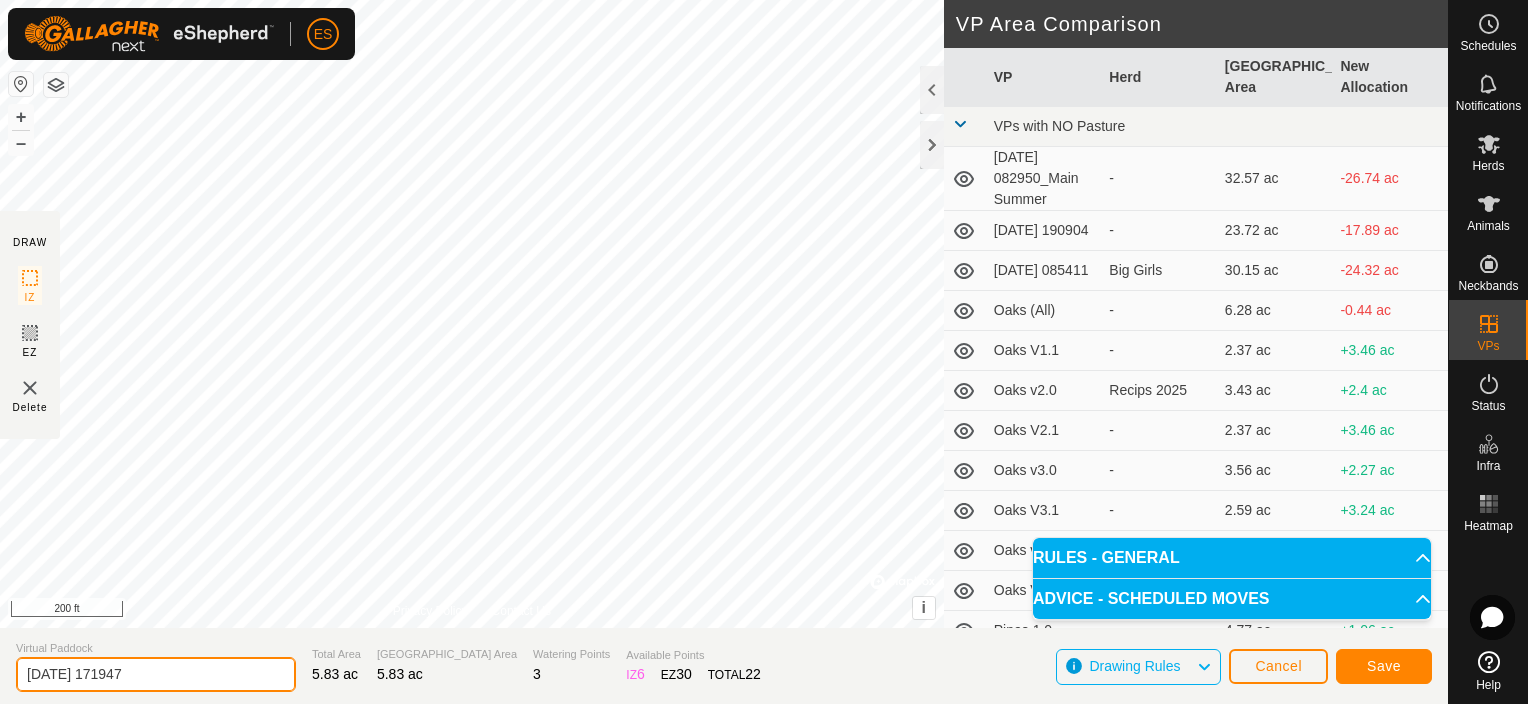 drag, startPoint x: 150, startPoint y: 680, endPoint x: 29, endPoint y: 684, distance: 121.0661 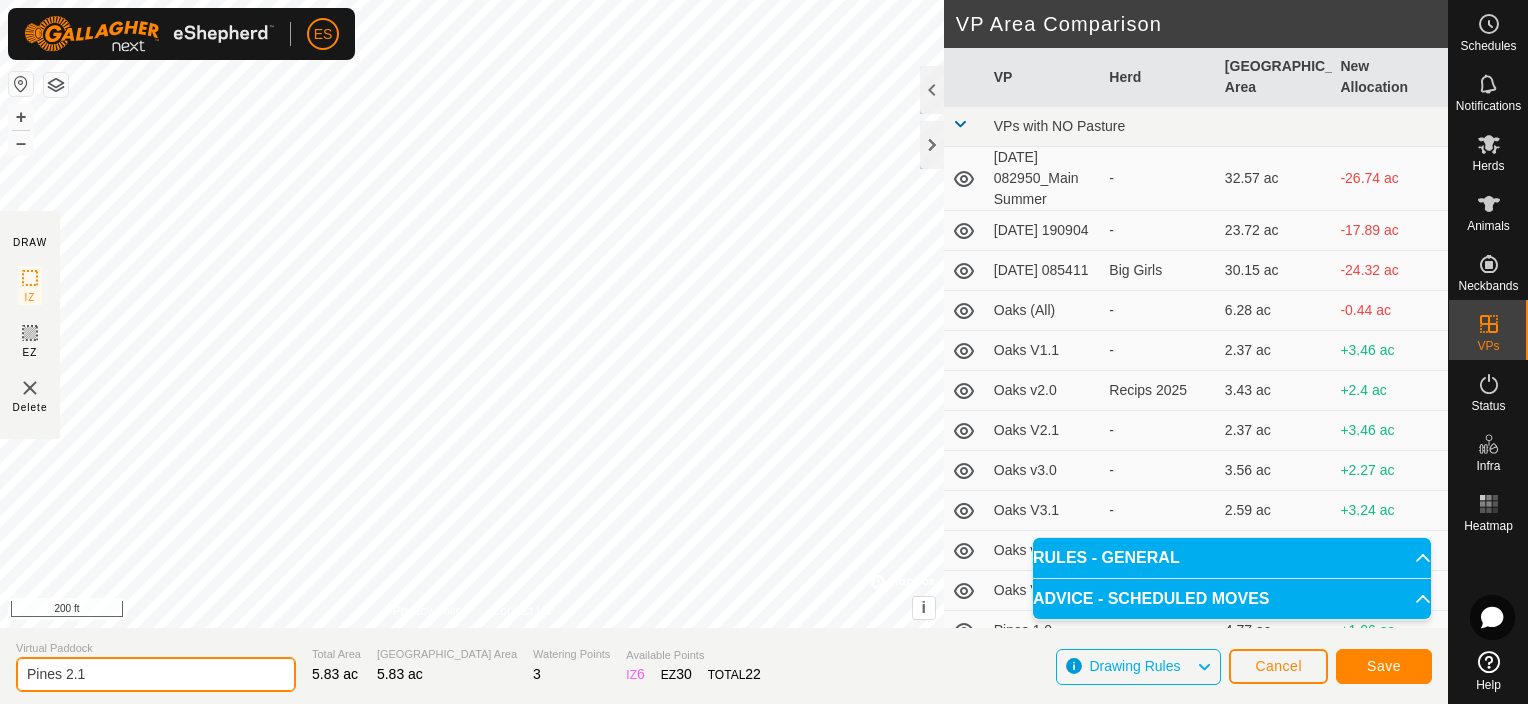 type on "Pines 2.1" 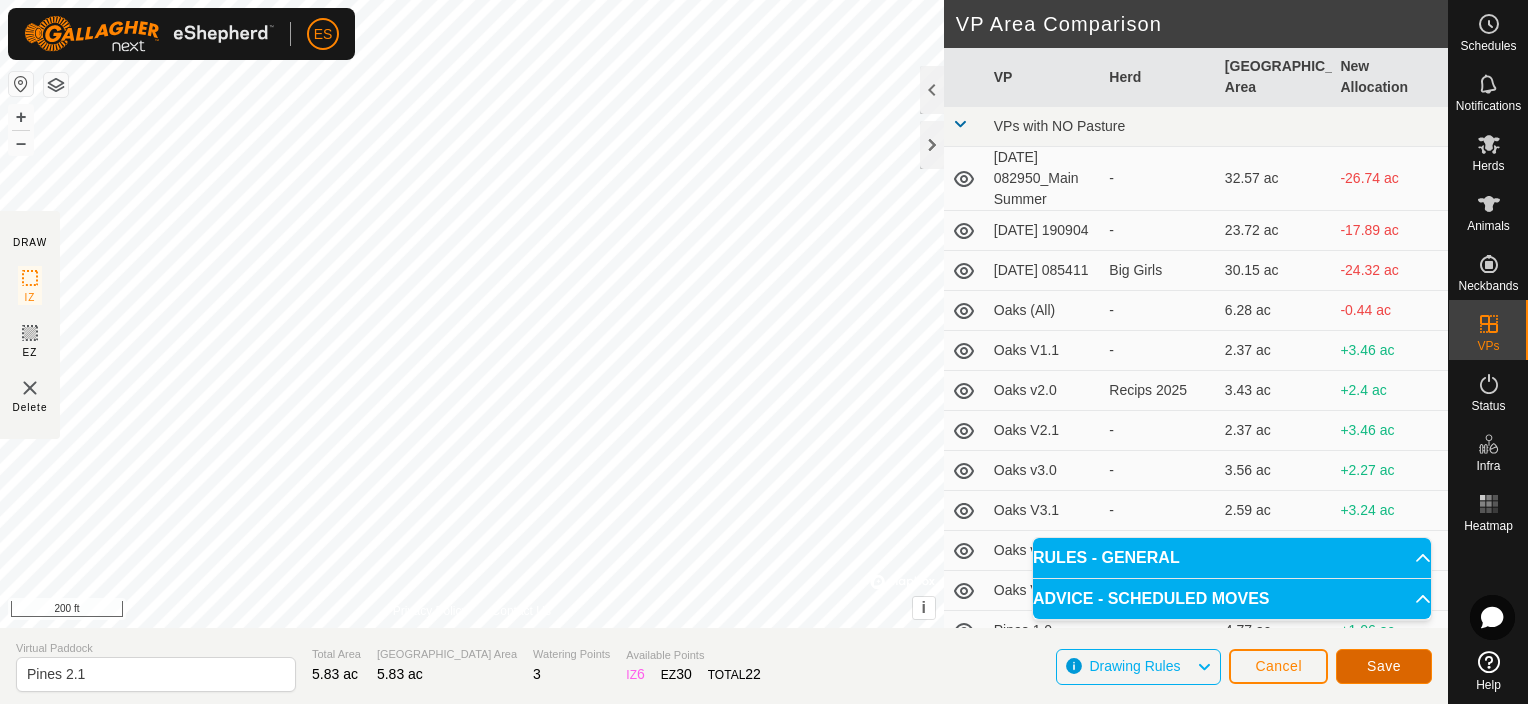click on "Save" 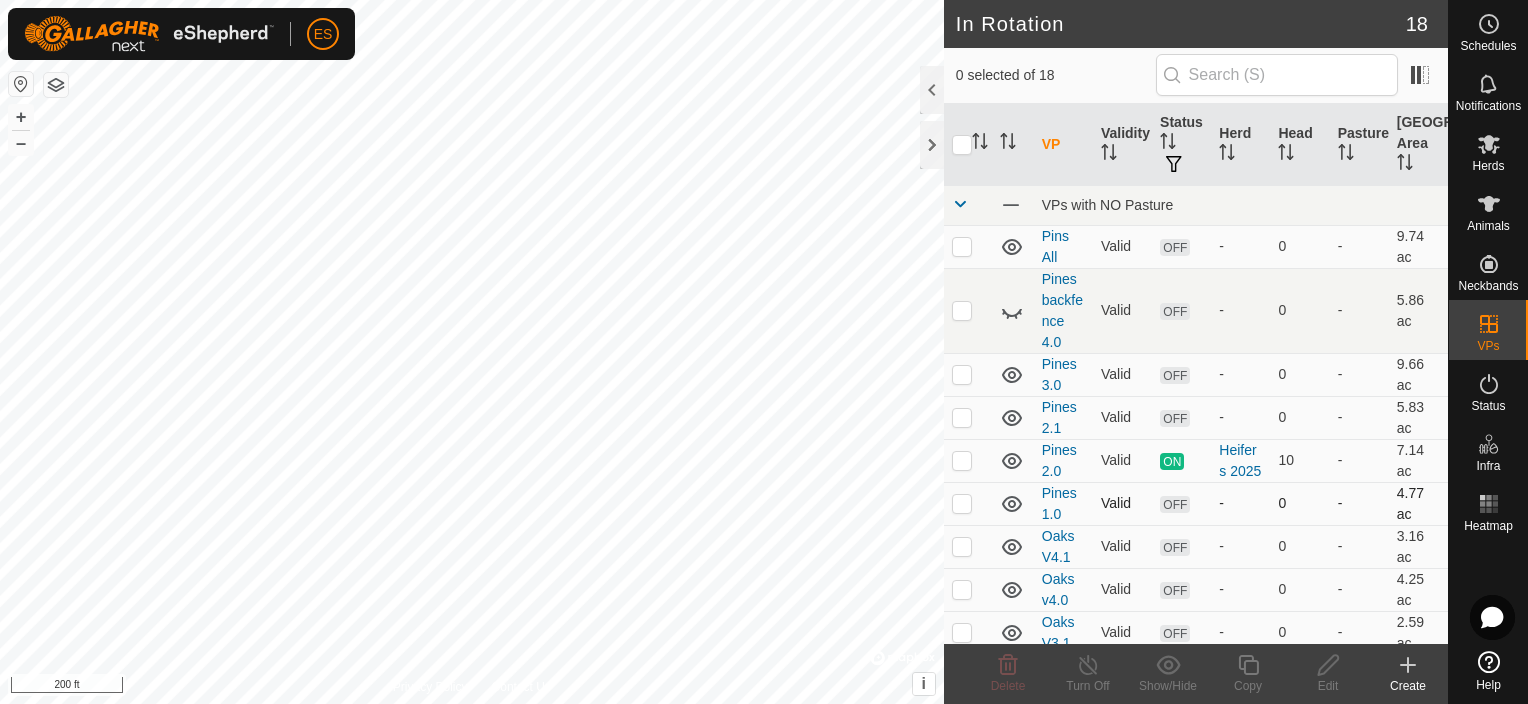checkbox on "true" 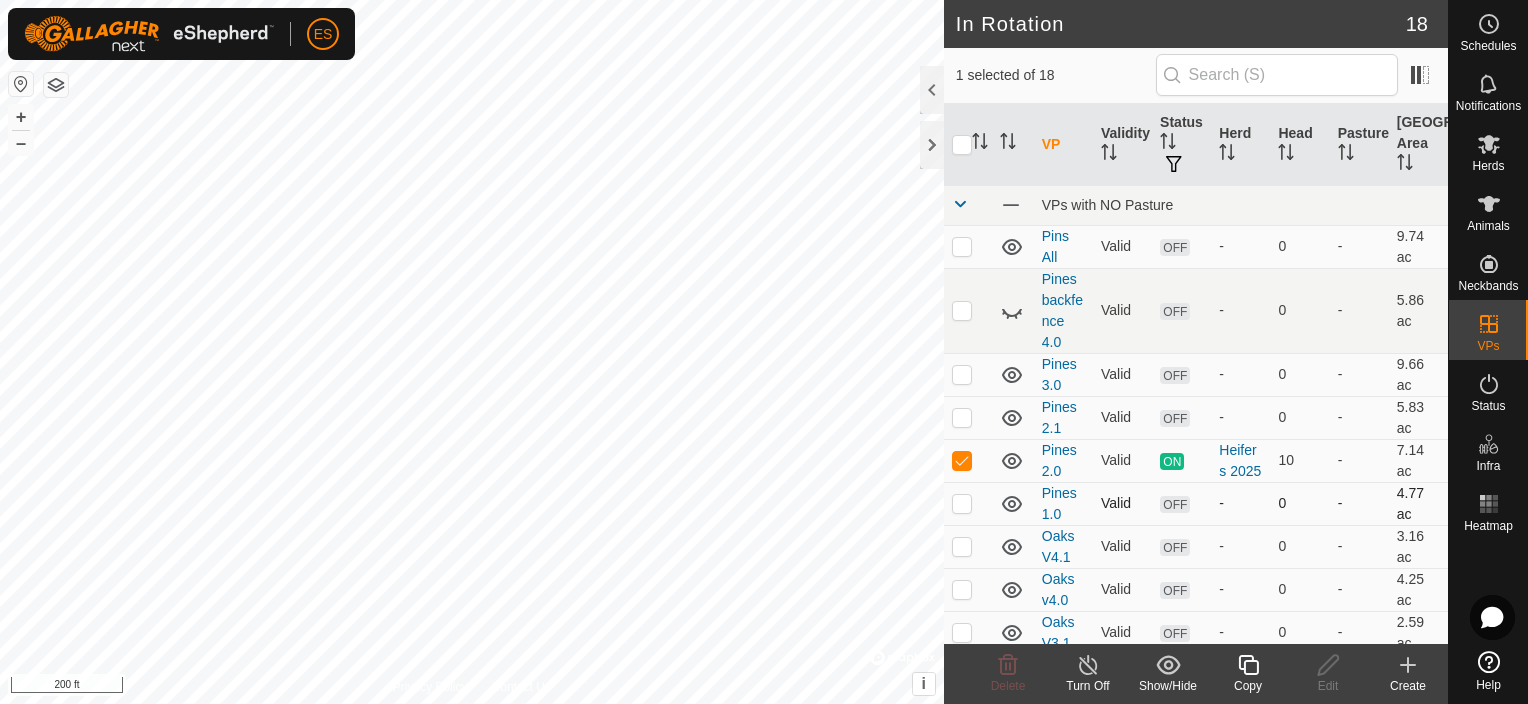 checkbox on "true" 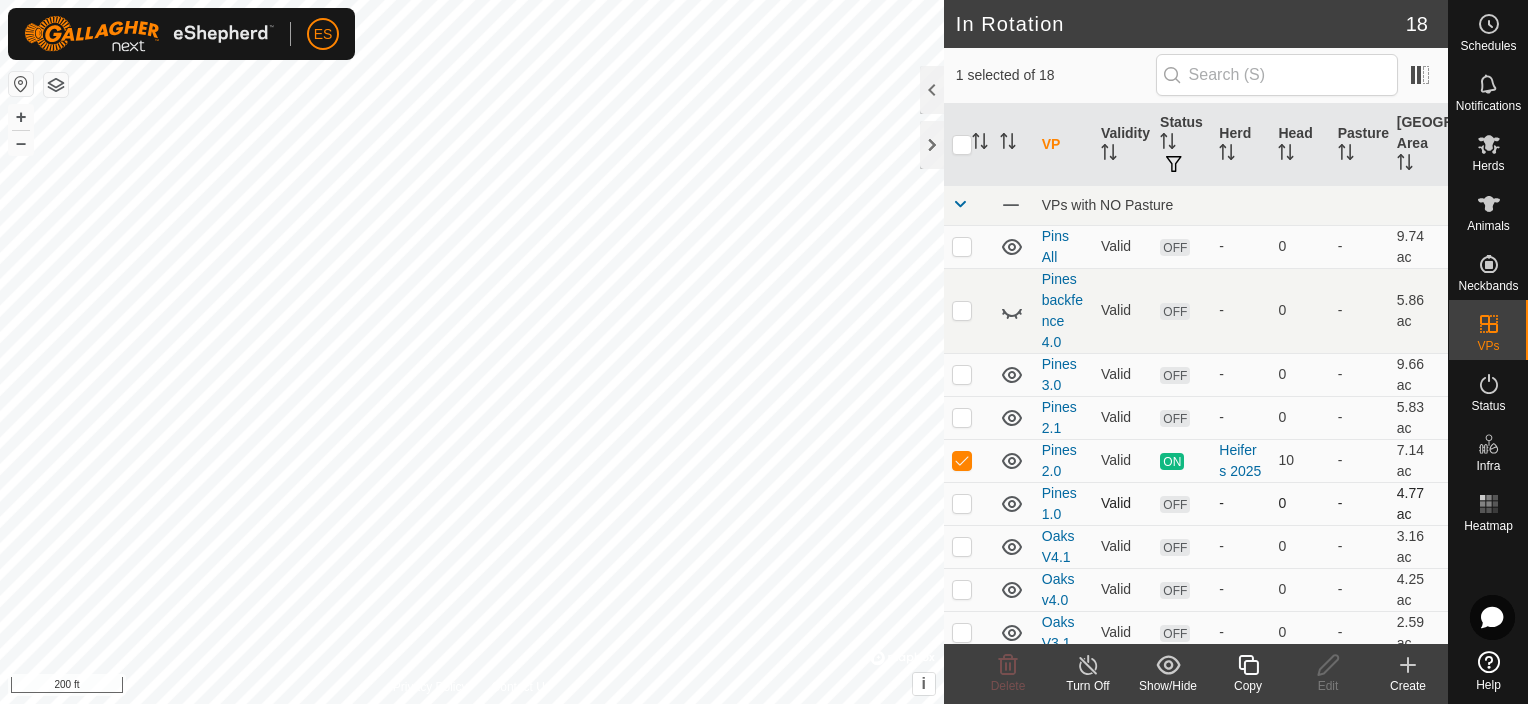 checkbox on "false" 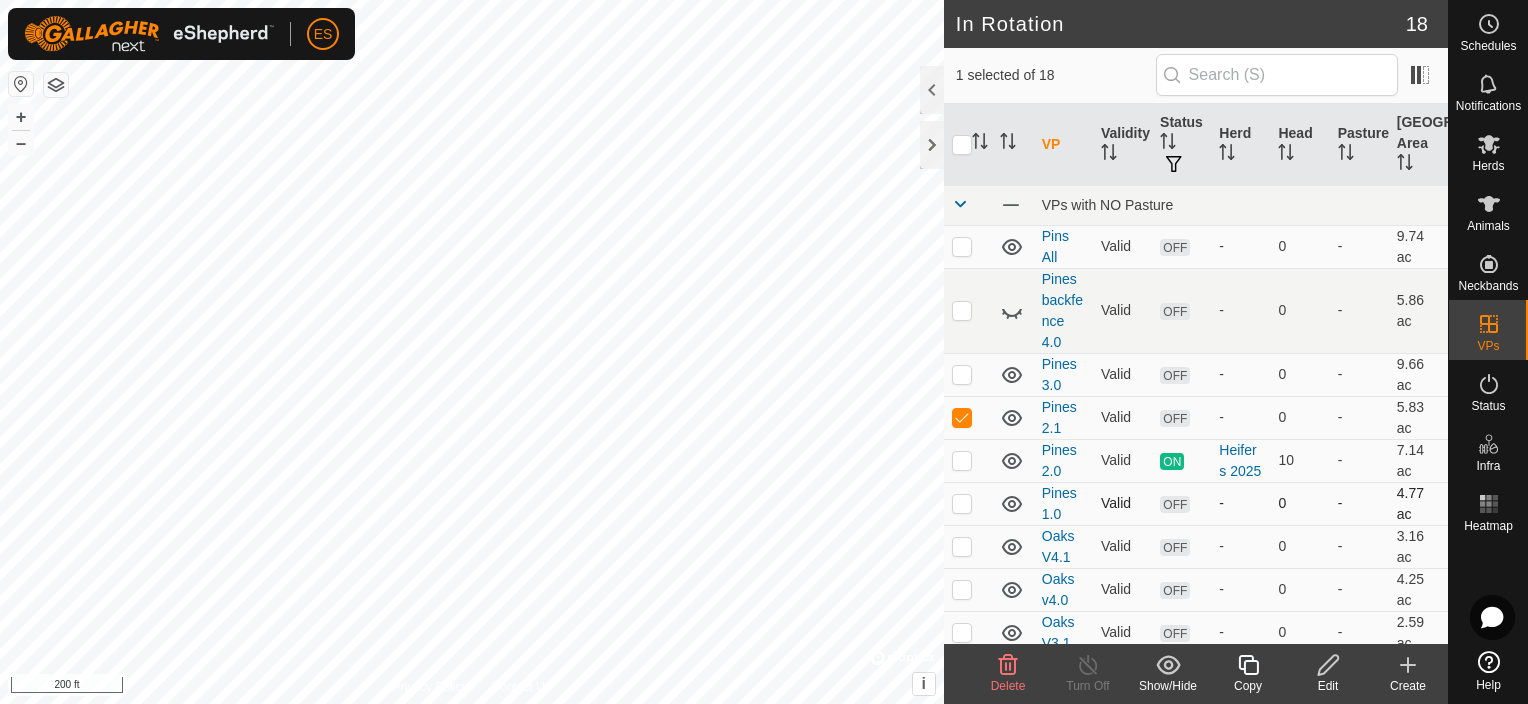 checkbox on "true" 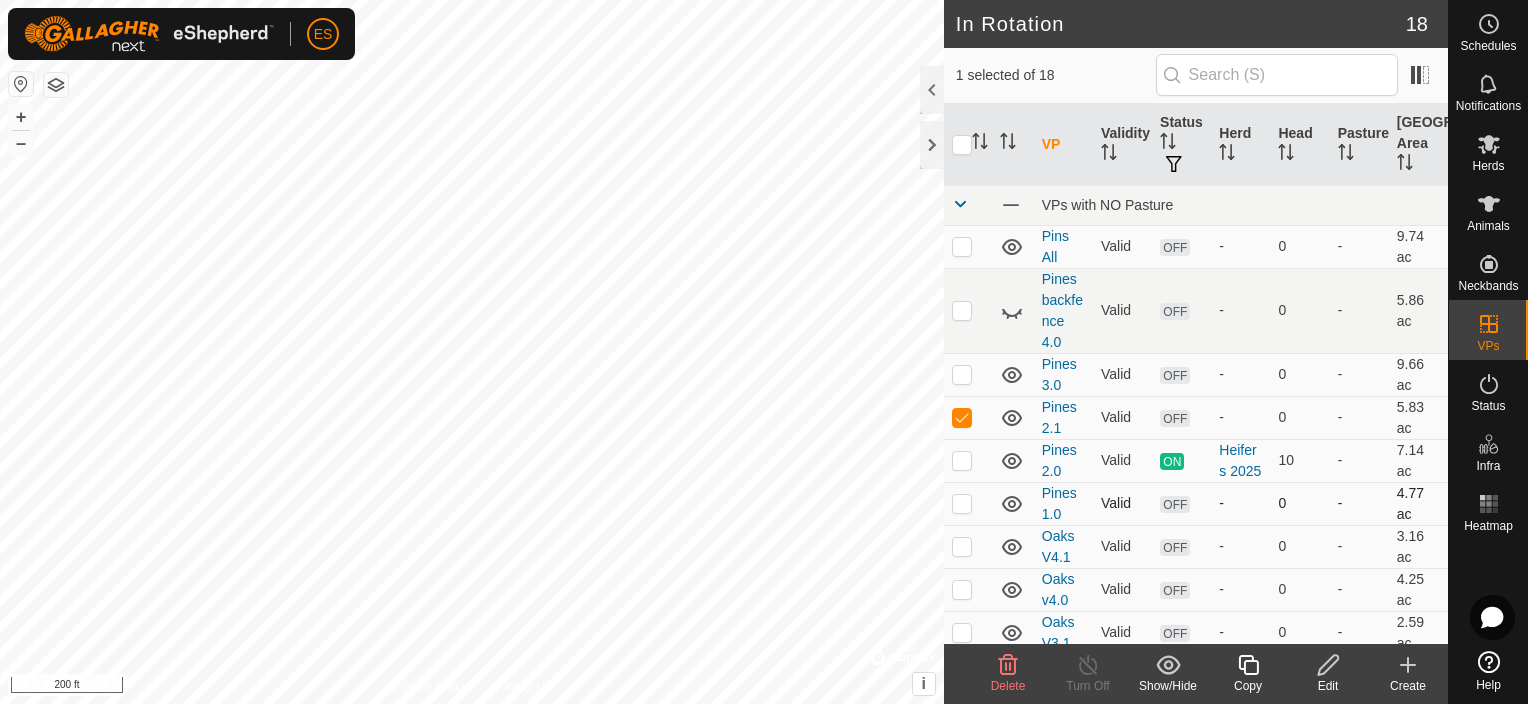 checkbox on "false" 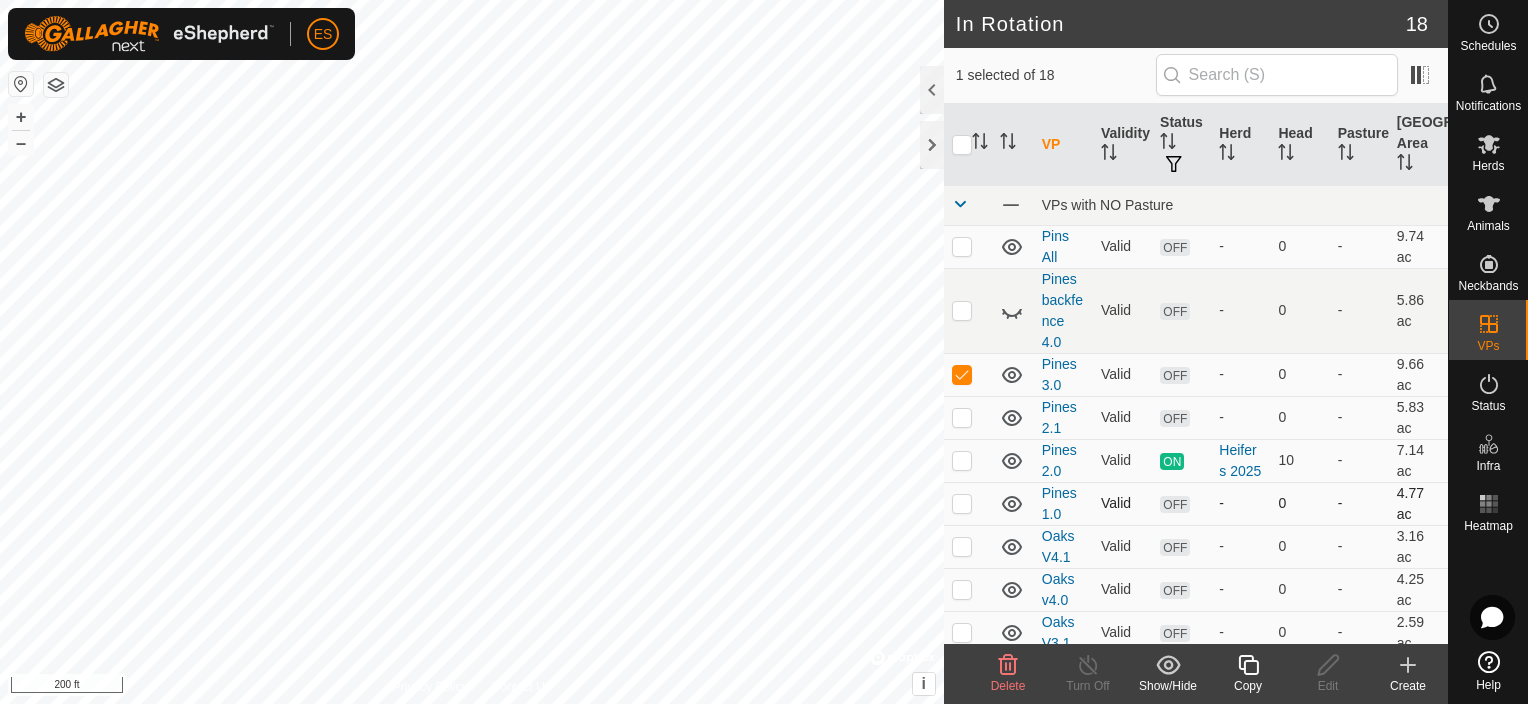 checkbox on "true" 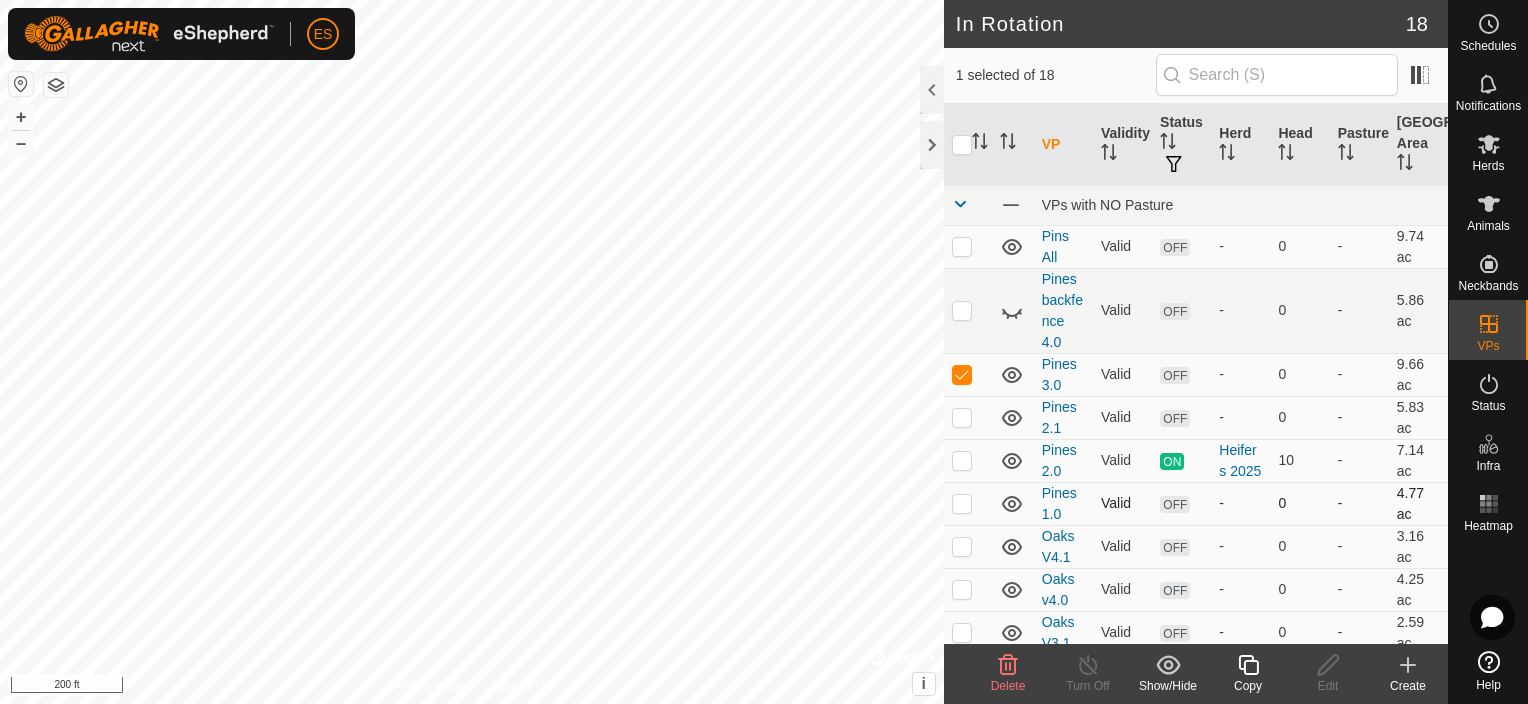 checkbox on "false" 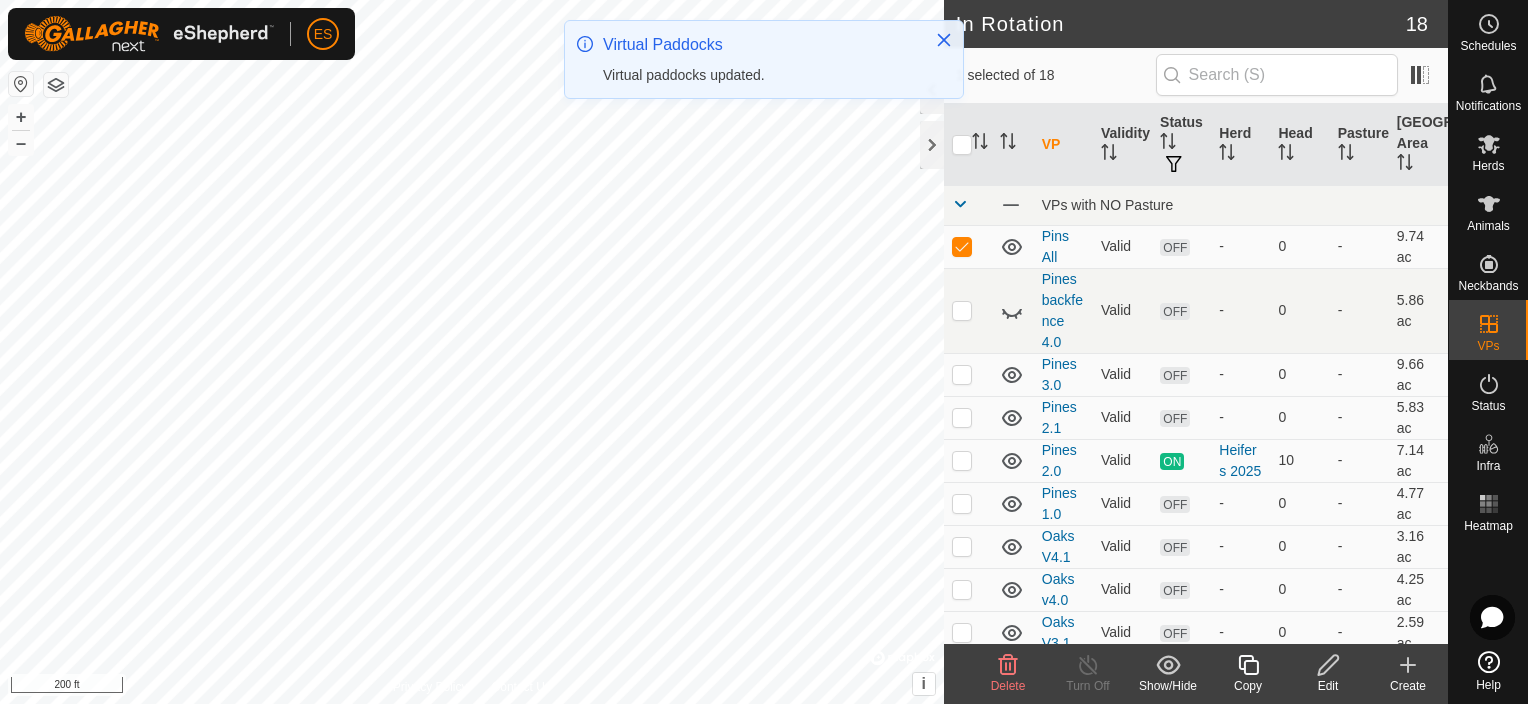 checkbox on "false" 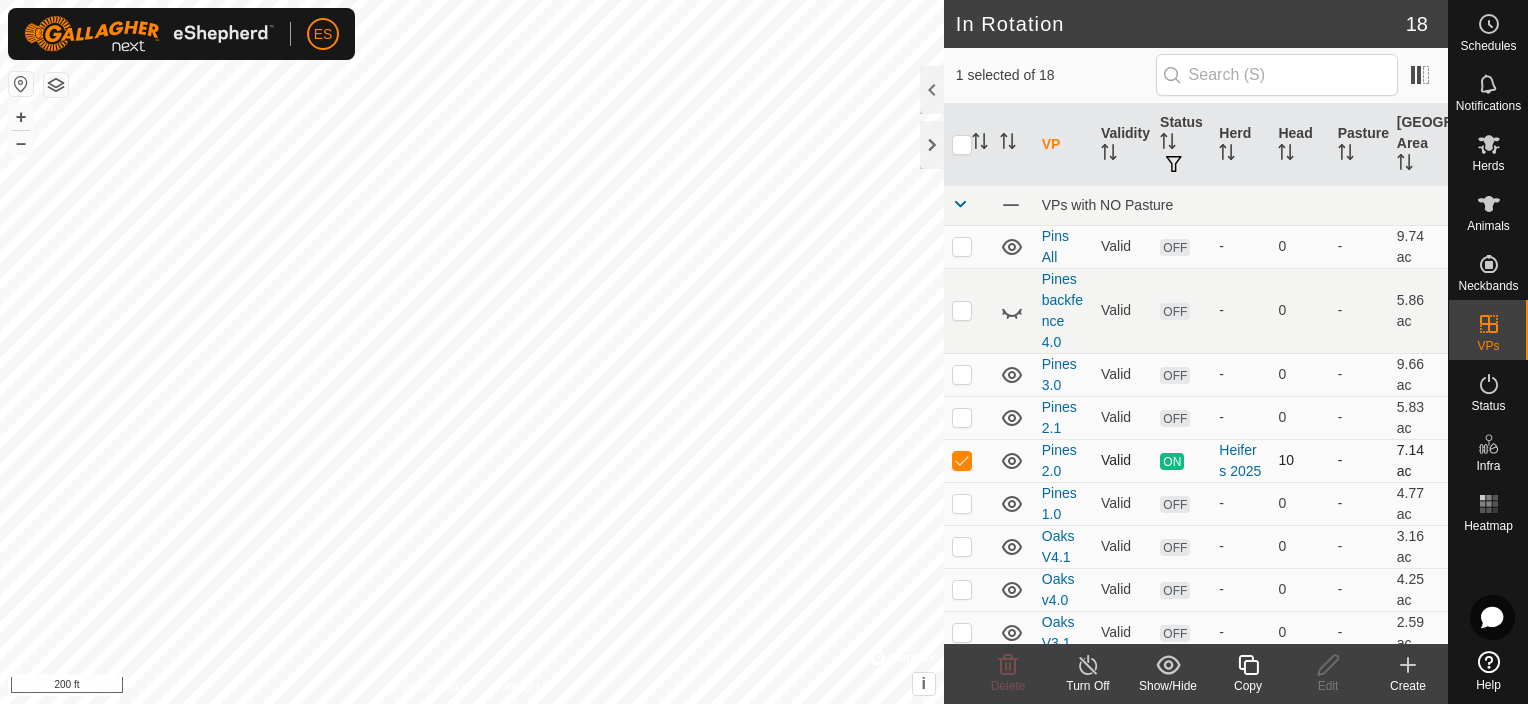 click at bounding box center [962, 460] 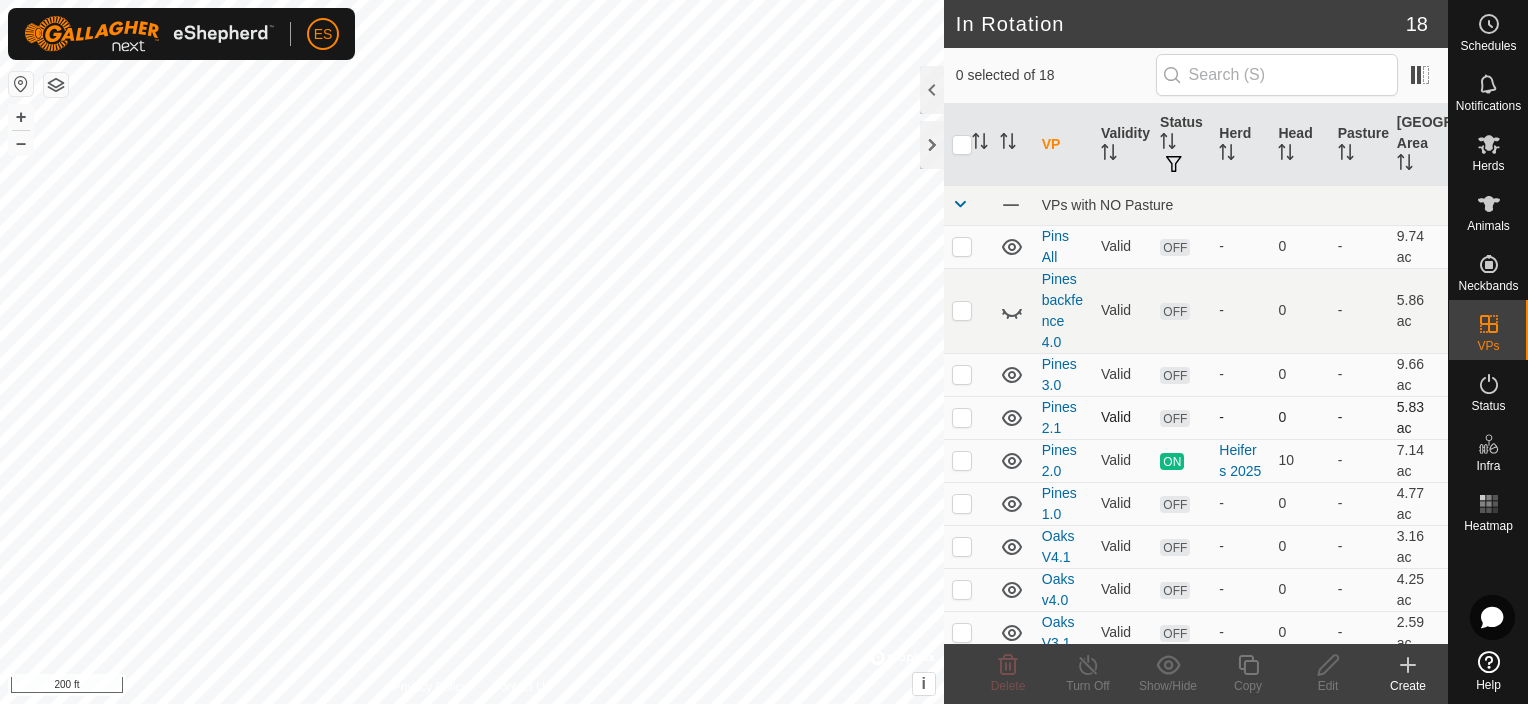 click at bounding box center (962, 417) 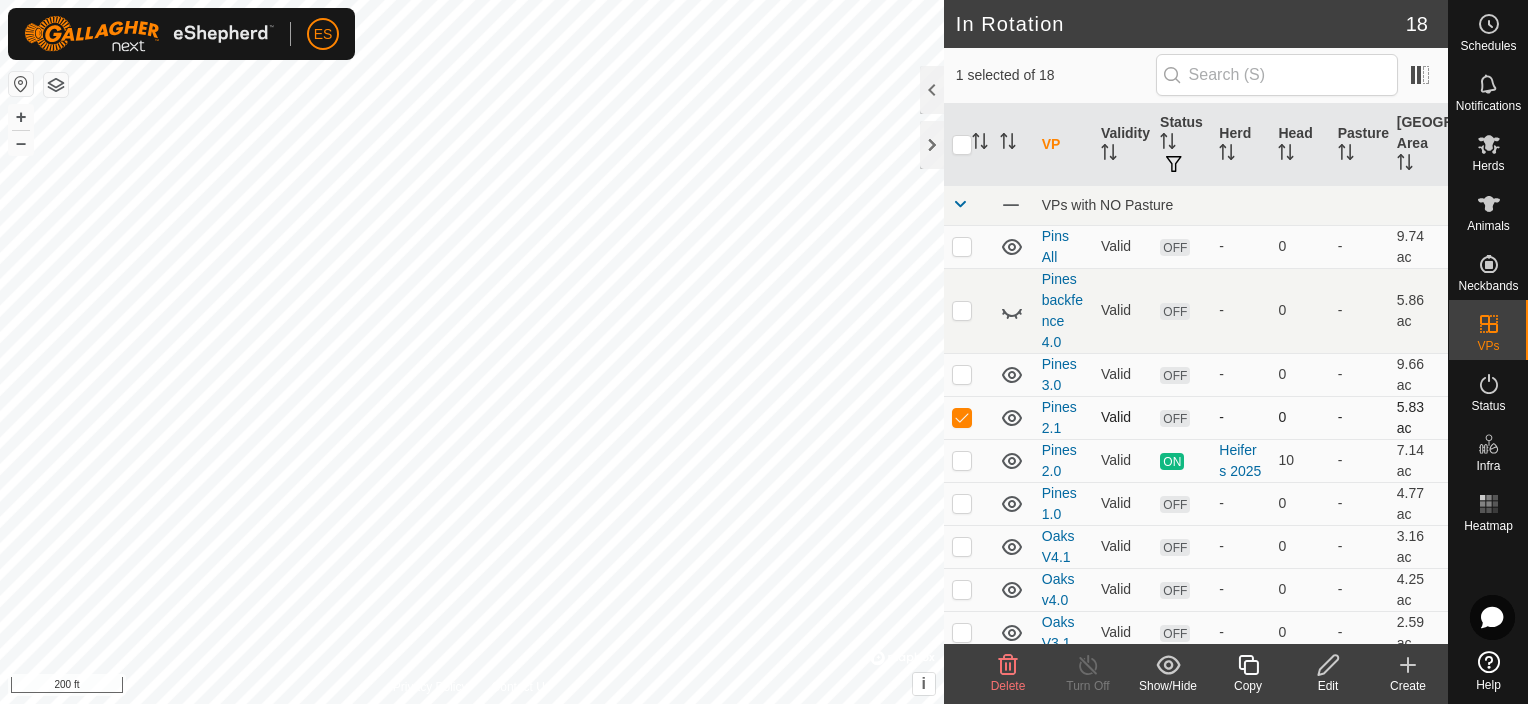 click at bounding box center (962, 417) 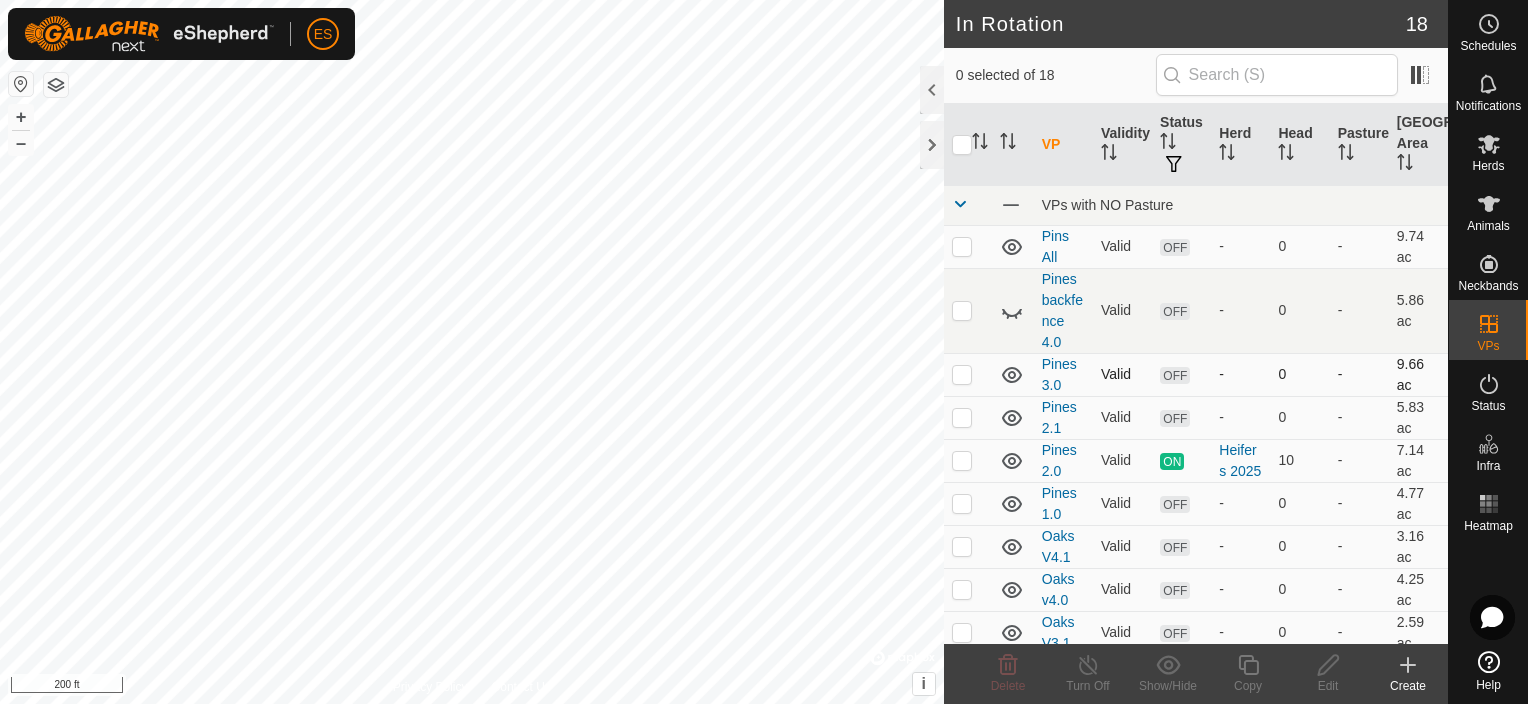 click at bounding box center [962, 374] 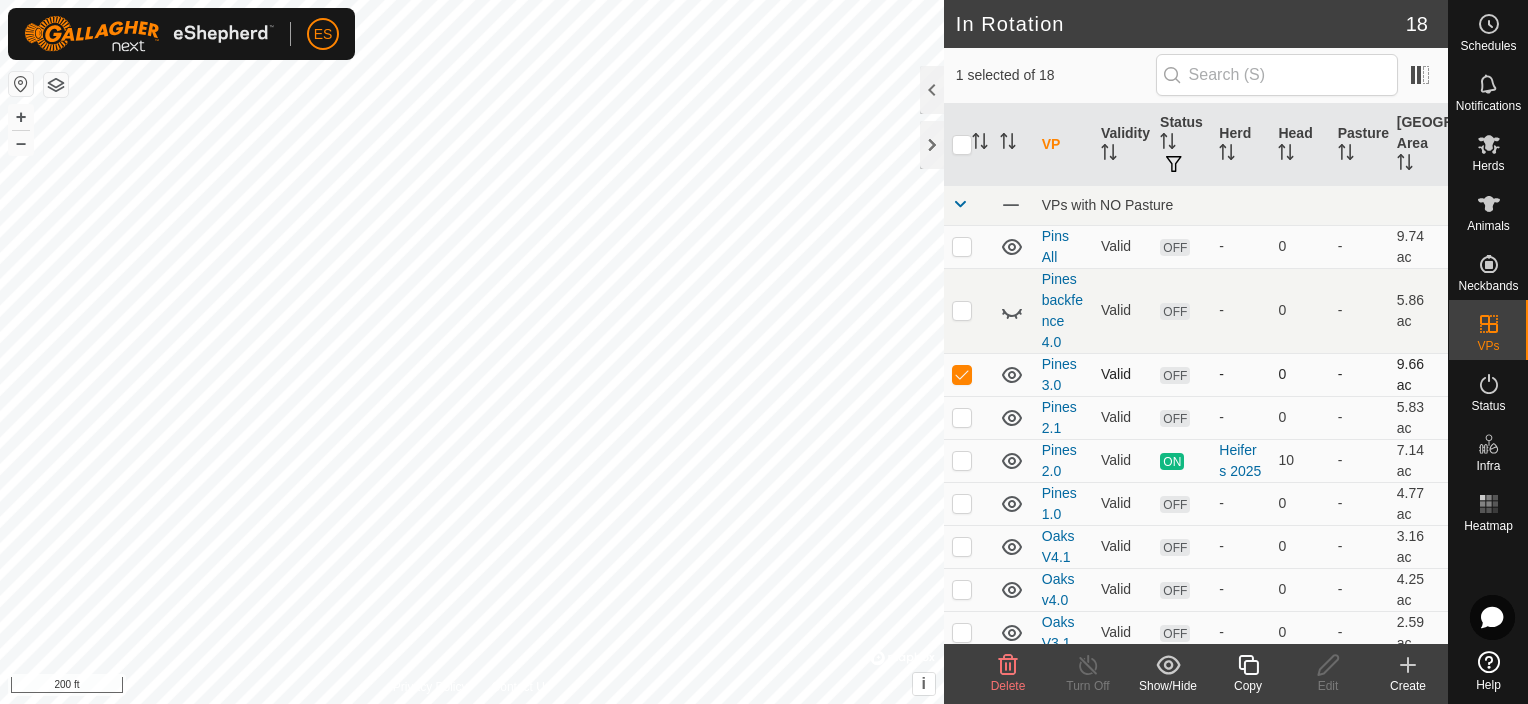click at bounding box center (962, 374) 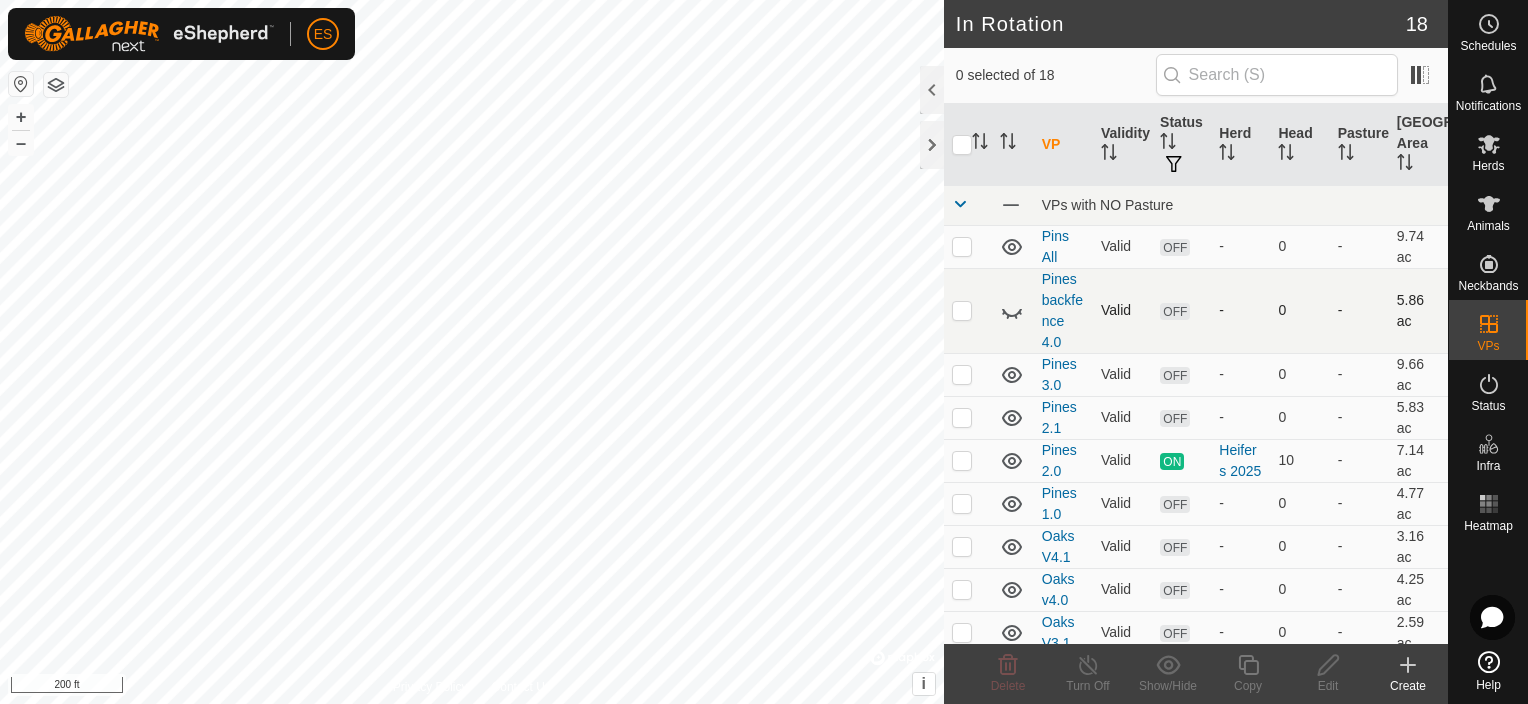click at bounding box center (962, 310) 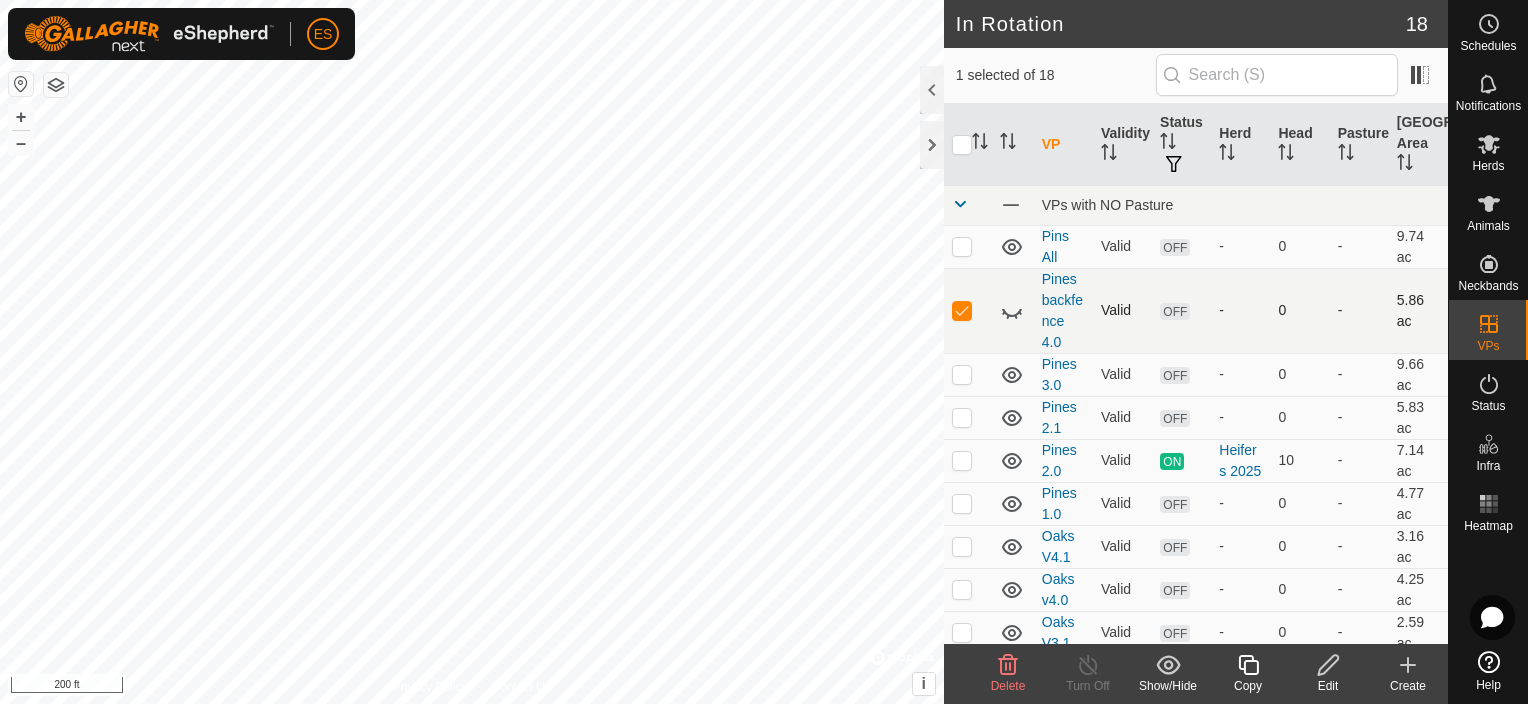 click 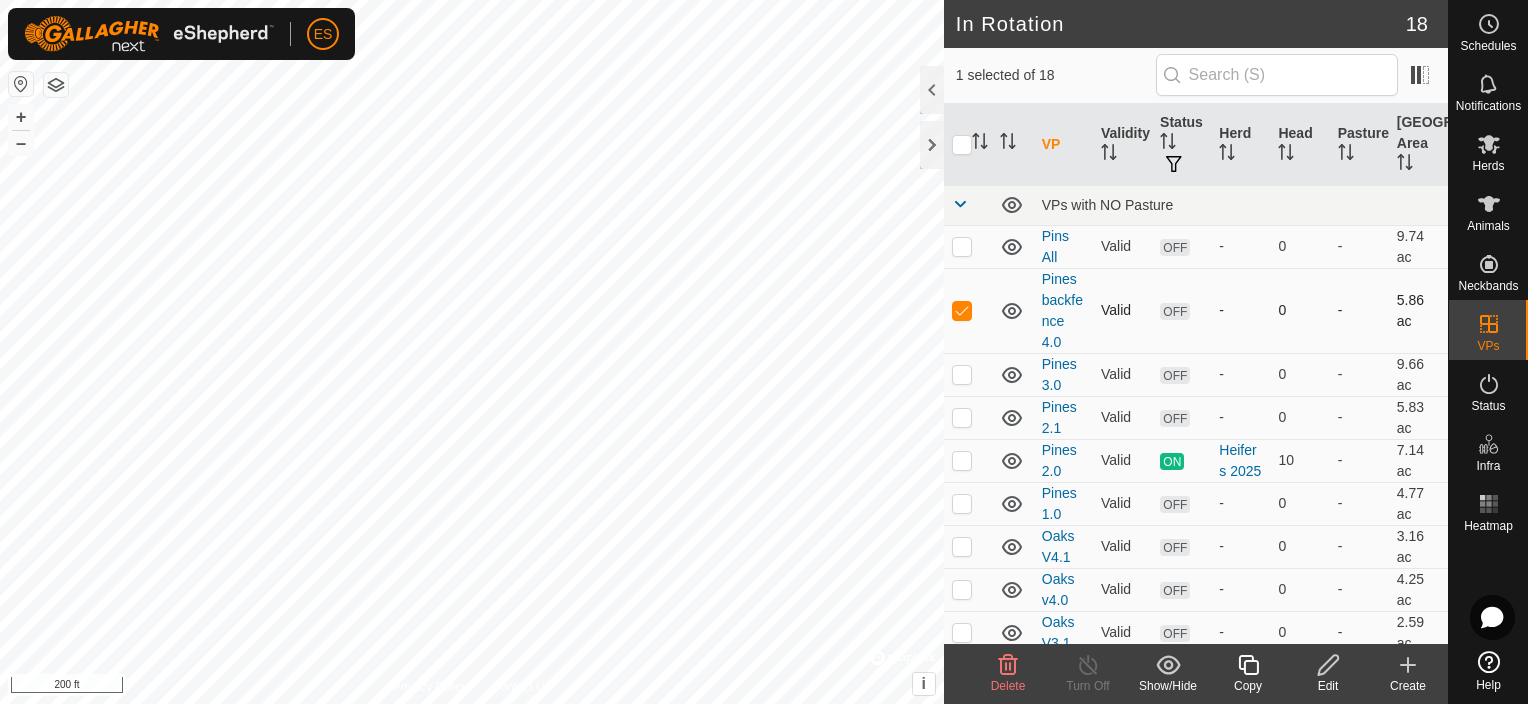 click at bounding box center [962, 310] 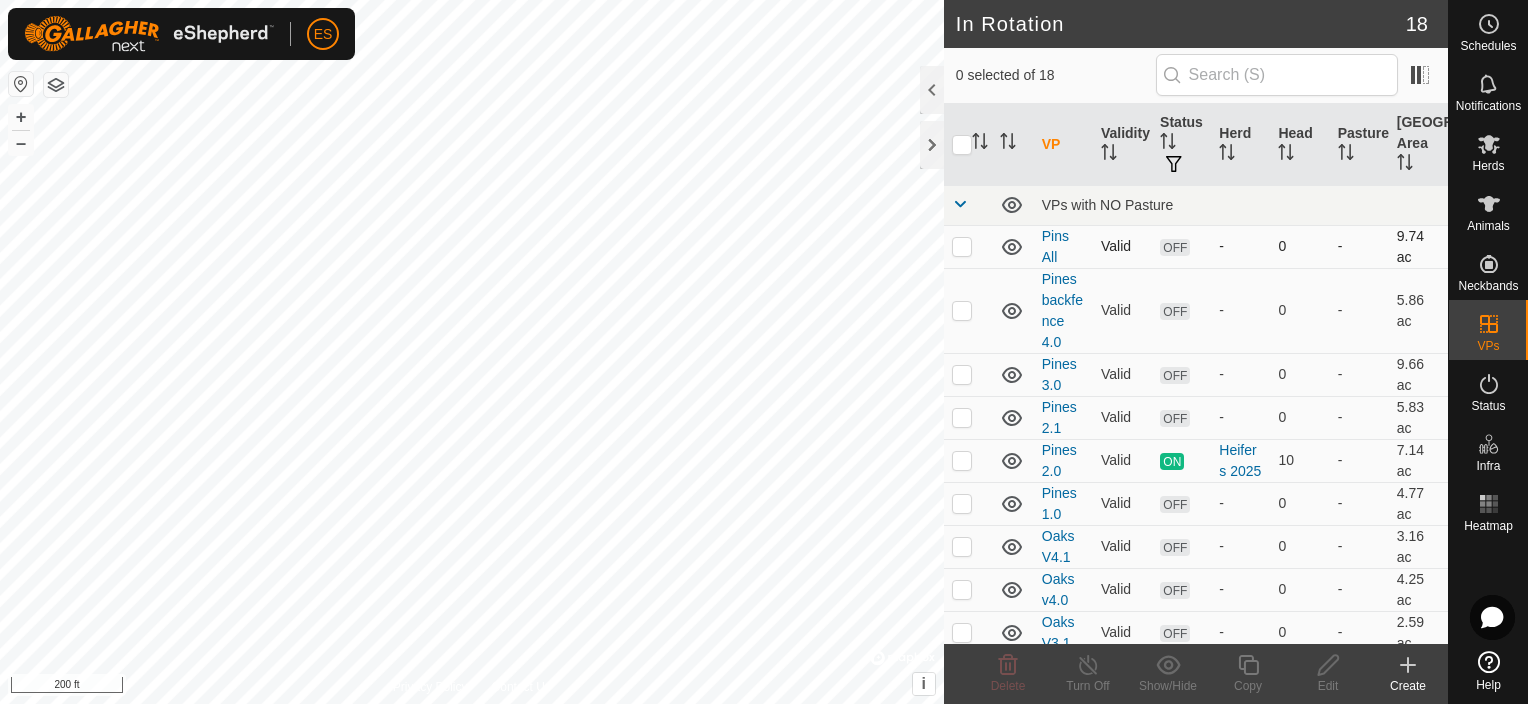 click at bounding box center (962, 246) 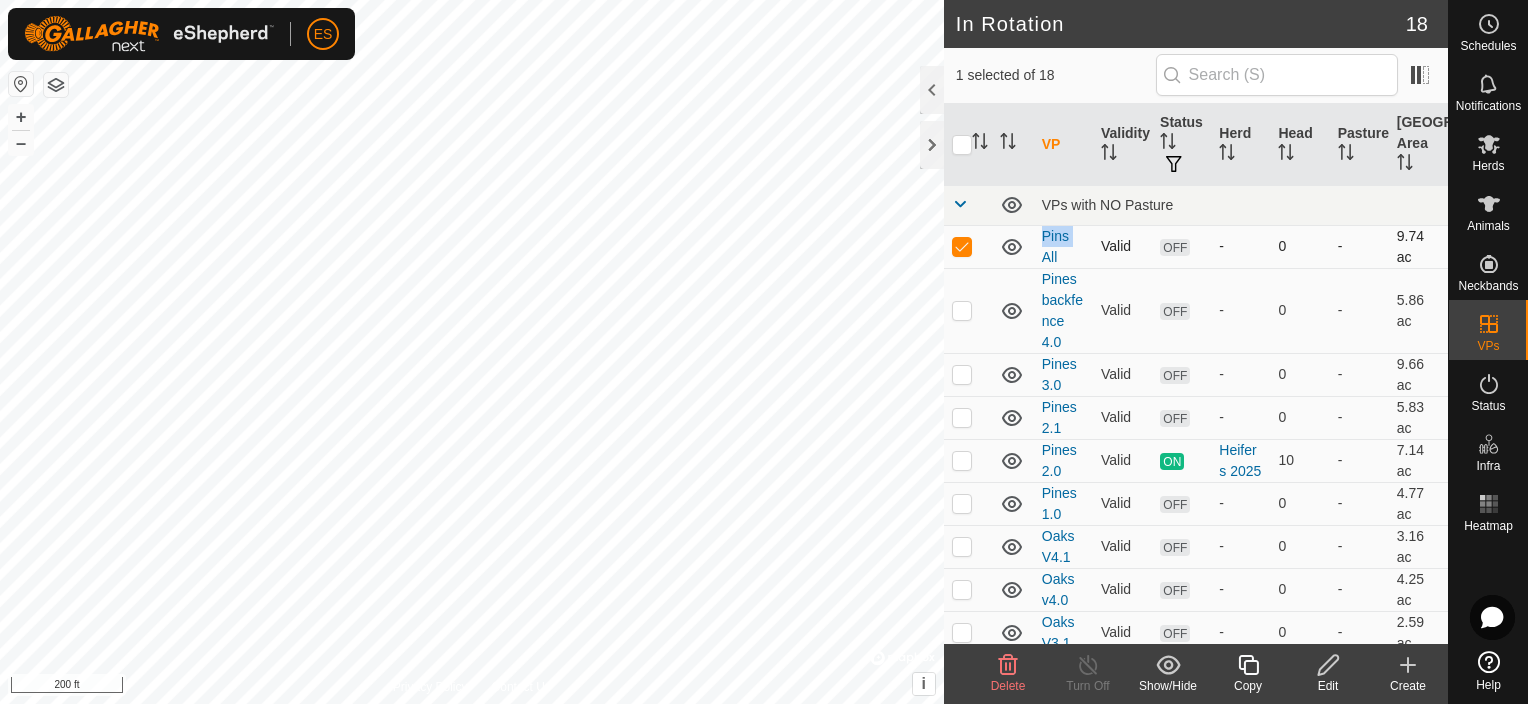 click at bounding box center (962, 246) 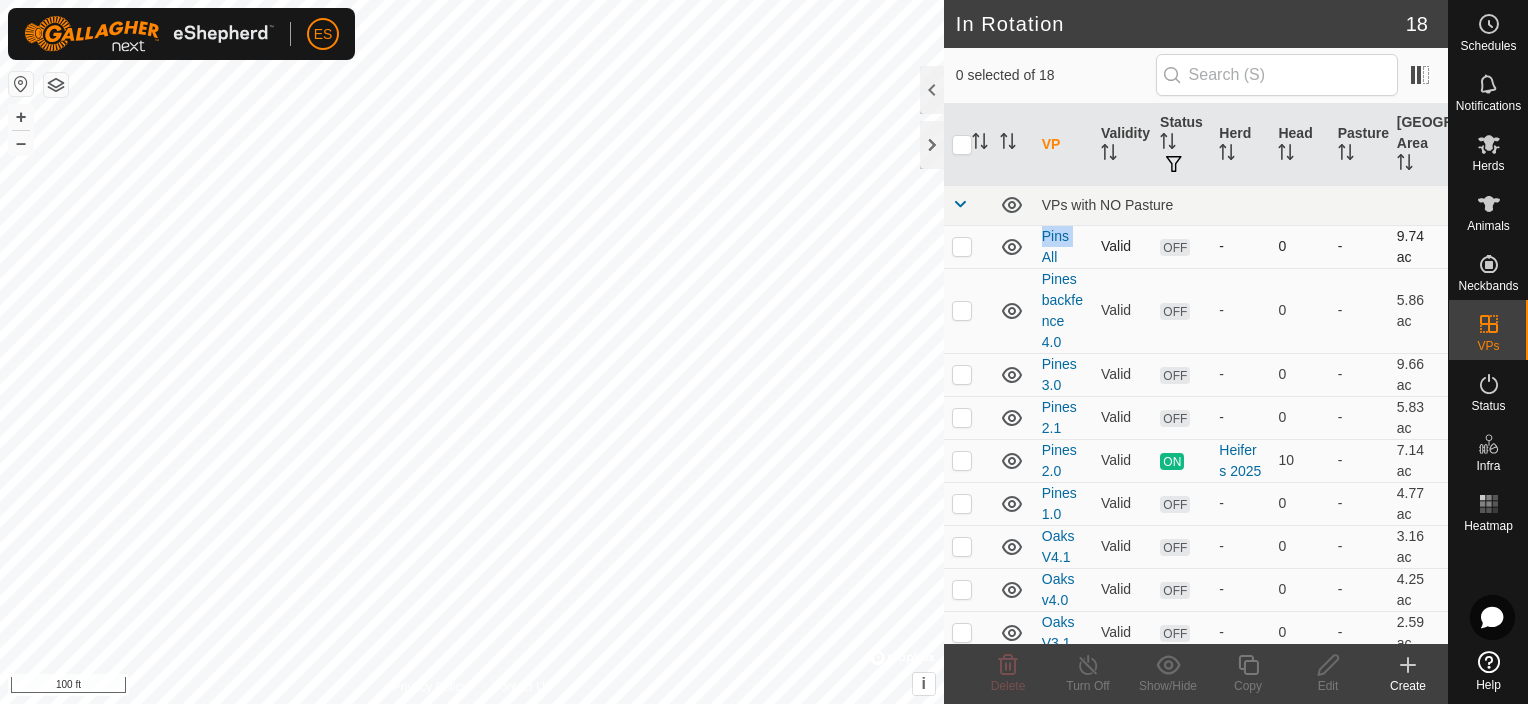 checkbox on "true" 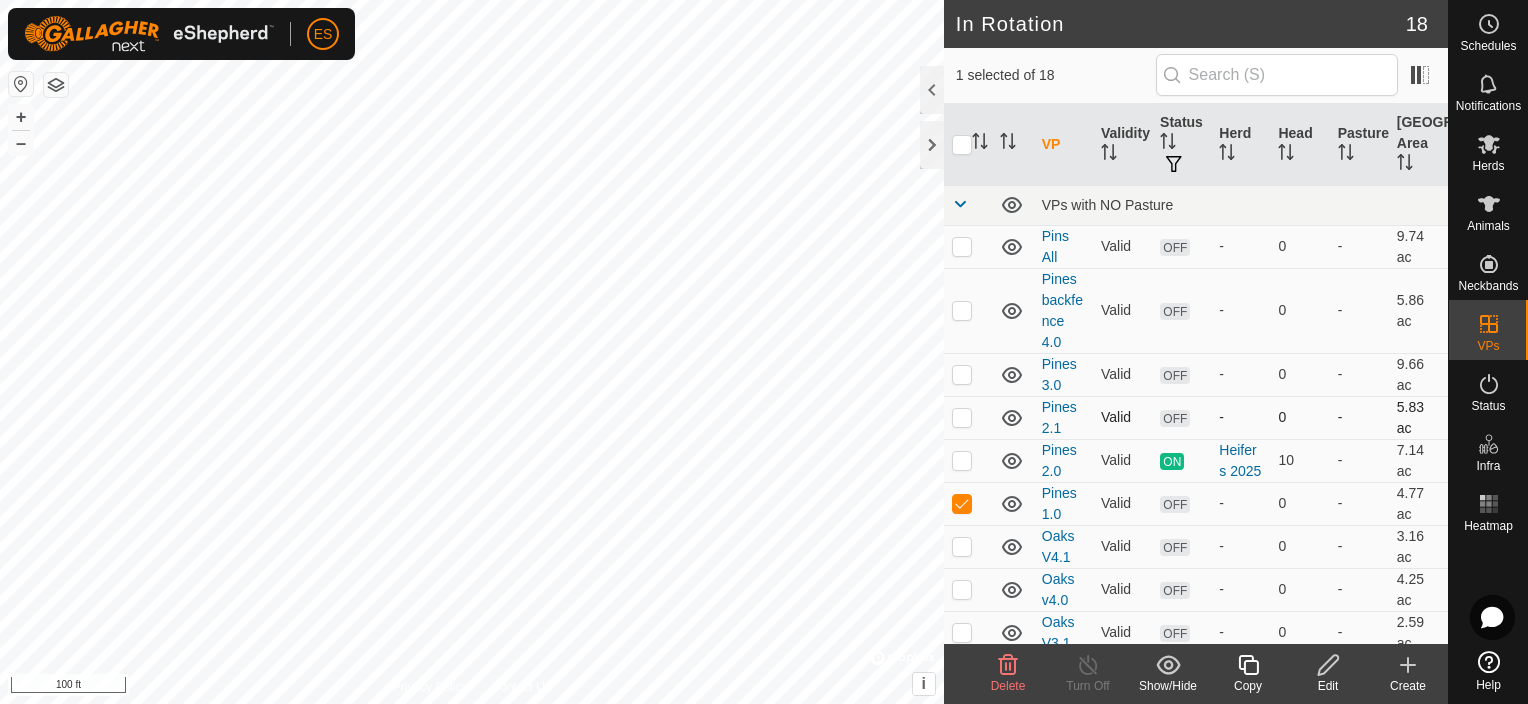 click at bounding box center (962, 417) 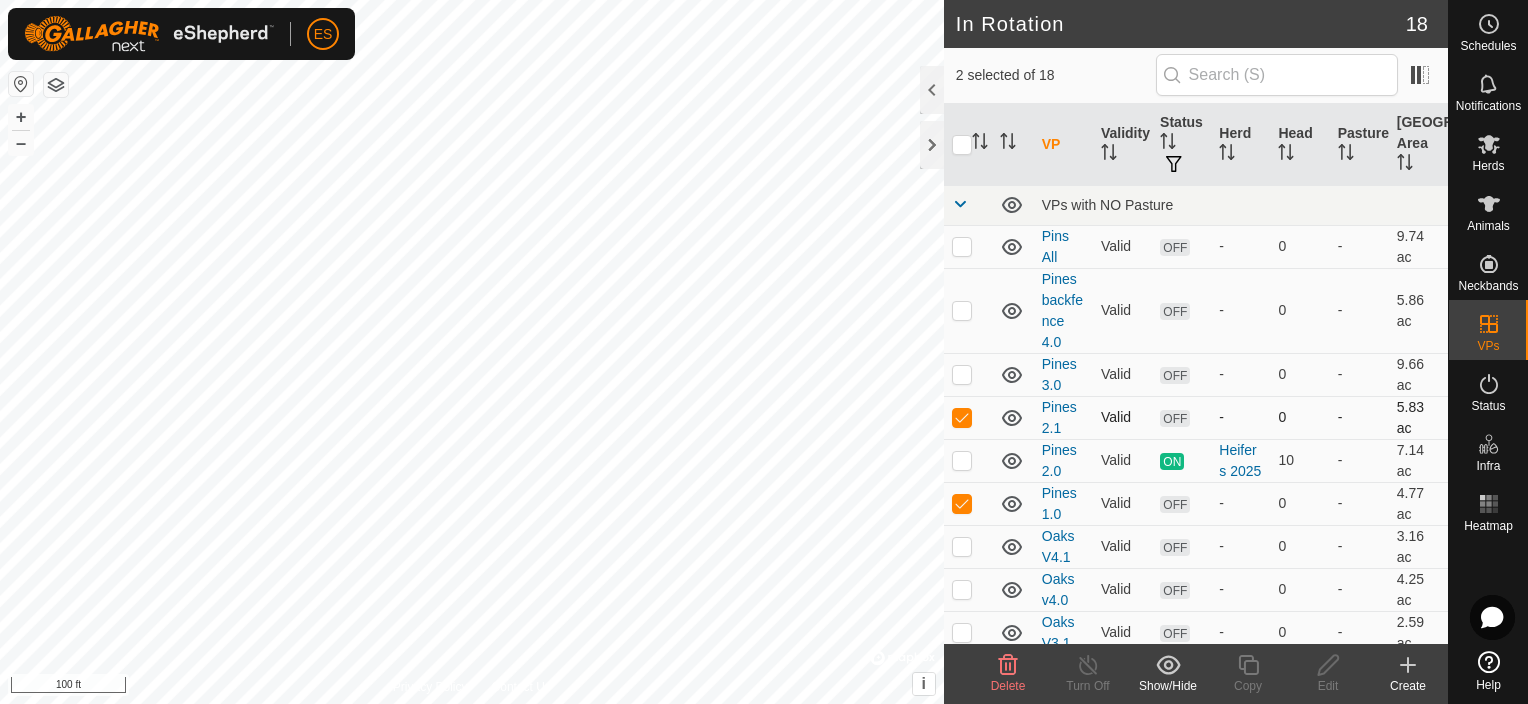 checkbox on "true" 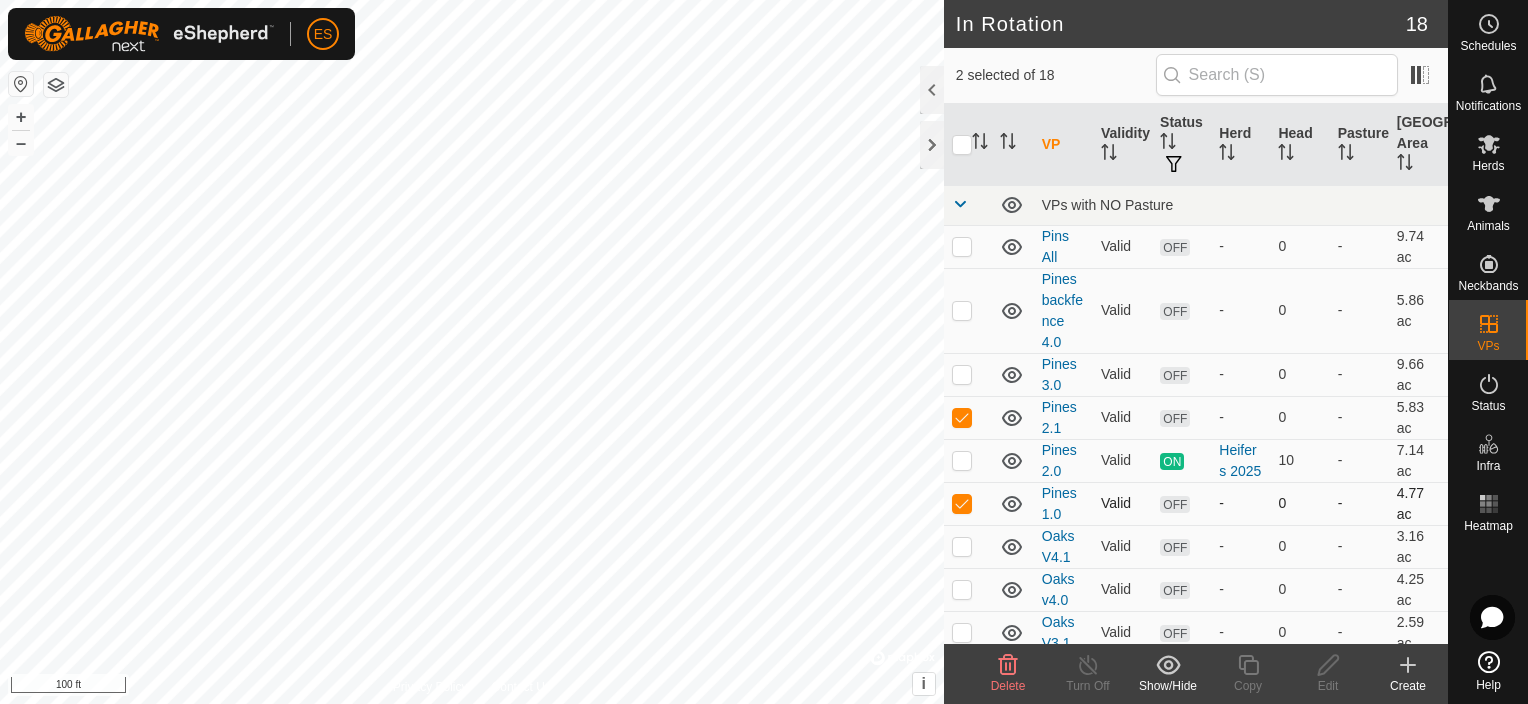 click at bounding box center (962, 503) 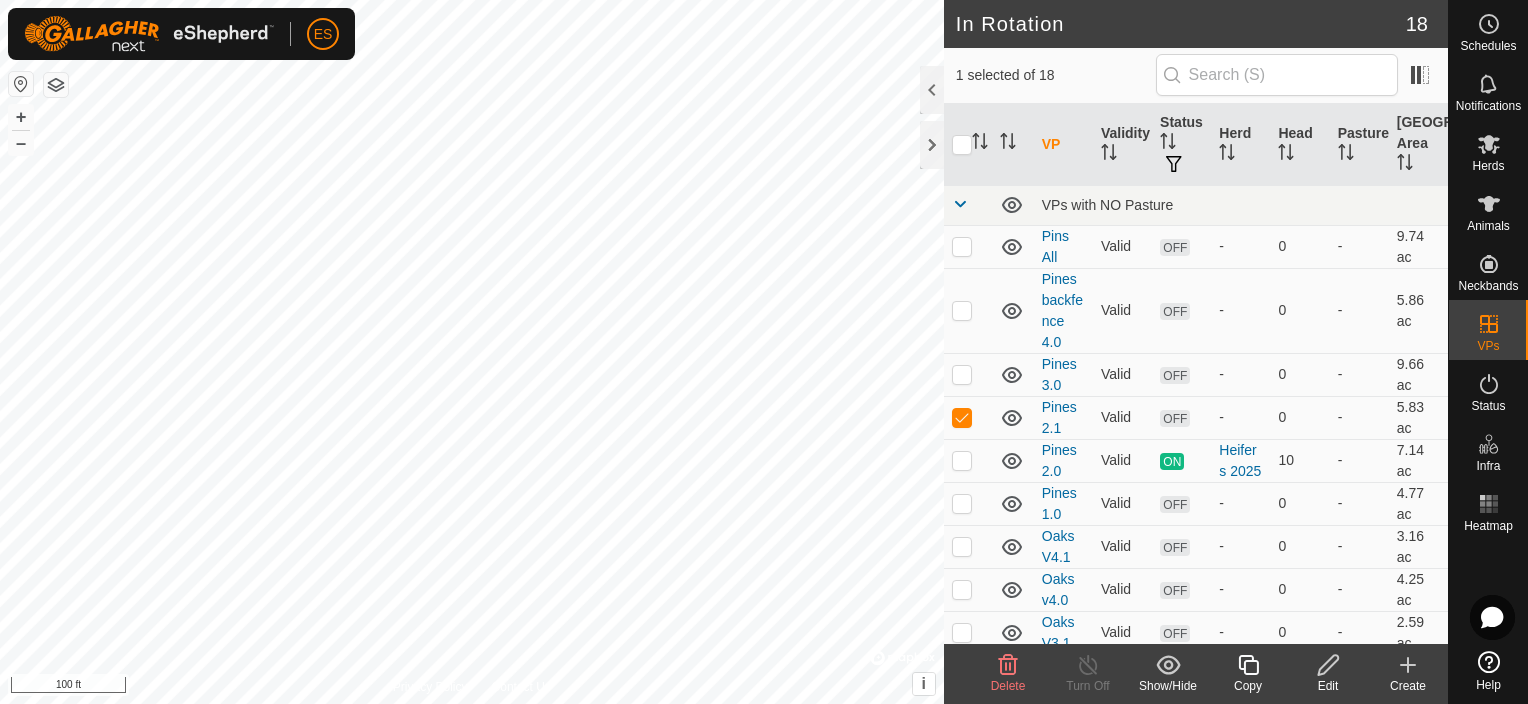 click on "Edit" 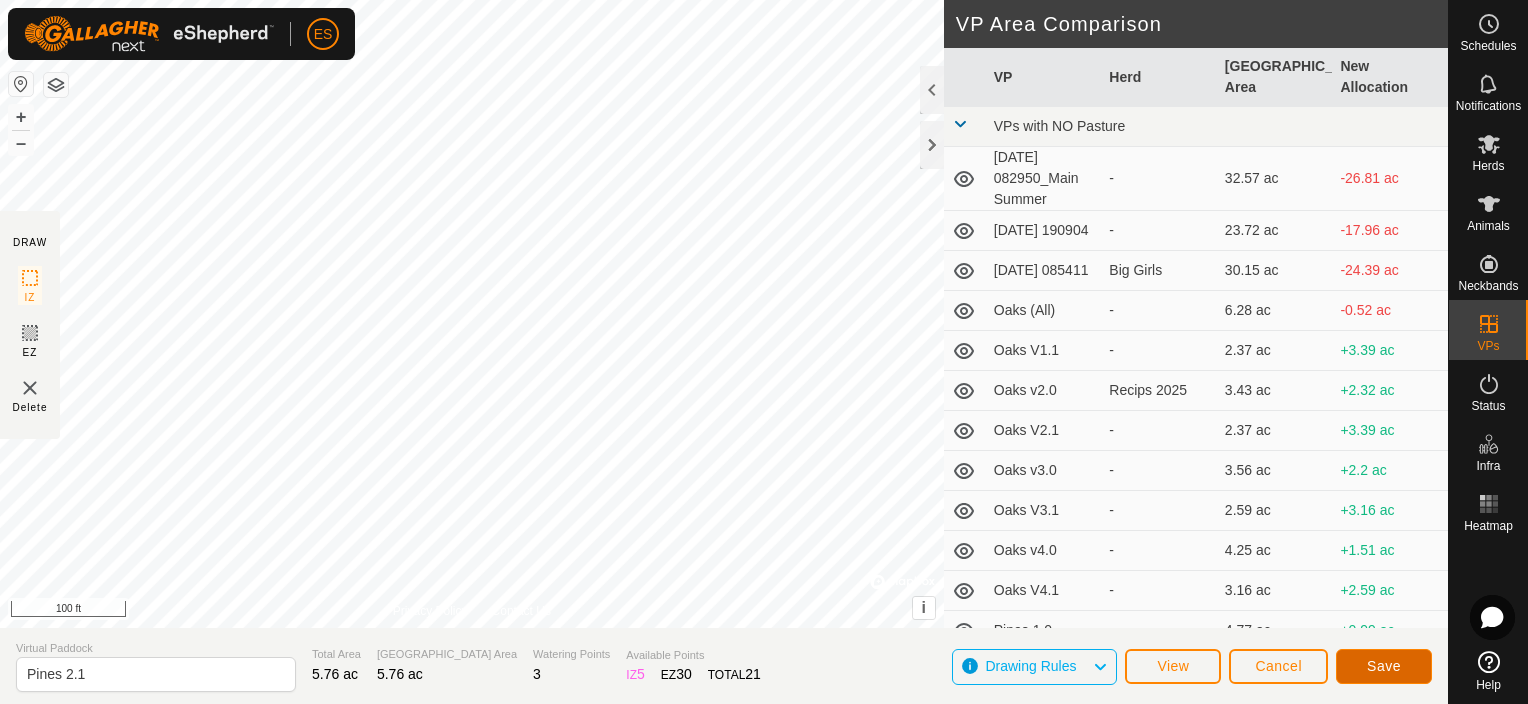 click on "Save" 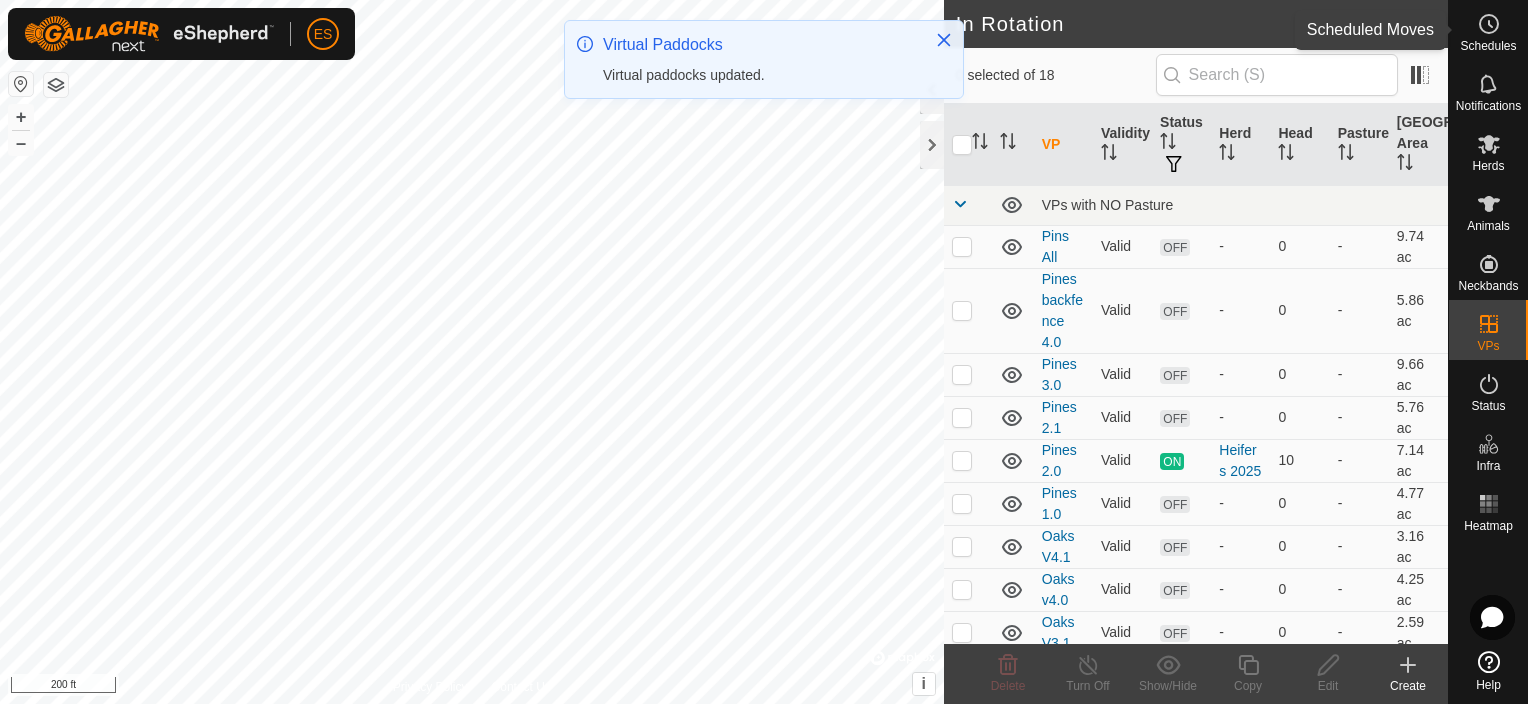 click 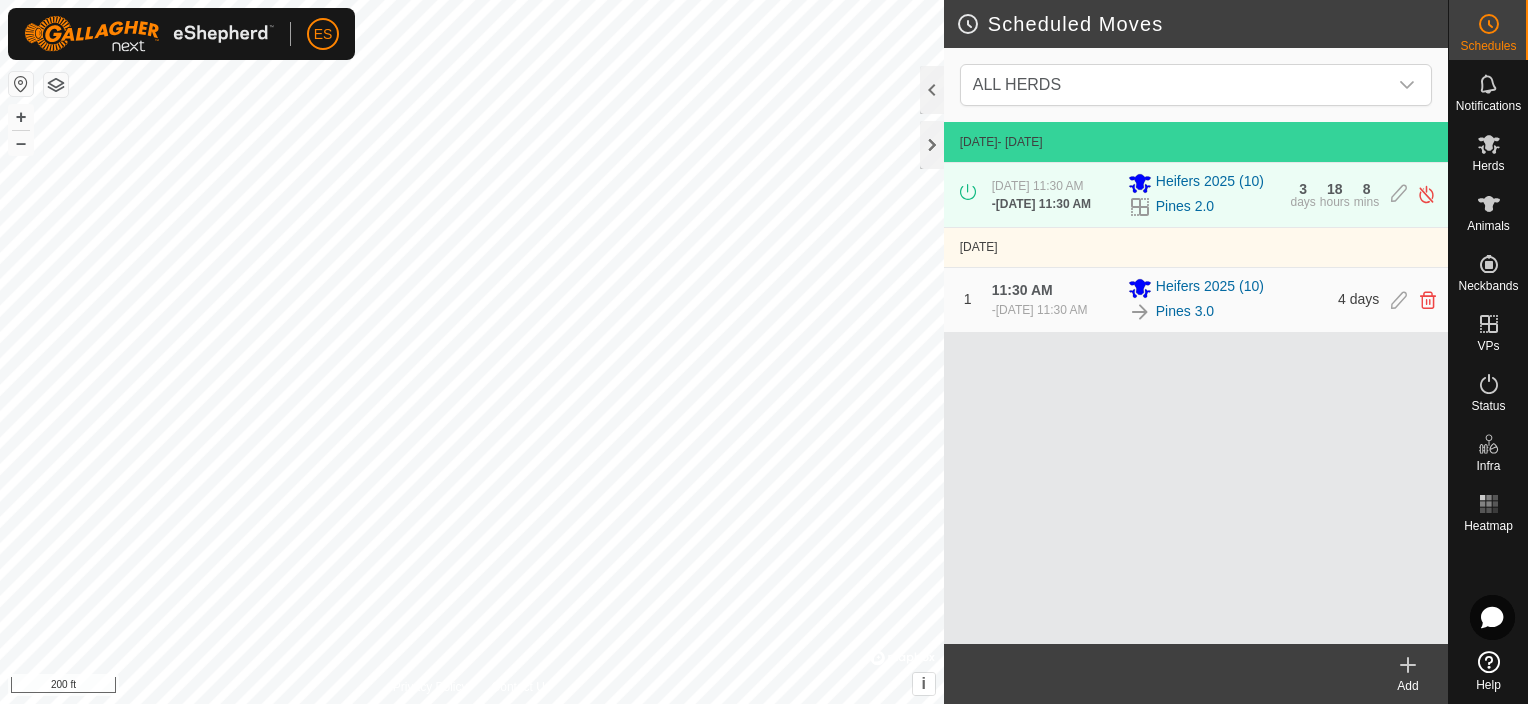 click 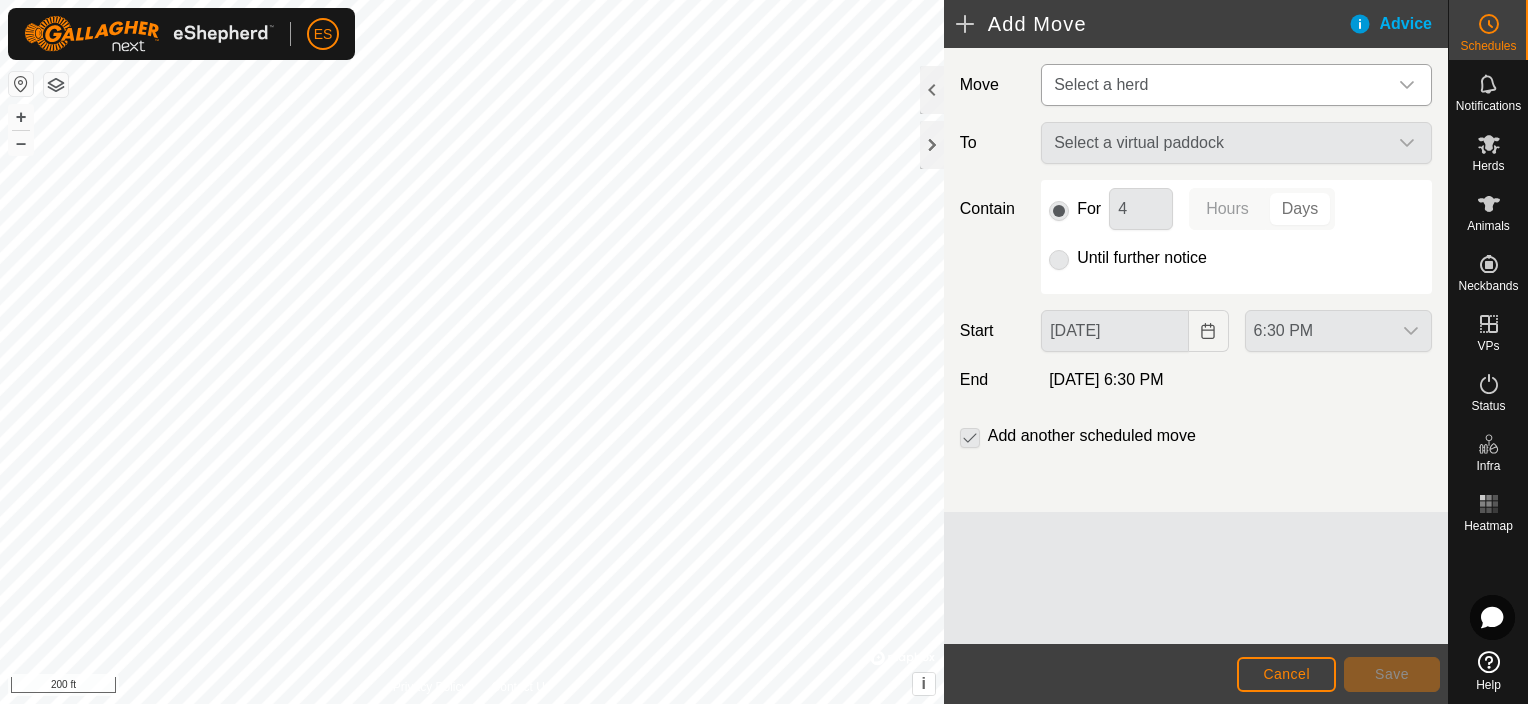click on "Select a herd" at bounding box center (1216, 85) 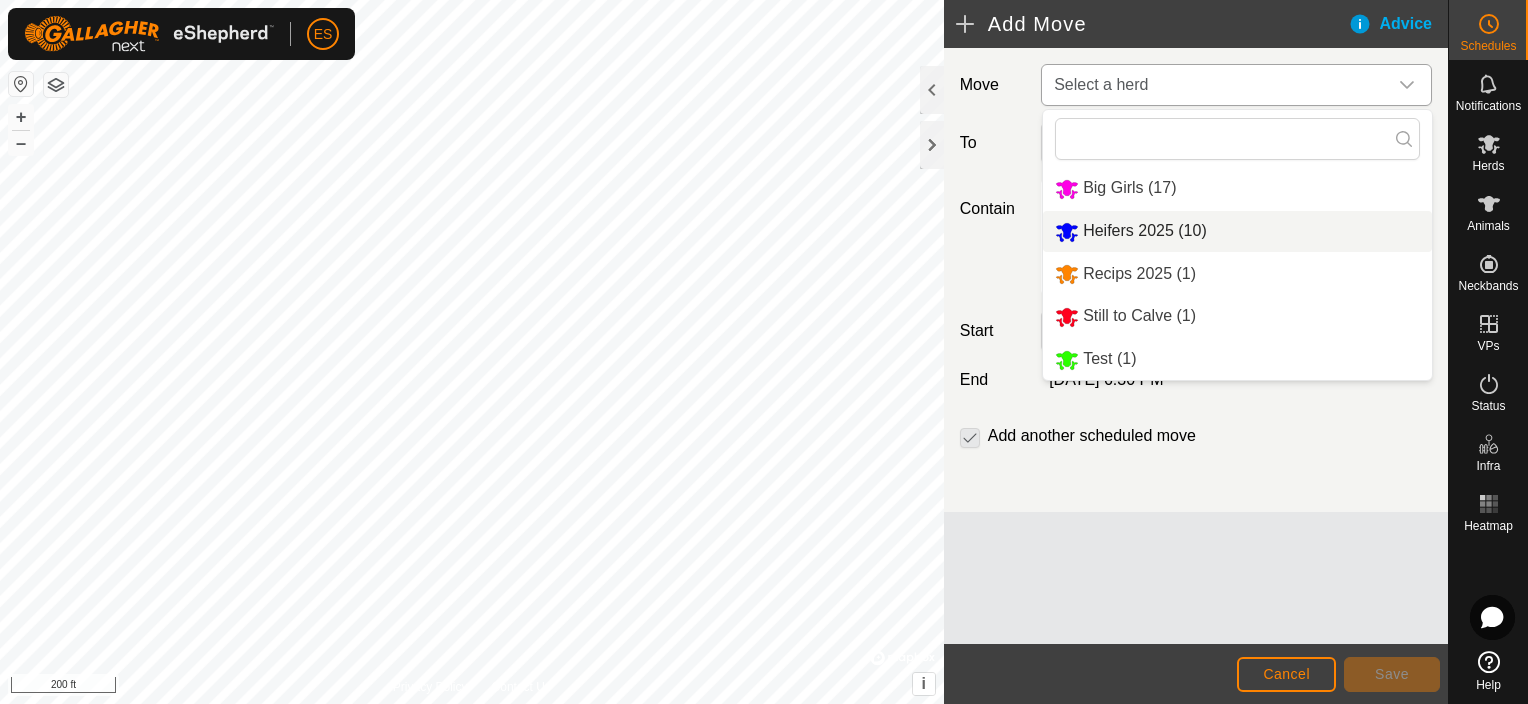 click on "Heifers 2025 (10)" at bounding box center [1237, 231] 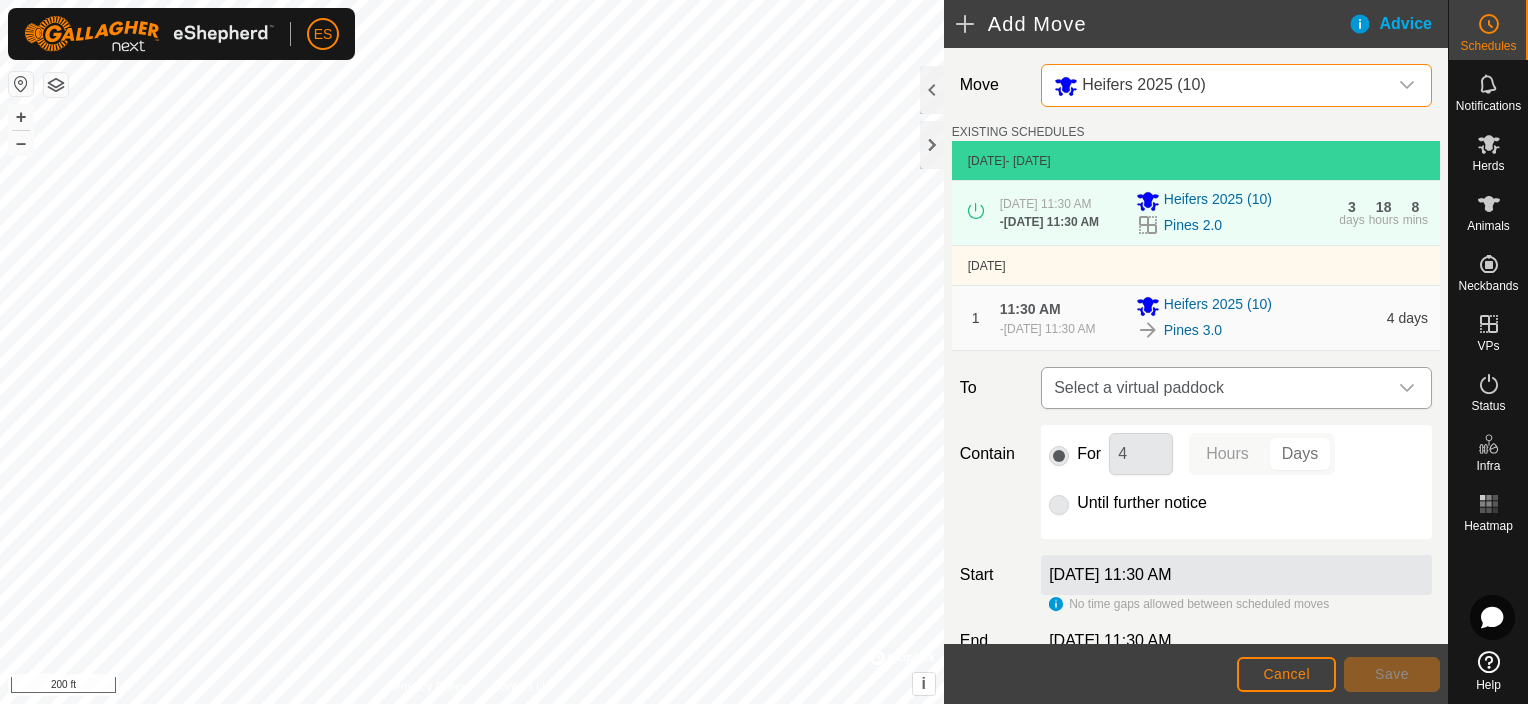 click 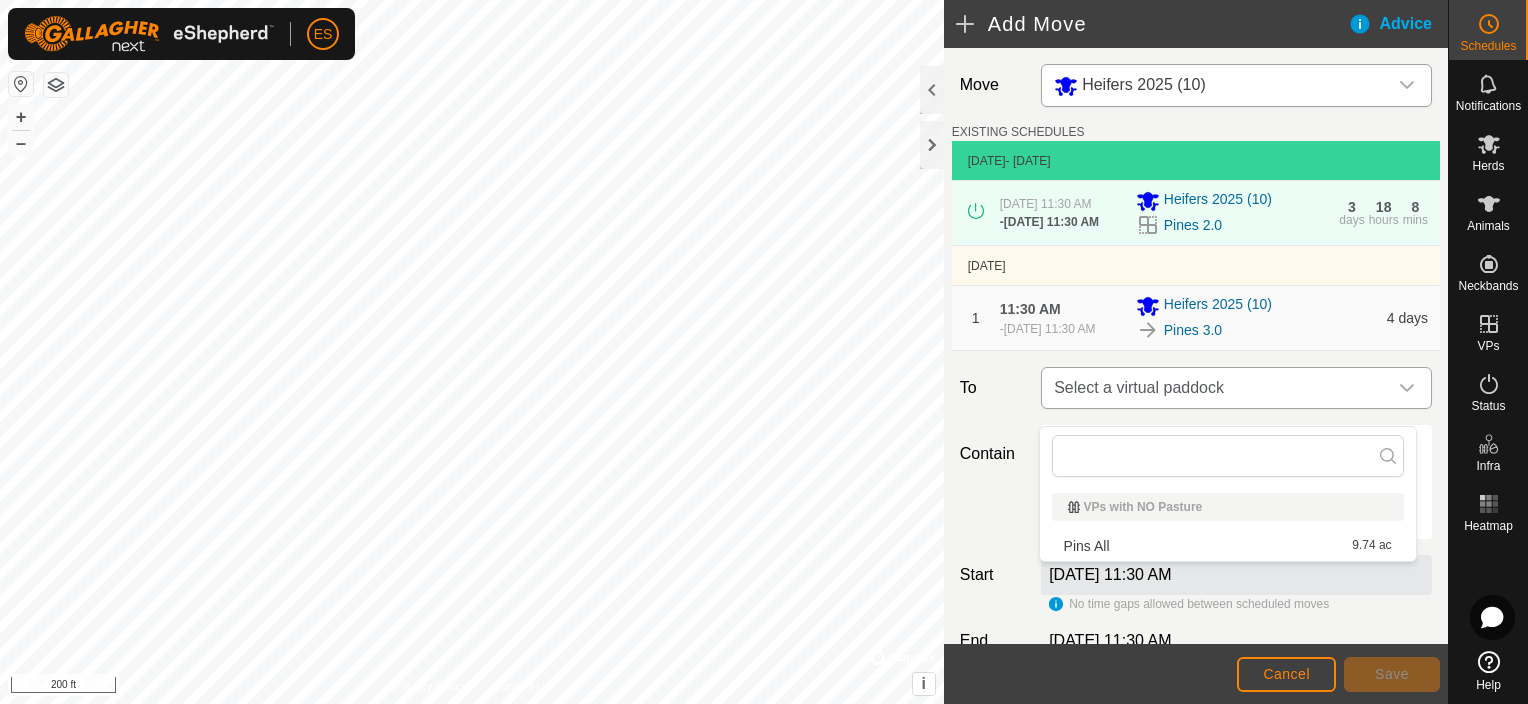 click 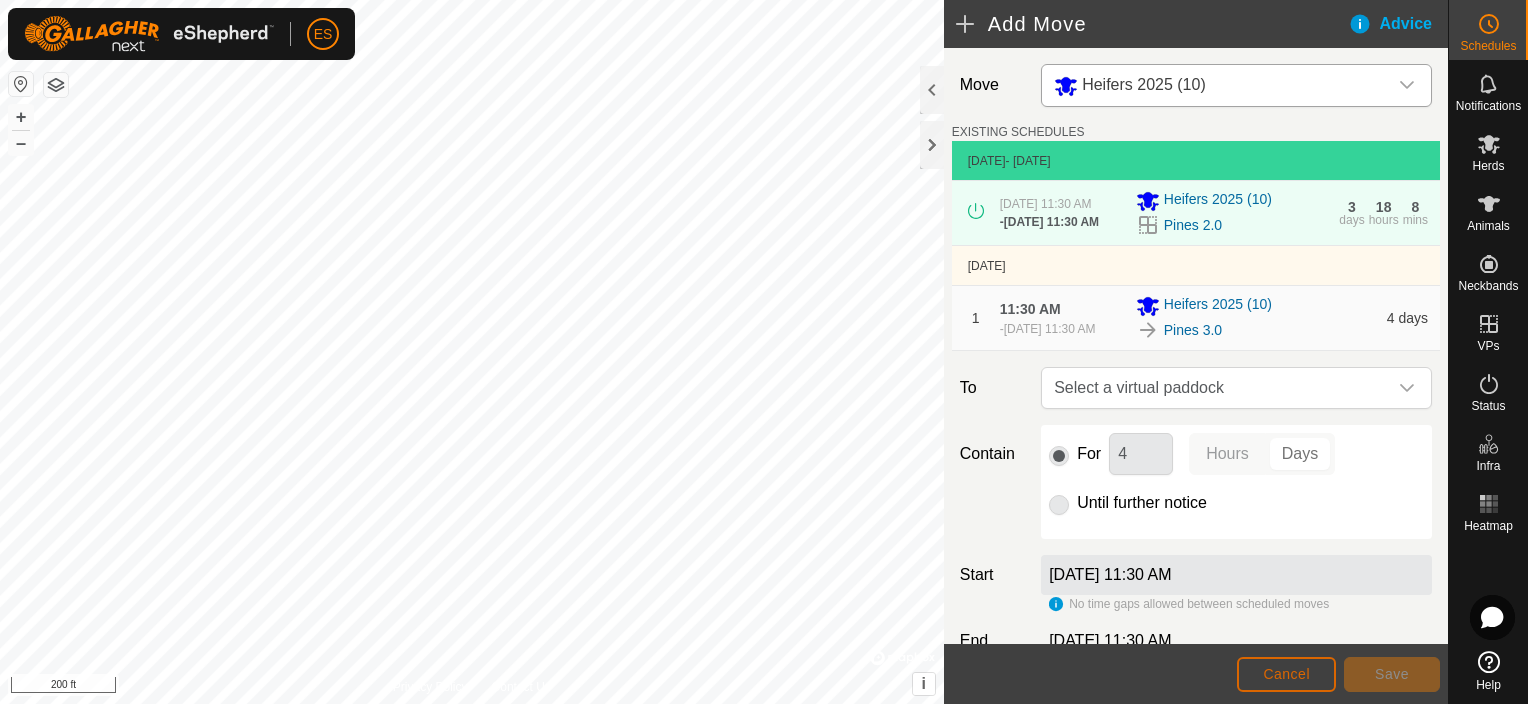 click on "Cancel" 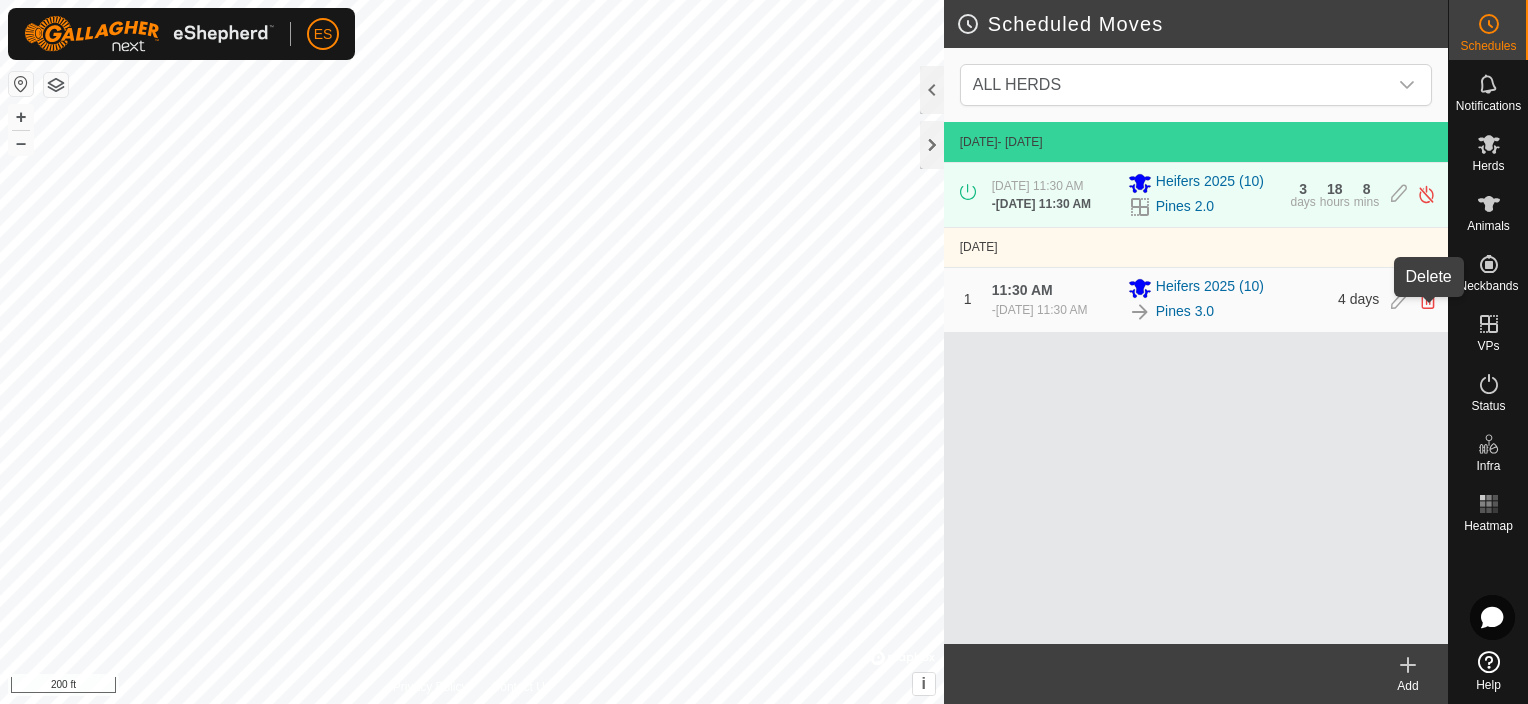 click at bounding box center (1428, 300) 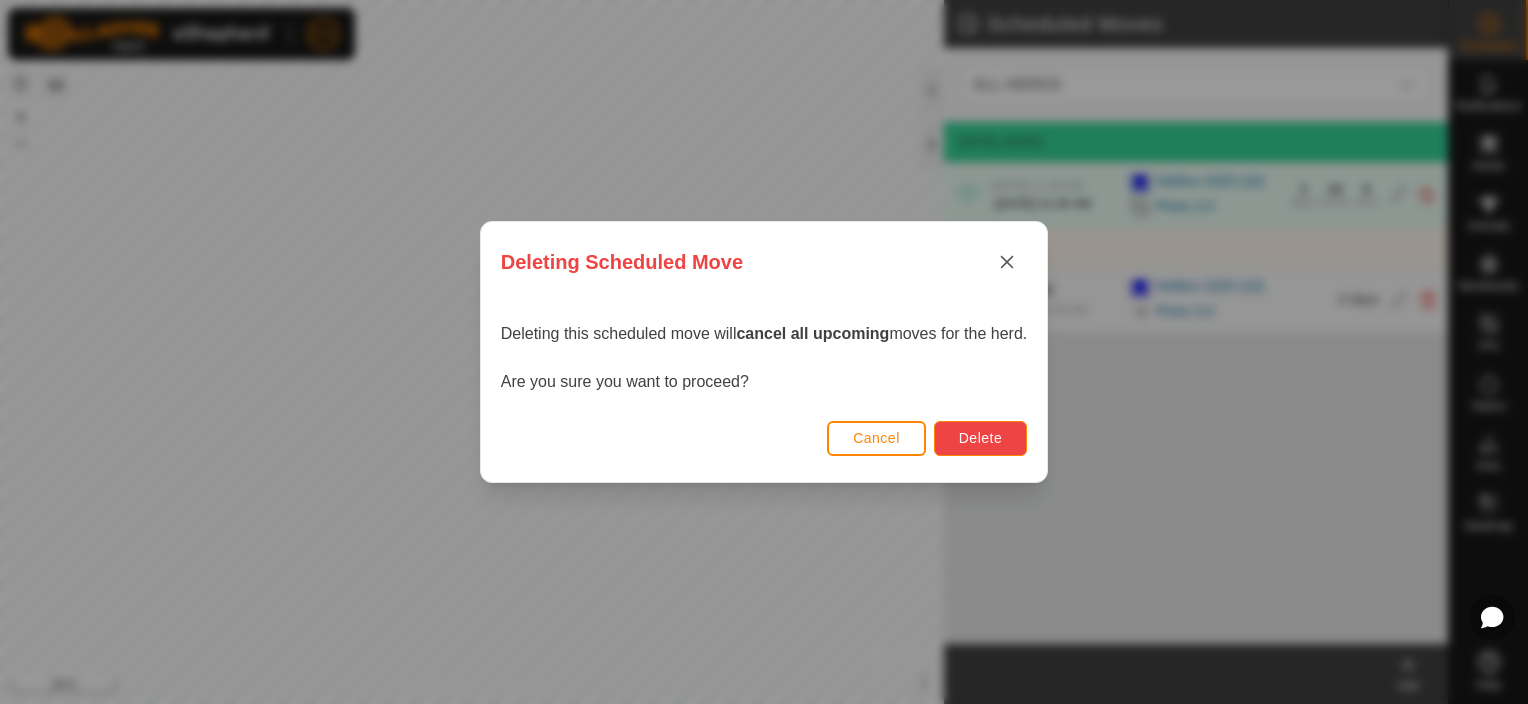 click on "Delete" at bounding box center [980, 438] 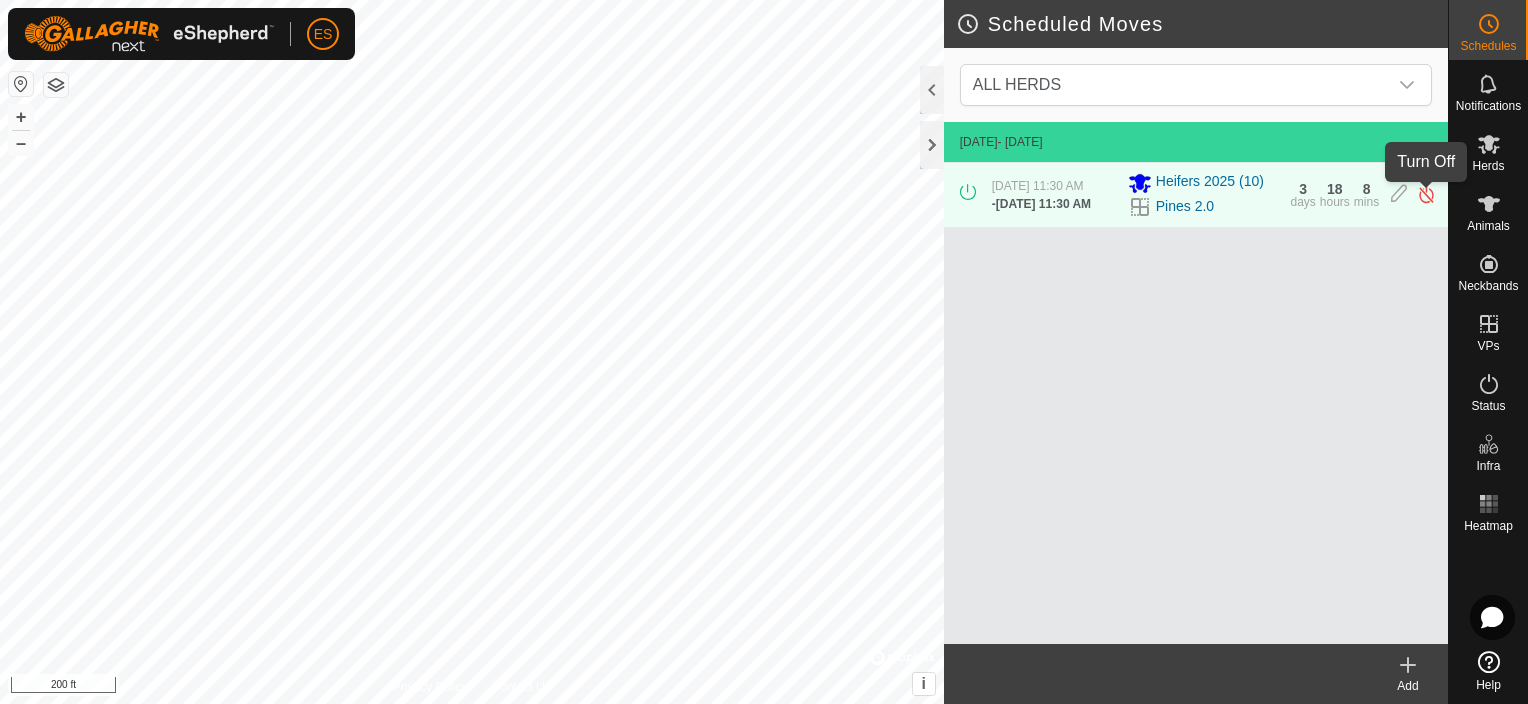 click at bounding box center [1426, 194] 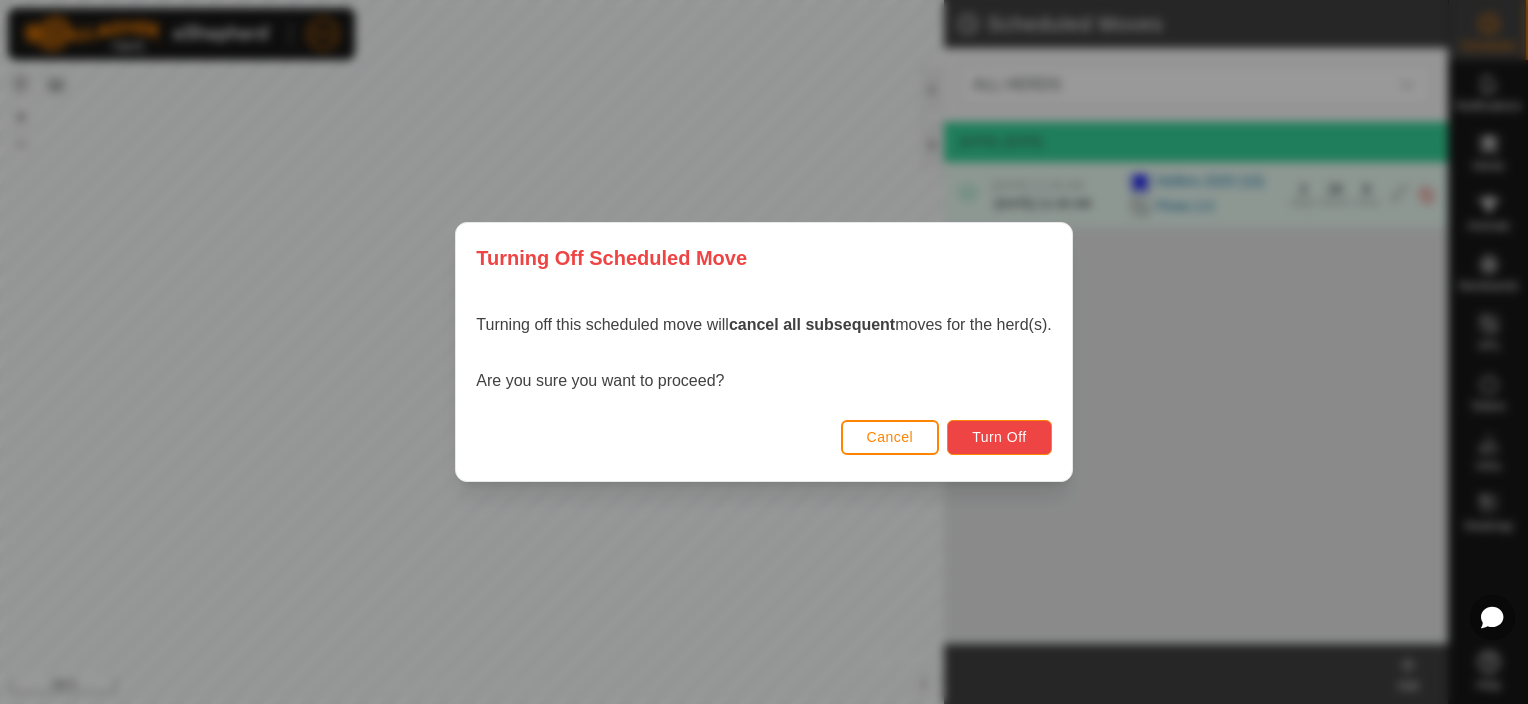 click on "Turn Off" at bounding box center [999, 437] 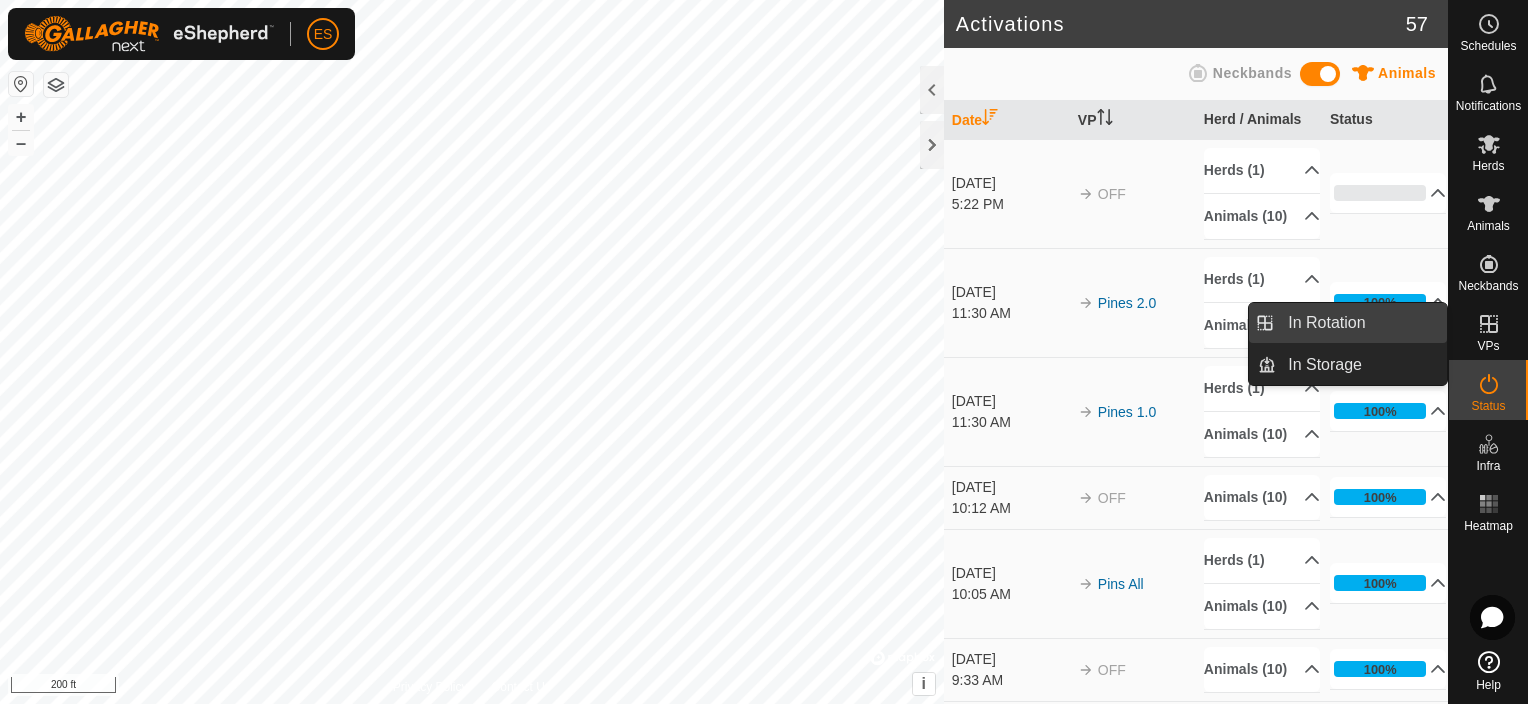 click on "In Rotation" at bounding box center (1361, 323) 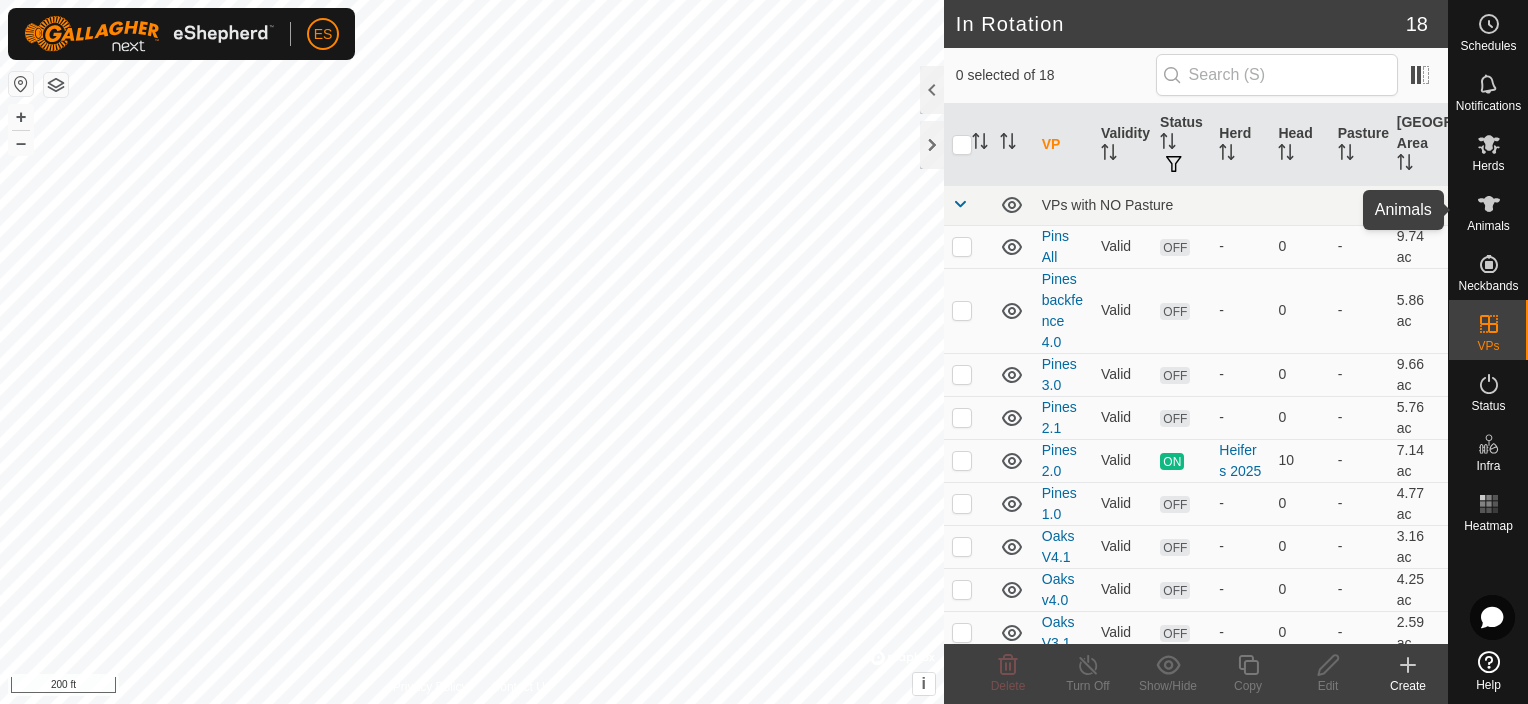 click on "Animals" at bounding box center [1488, 226] 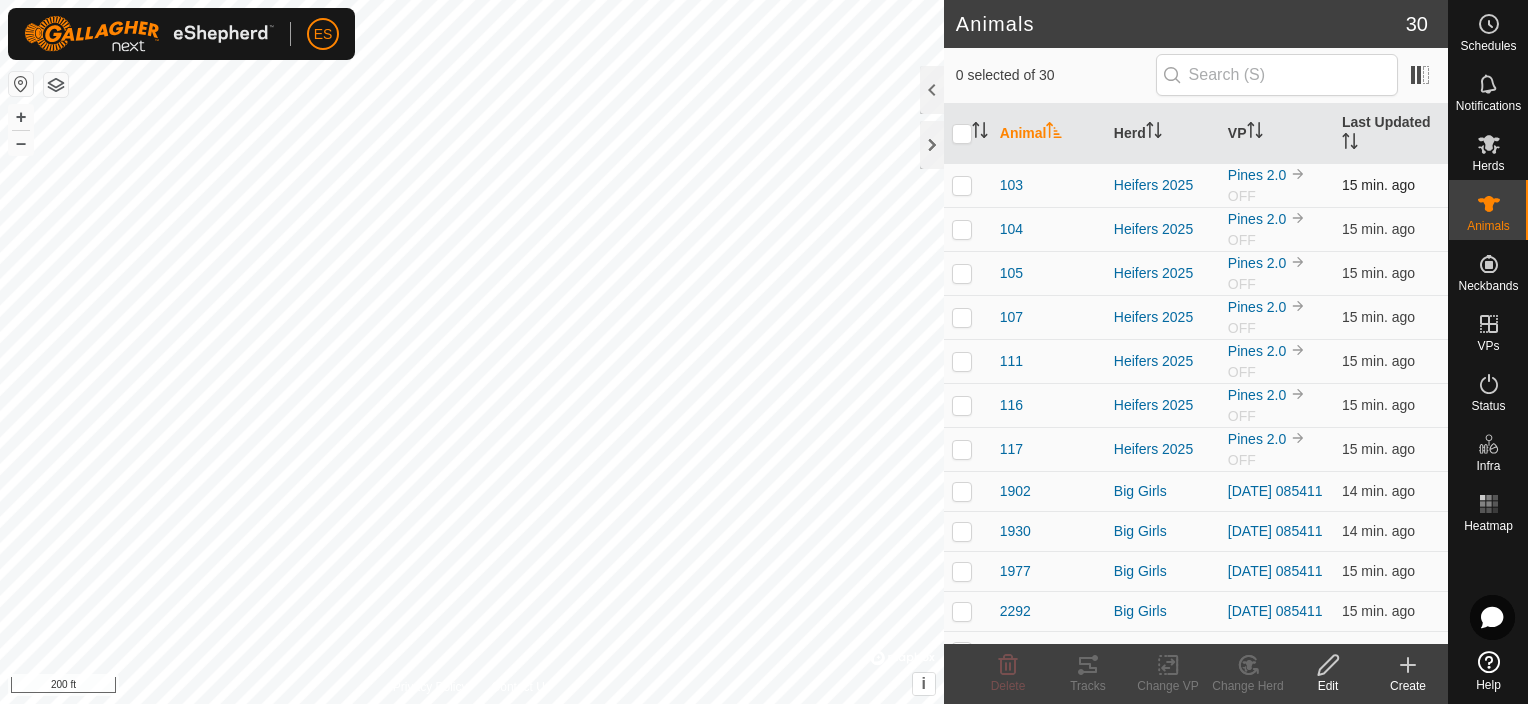 click at bounding box center (962, 185) 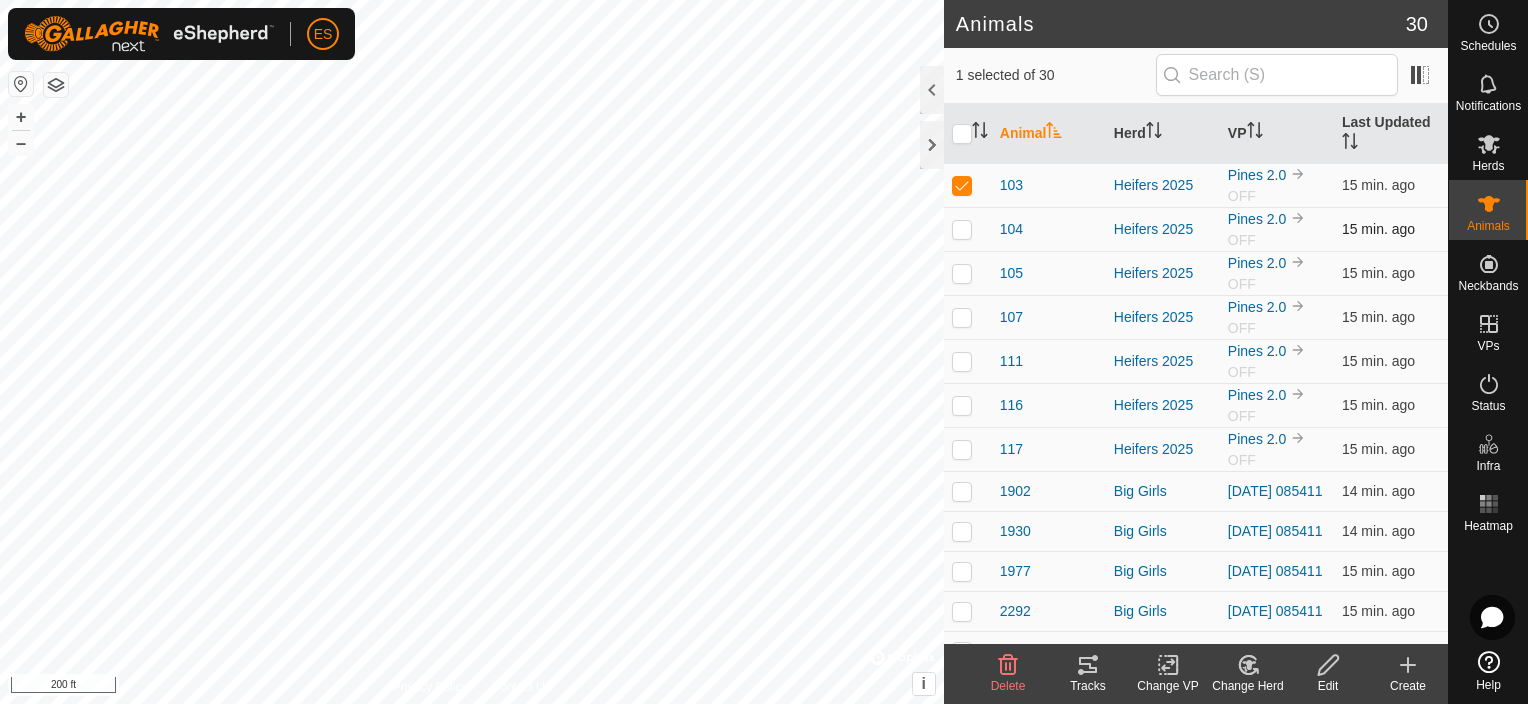 click at bounding box center (962, 229) 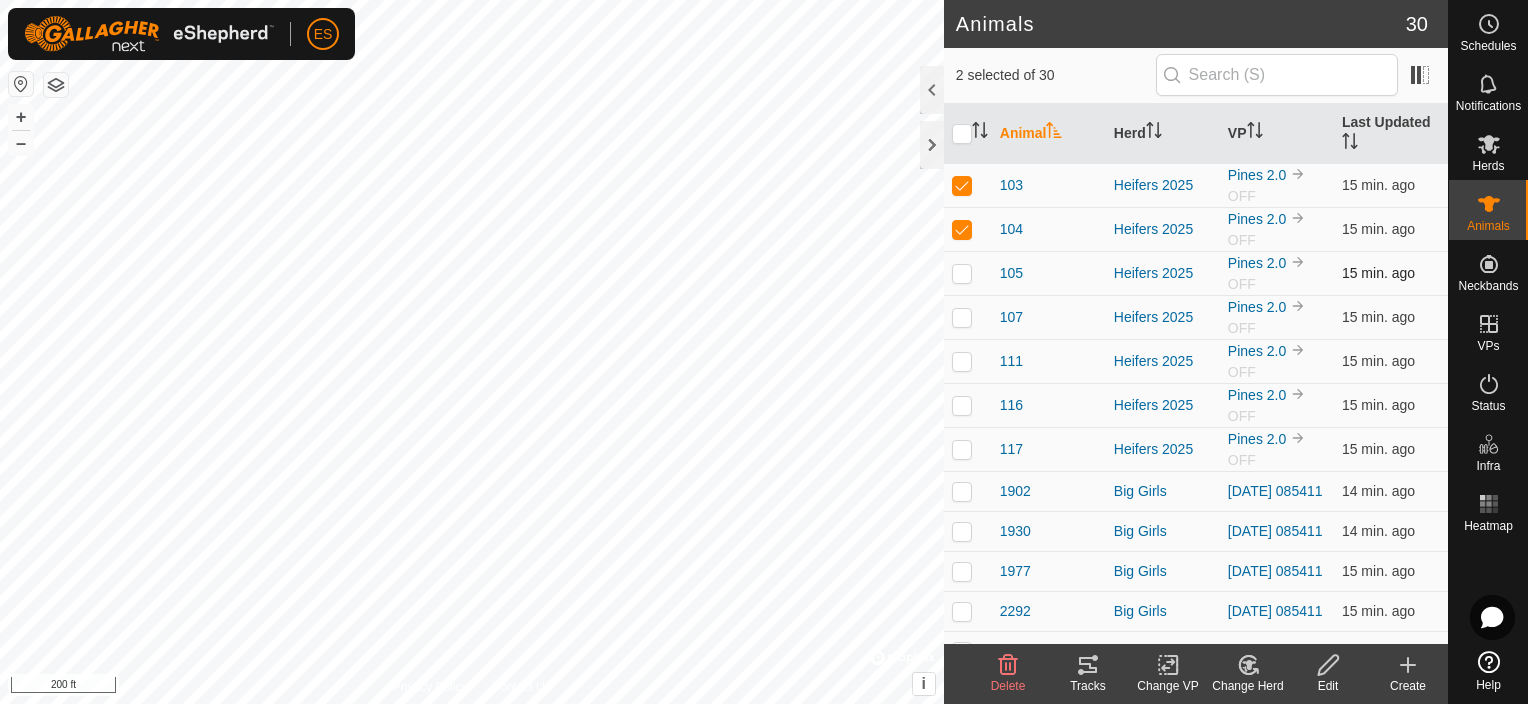 click at bounding box center [962, 273] 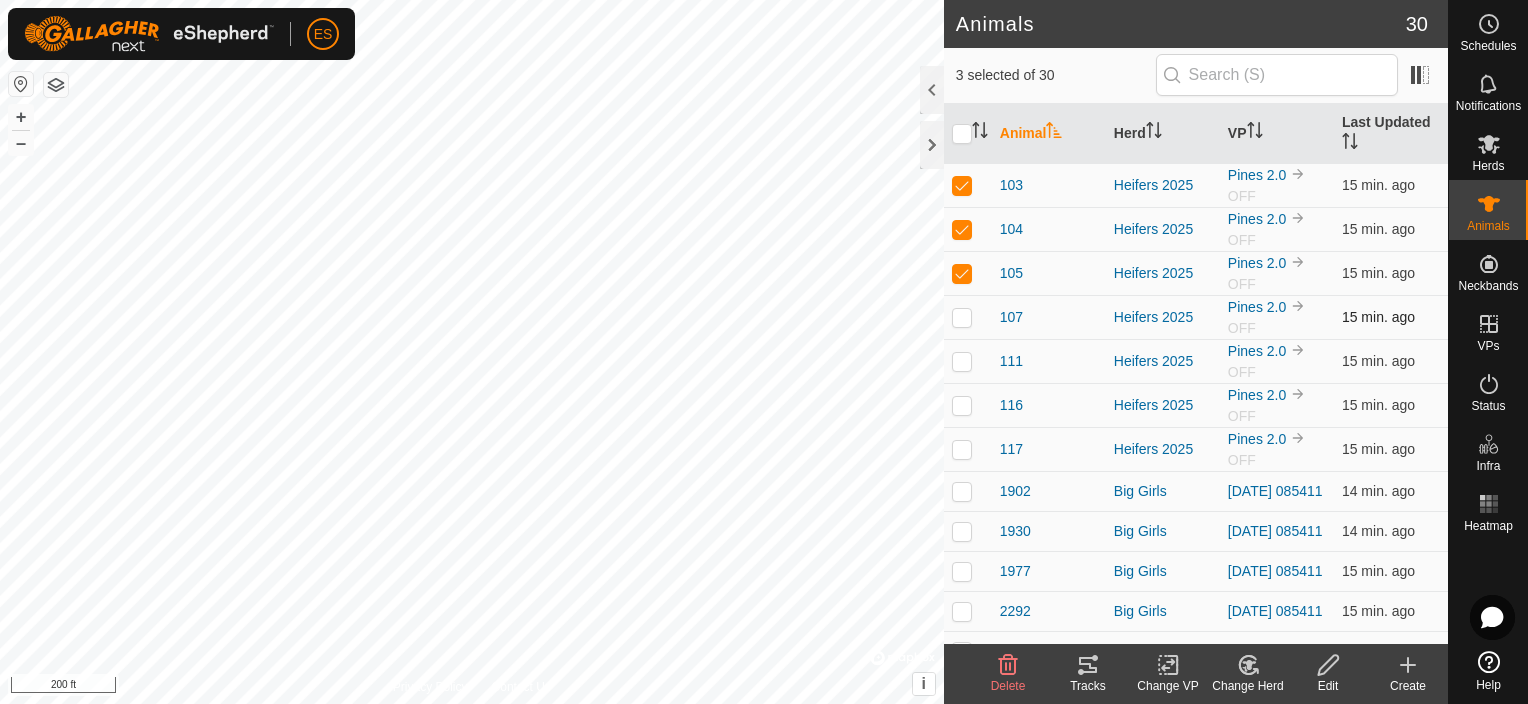 click at bounding box center (962, 317) 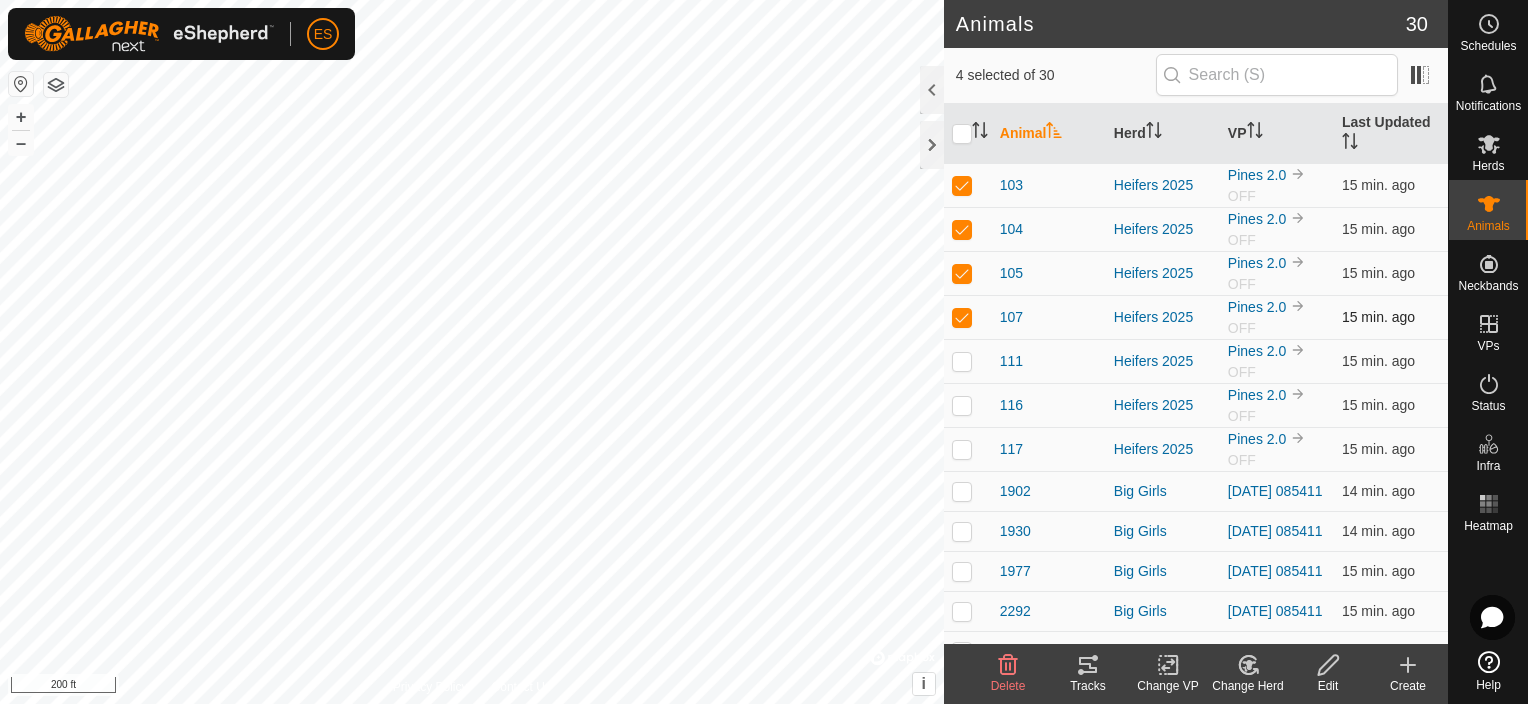 click at bounding box center (962, 317) 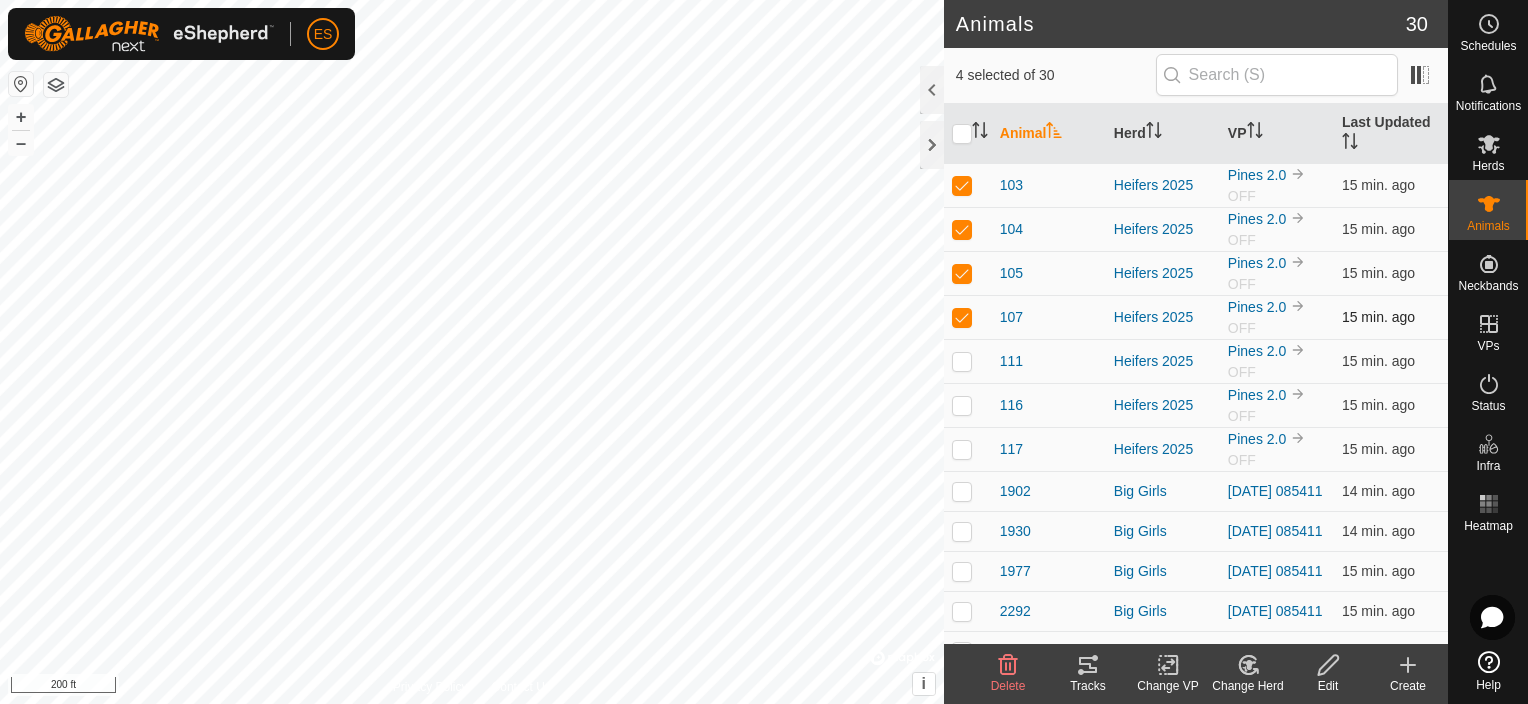 checkbox on "false" 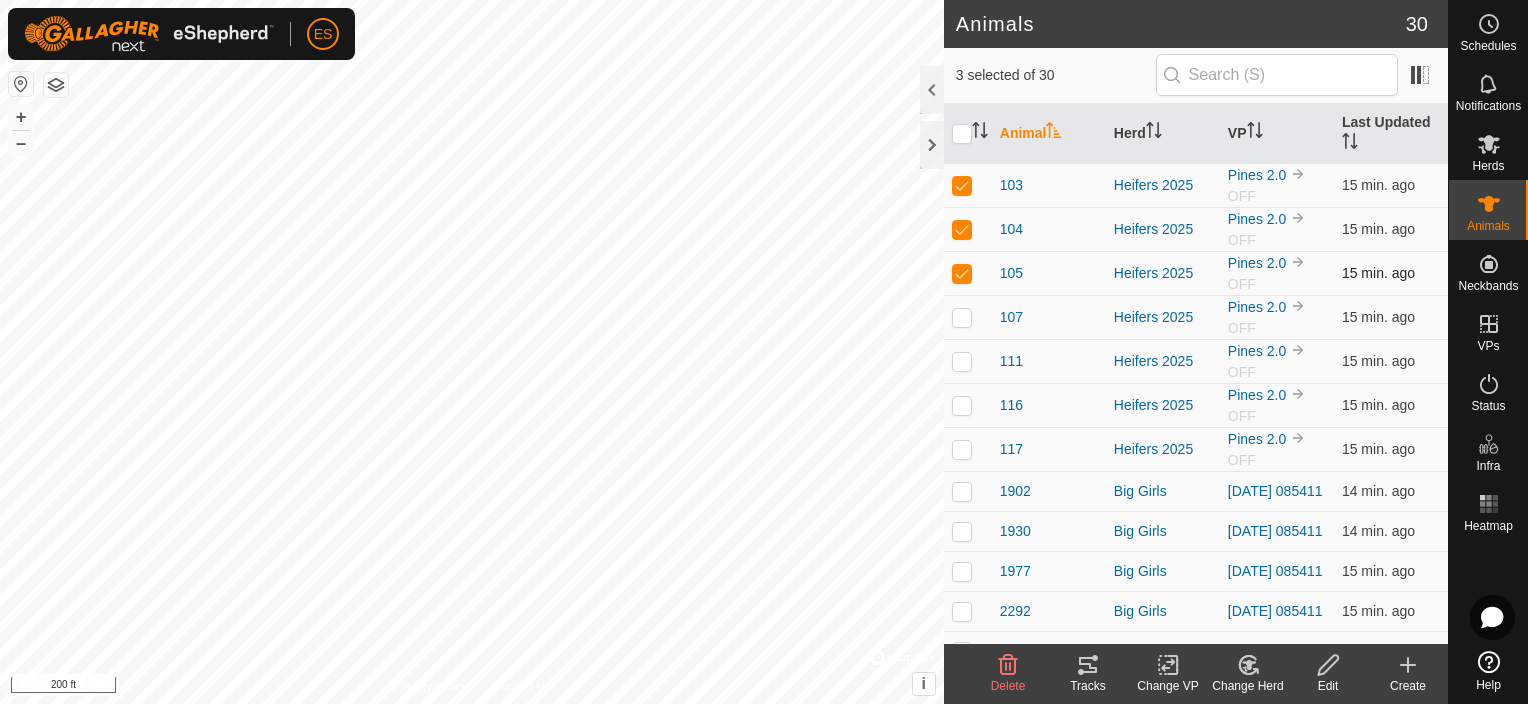 click at bounding box center [962, 273] 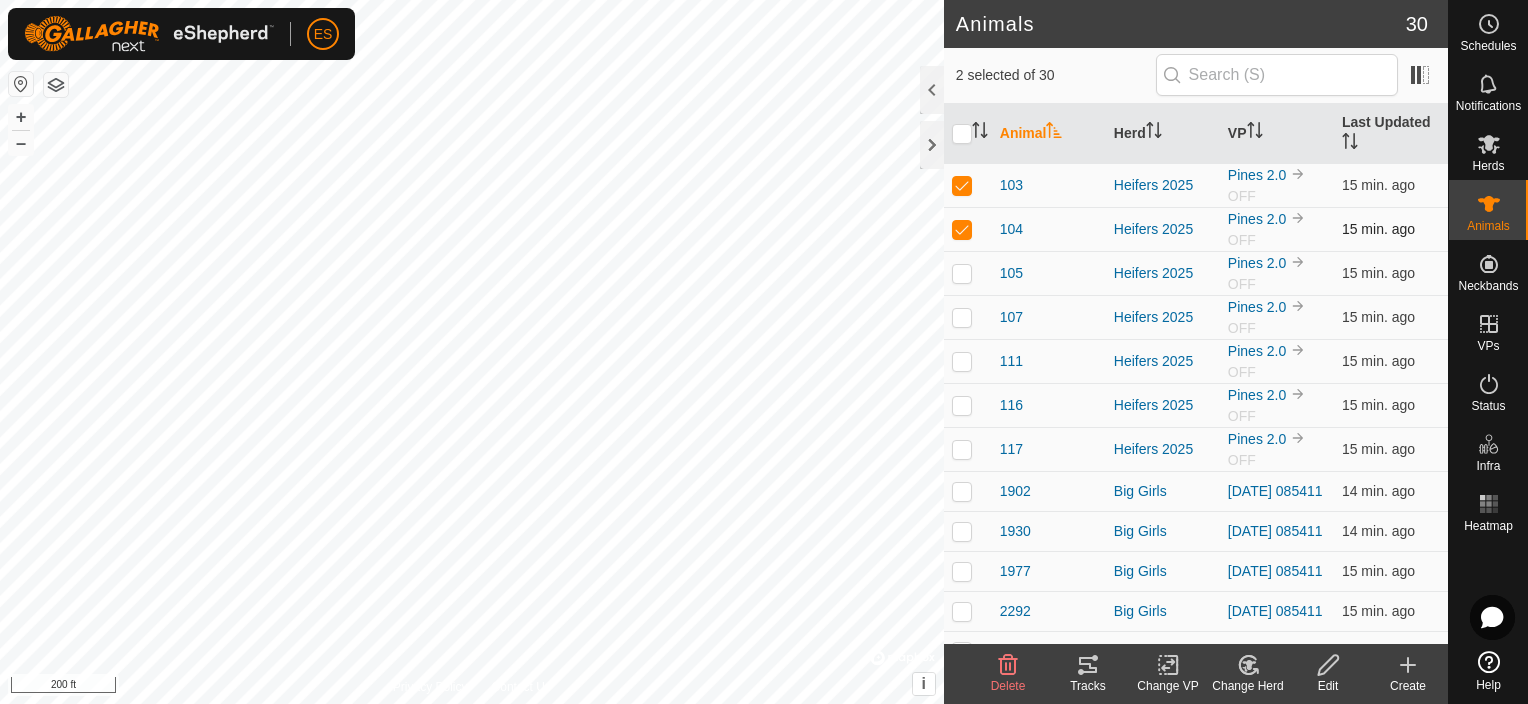 click at bounding box center [962, 229] 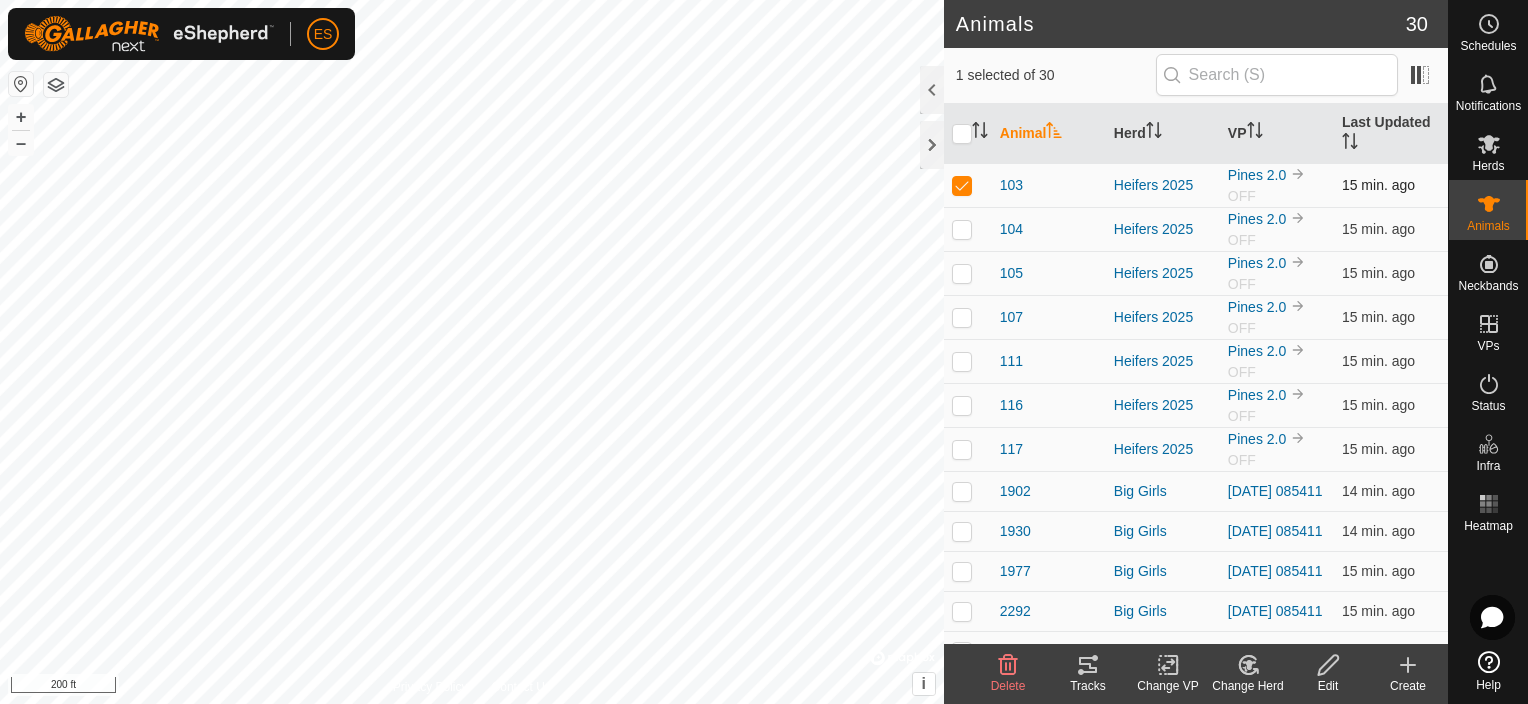click at bounding box center [962, 185] 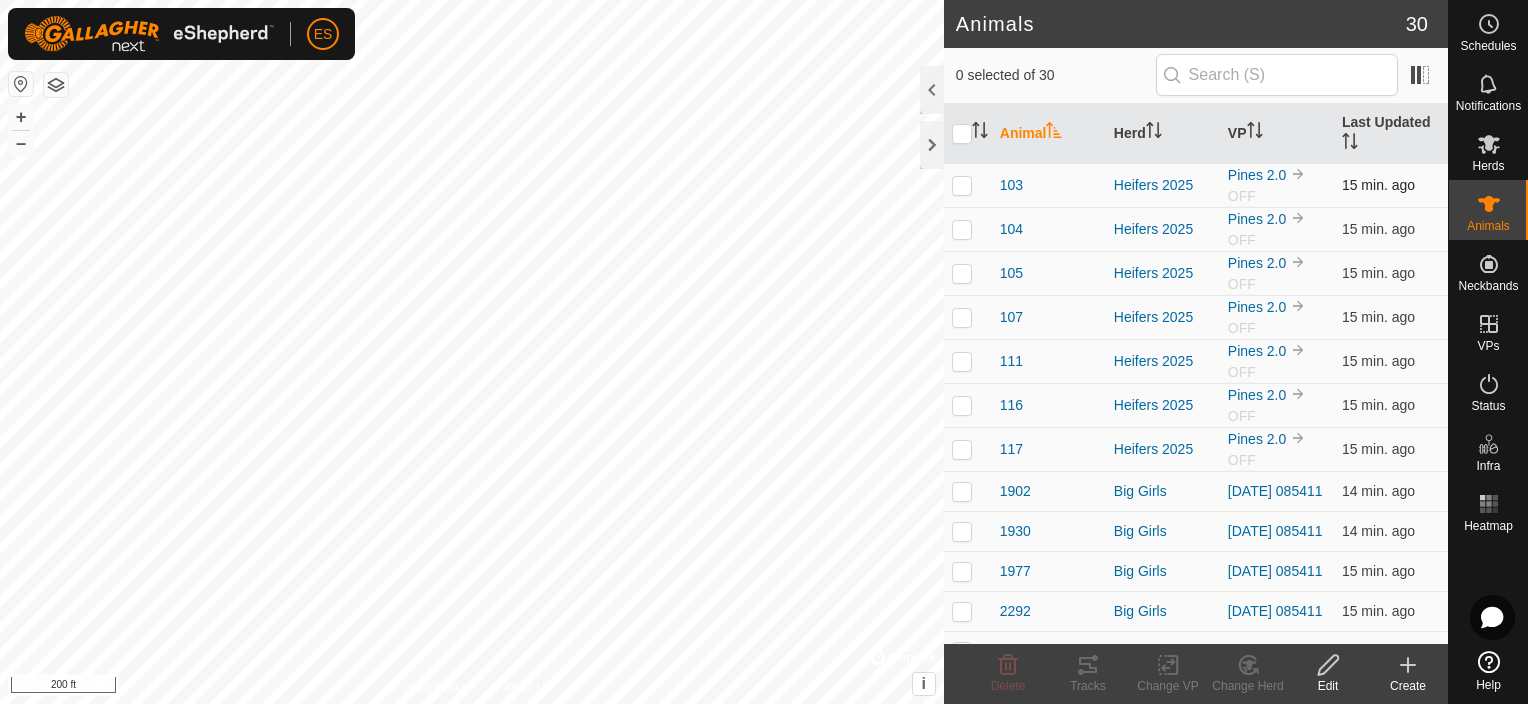 click at bounding box center (962, 185) 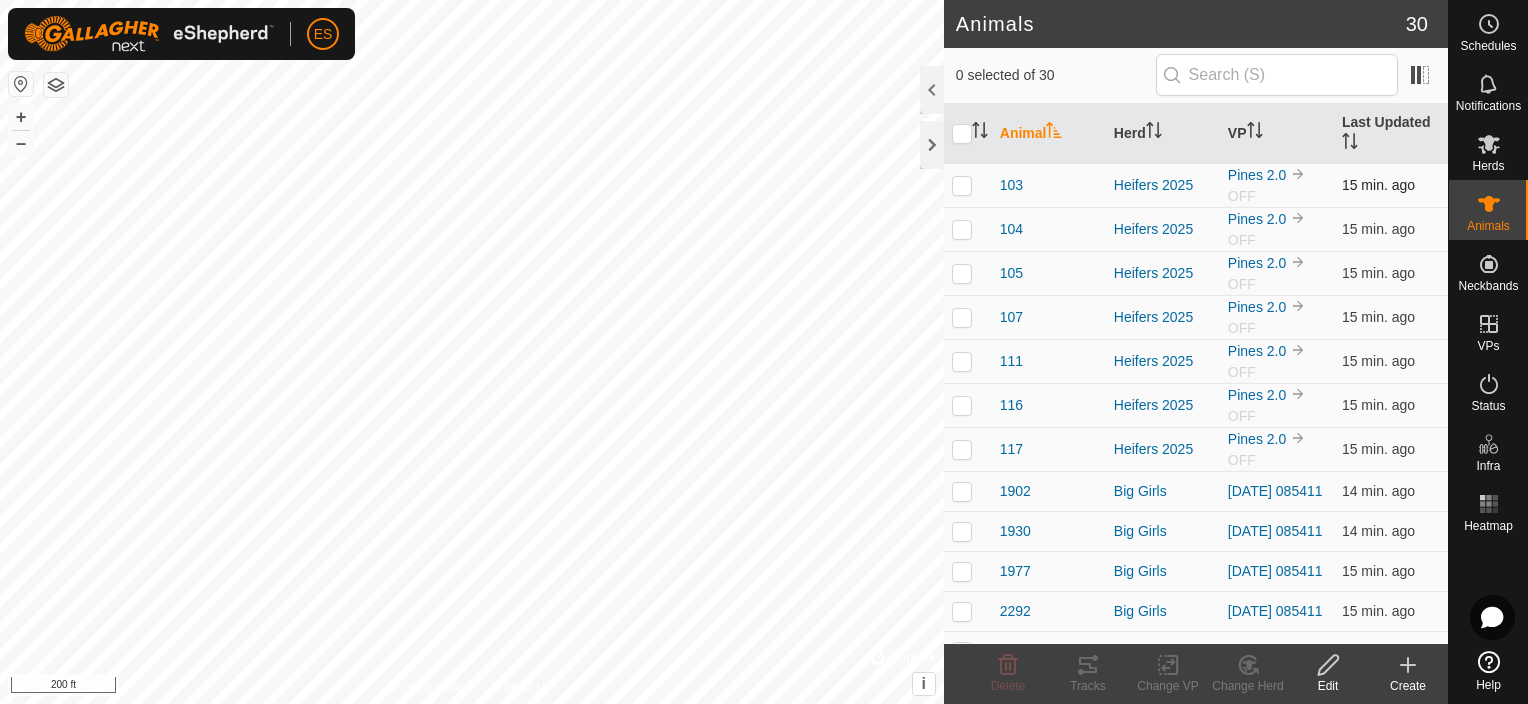 checkbox on "true" 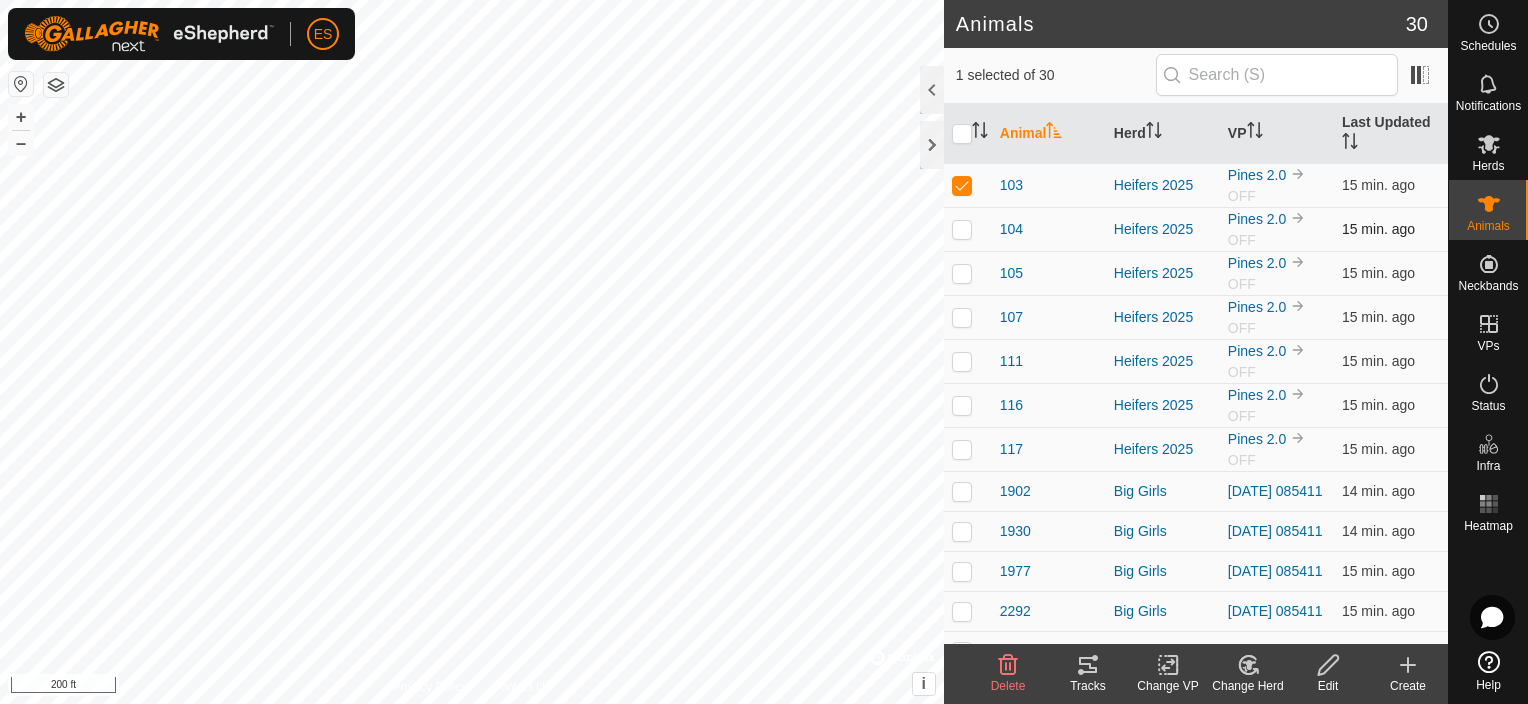 click at bounding box center (962, 229) 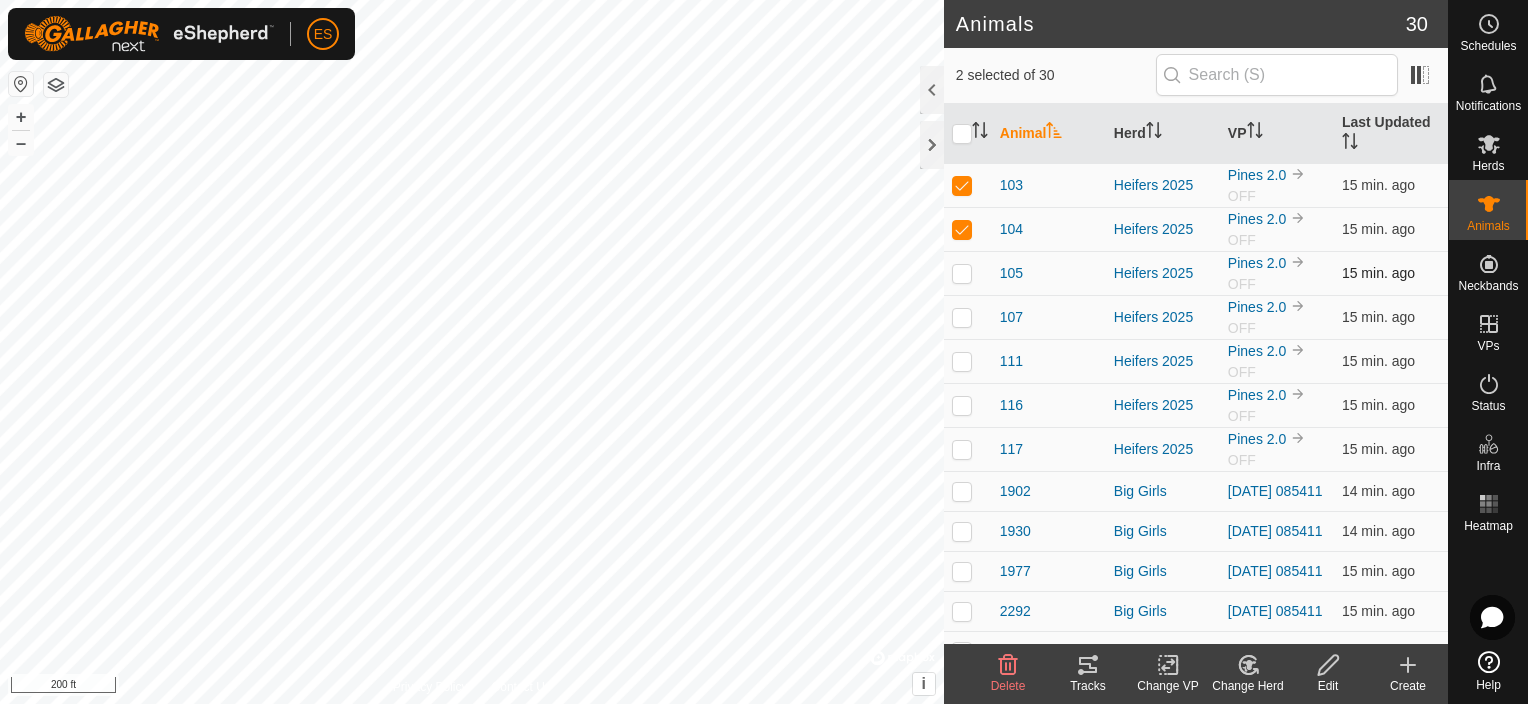 click at bounding box center [962, 273] 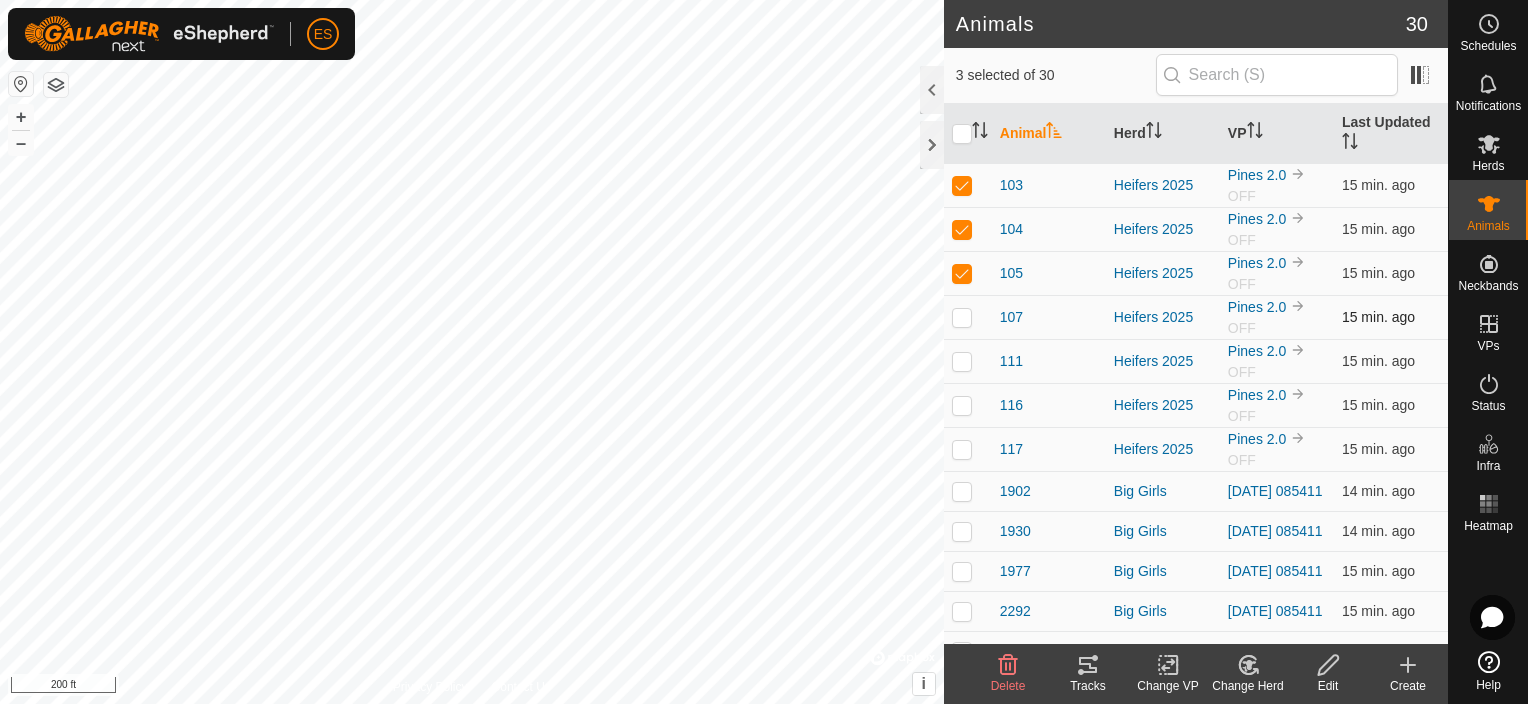 click at bounding box center (962, 317) 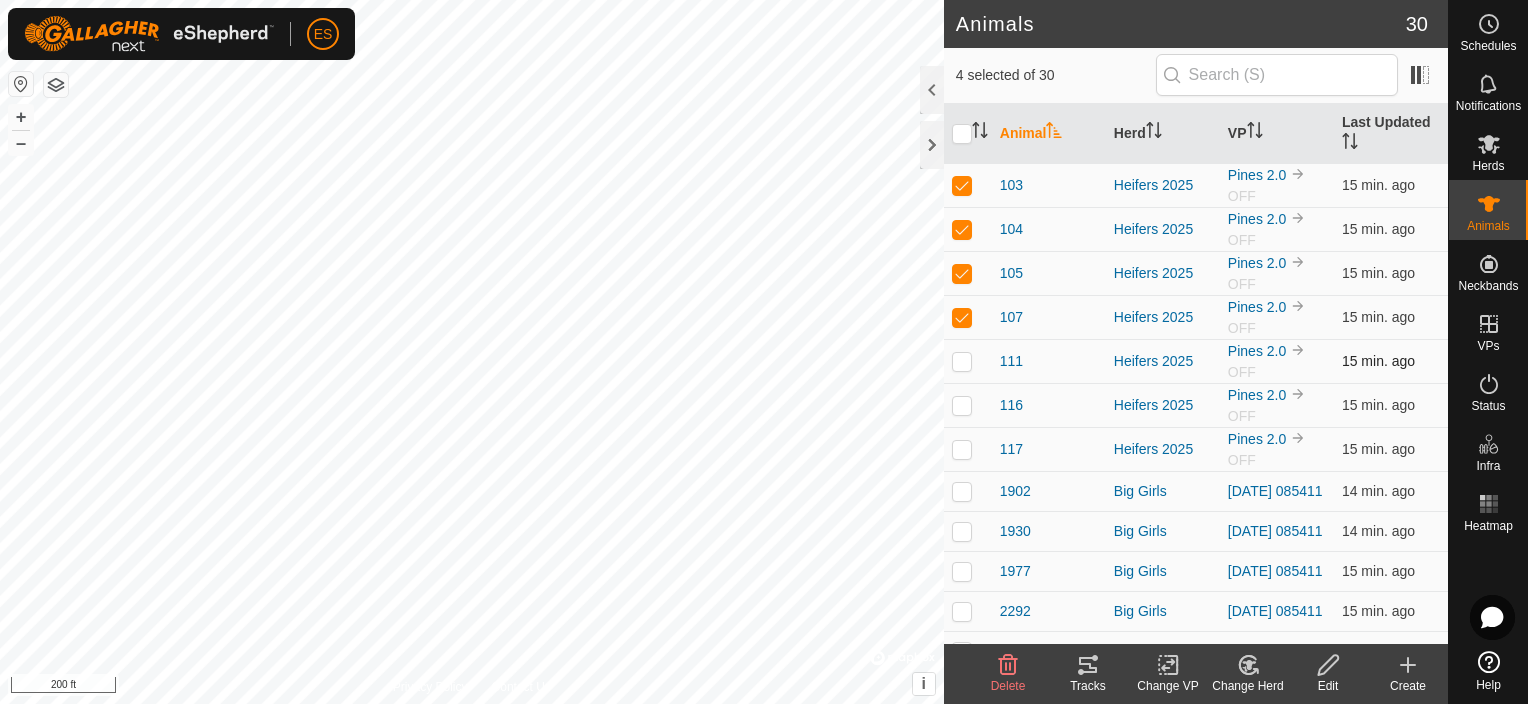 click at bounding box center (962, 361) 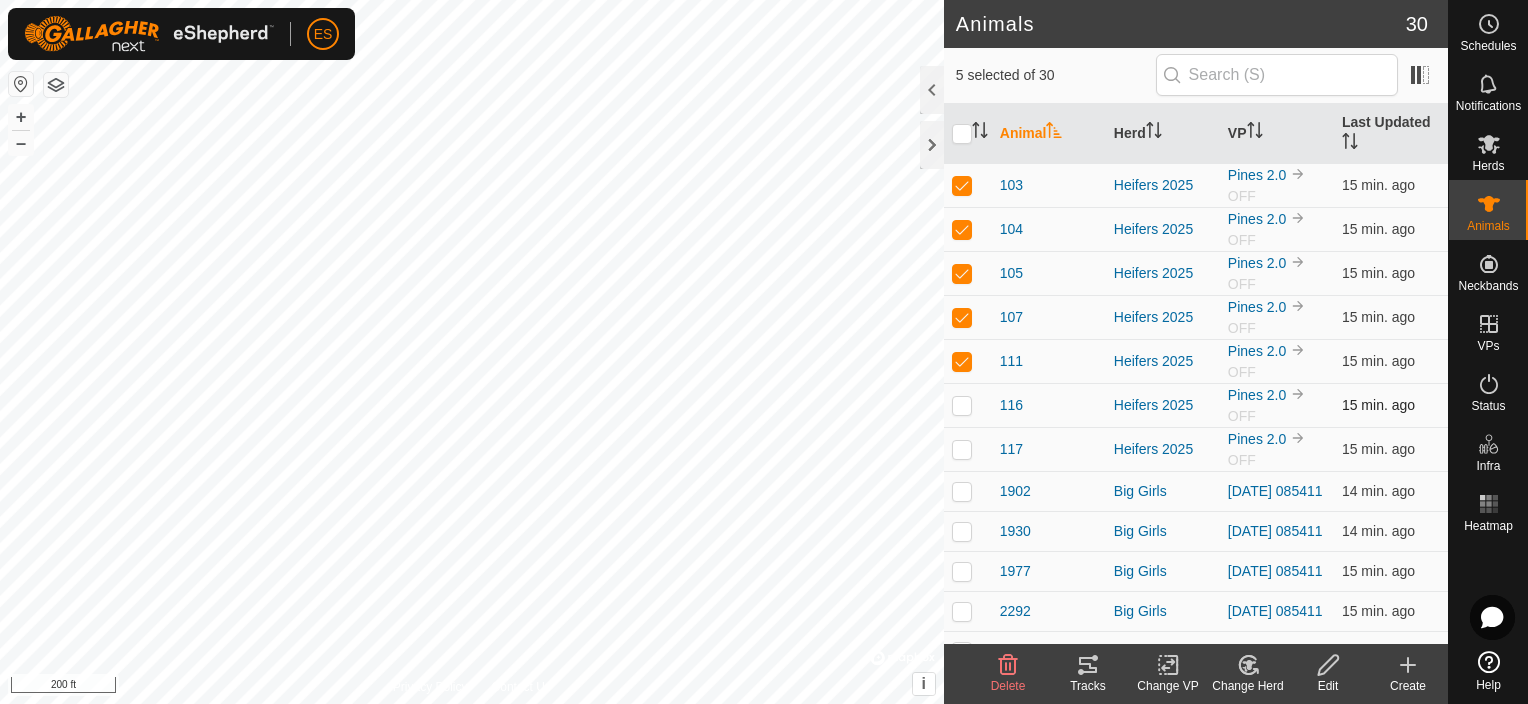 click at bounding box center [962, 405] 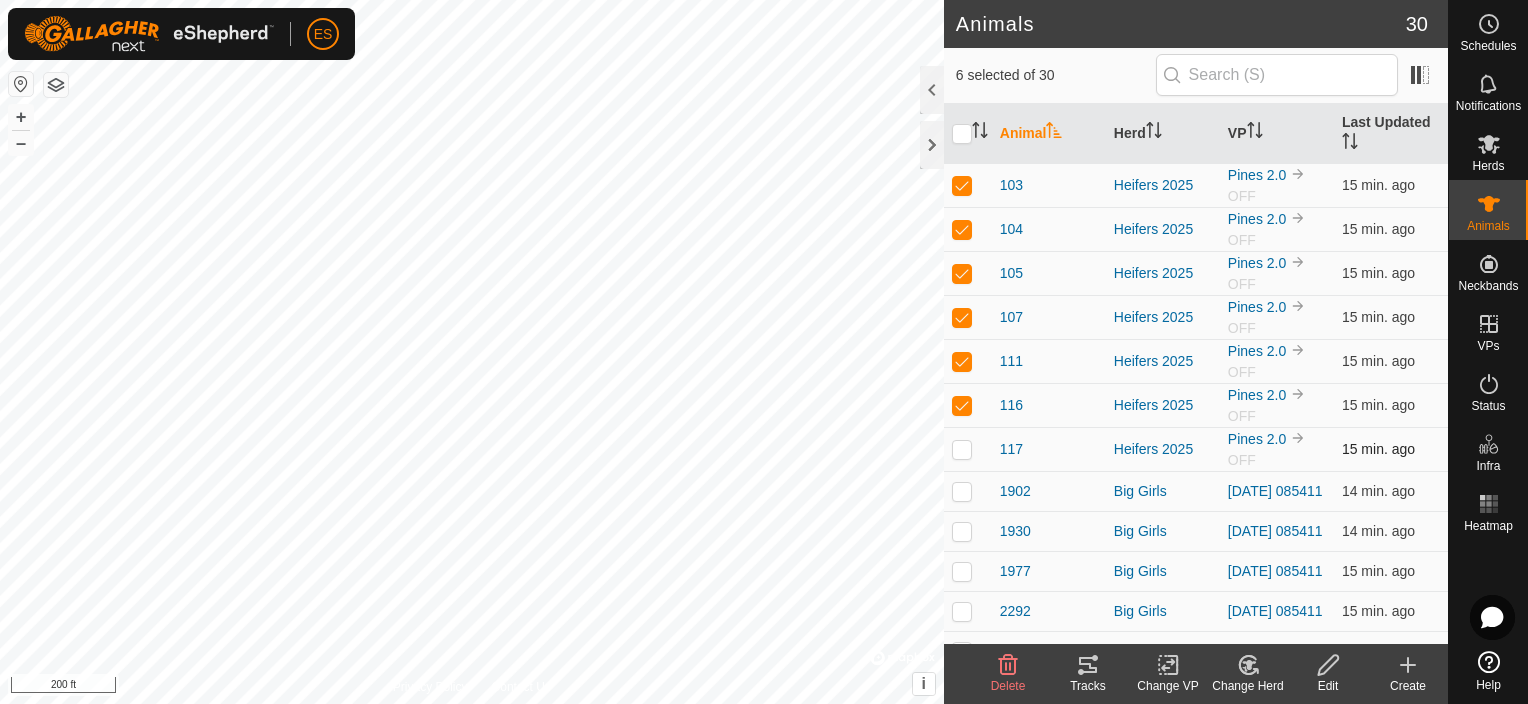 click at bounding box center (962, 449) 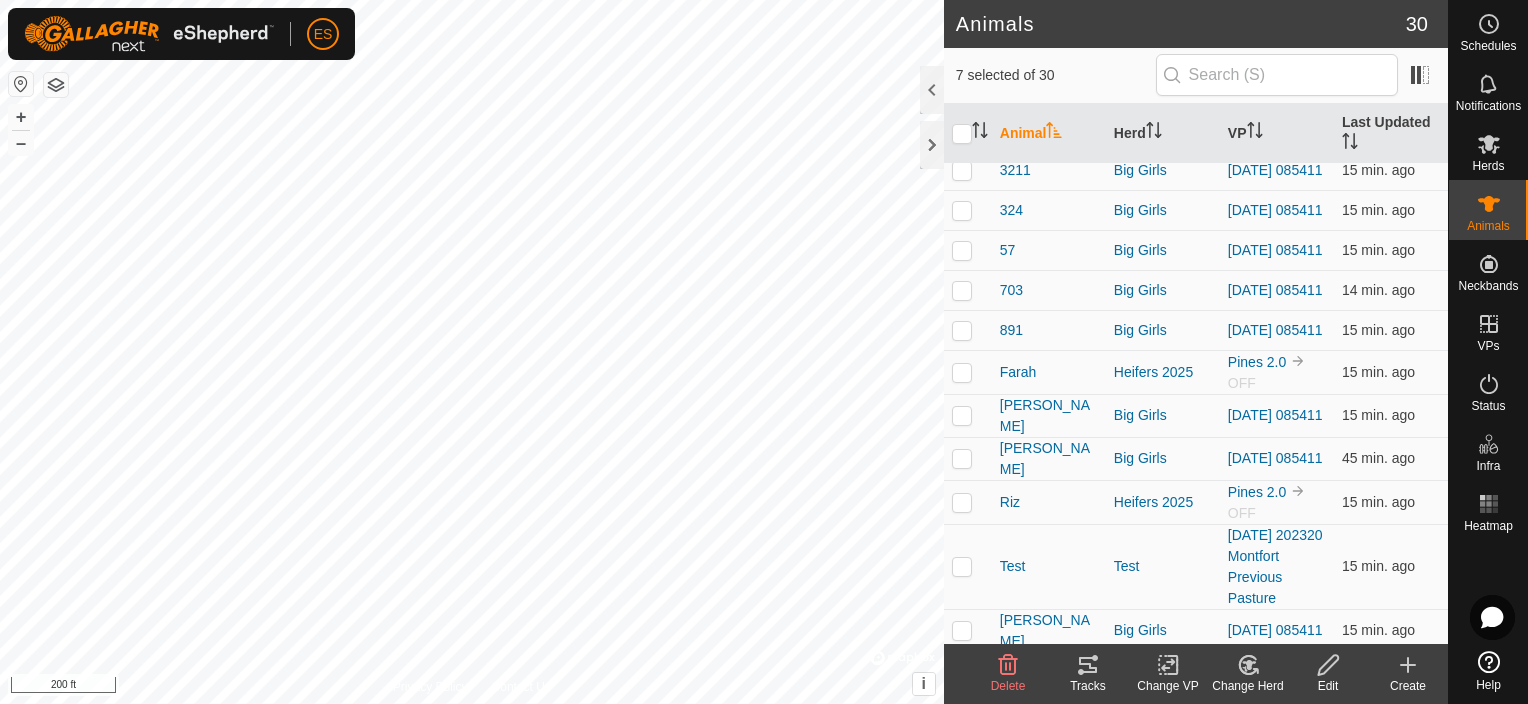 scroll, scrollTop: 850, scrollLeft: 0, axis: vertical 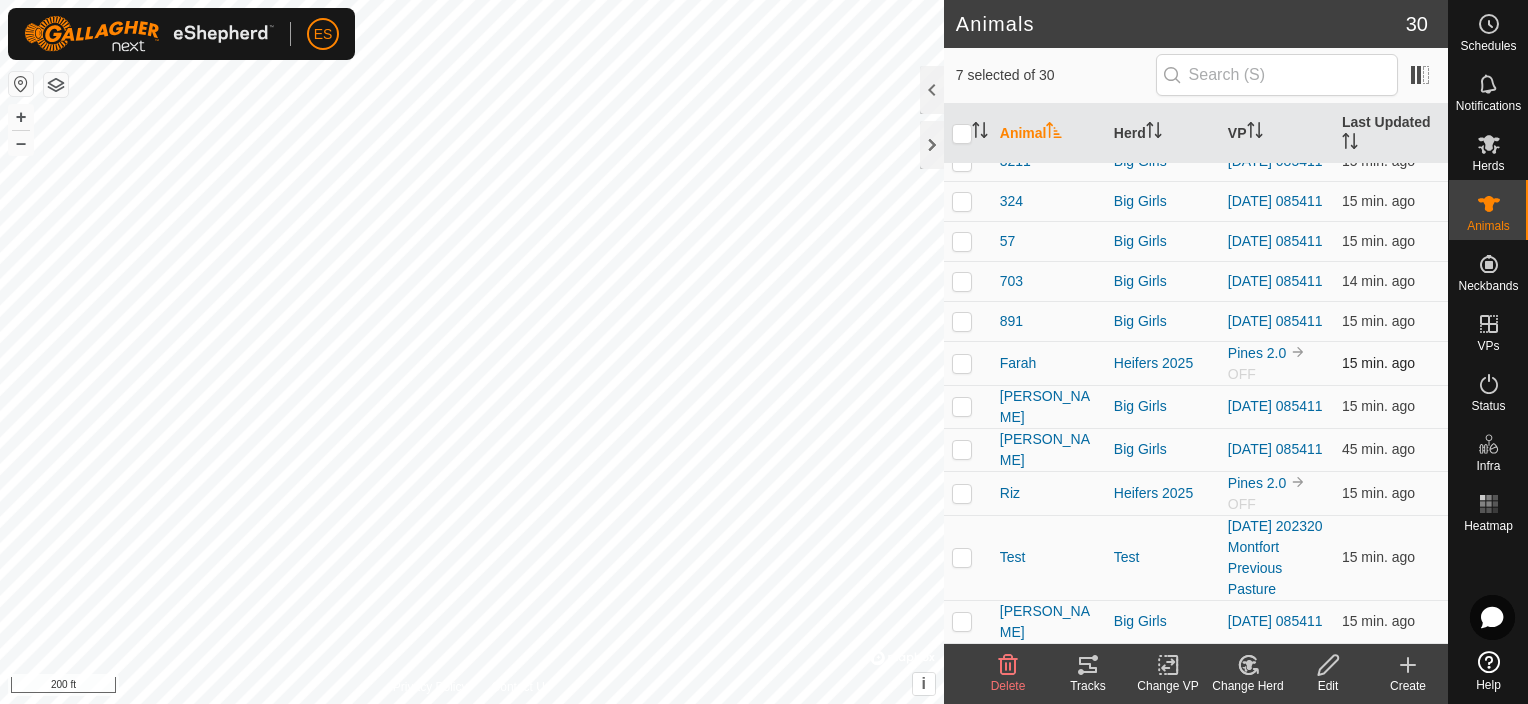 click at bounding box center [962, 363] 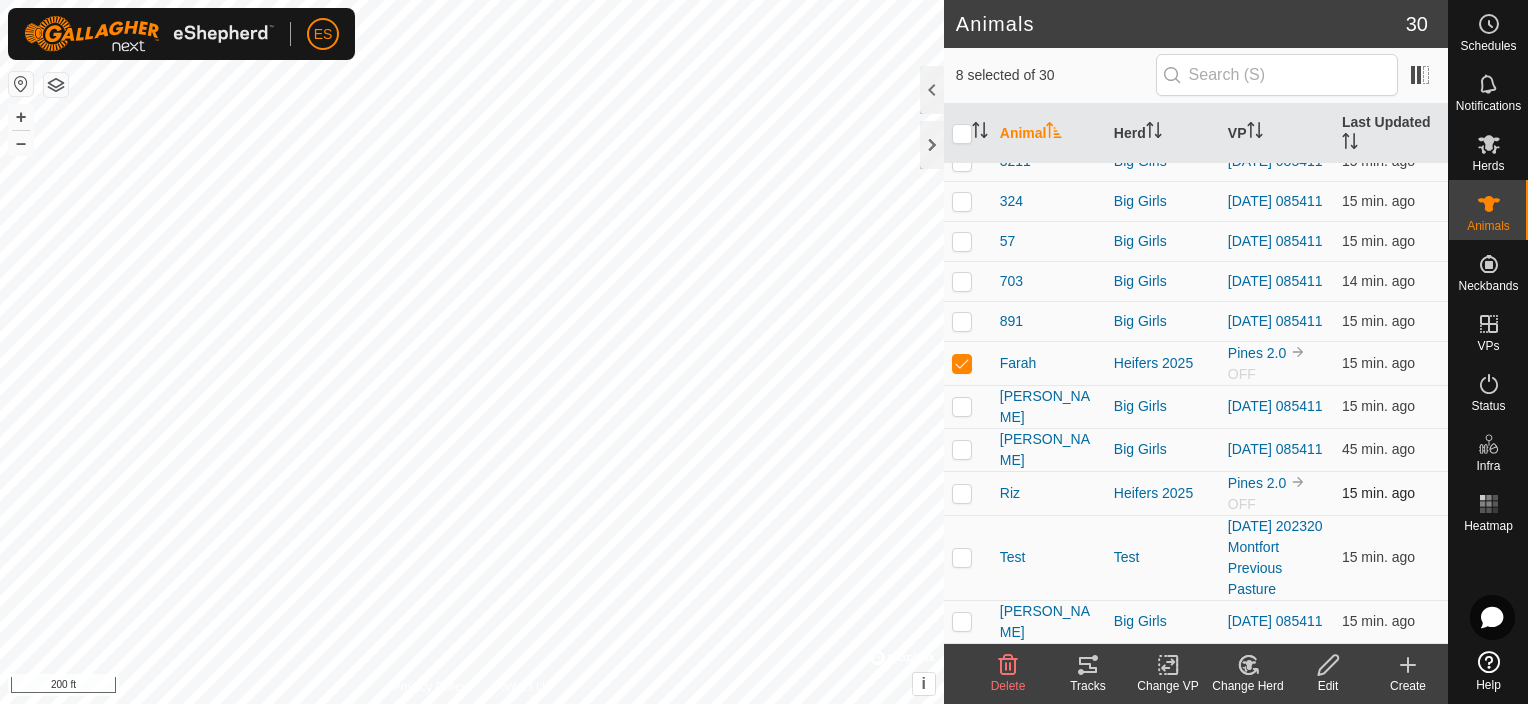 click at bounding box center (962, 493) 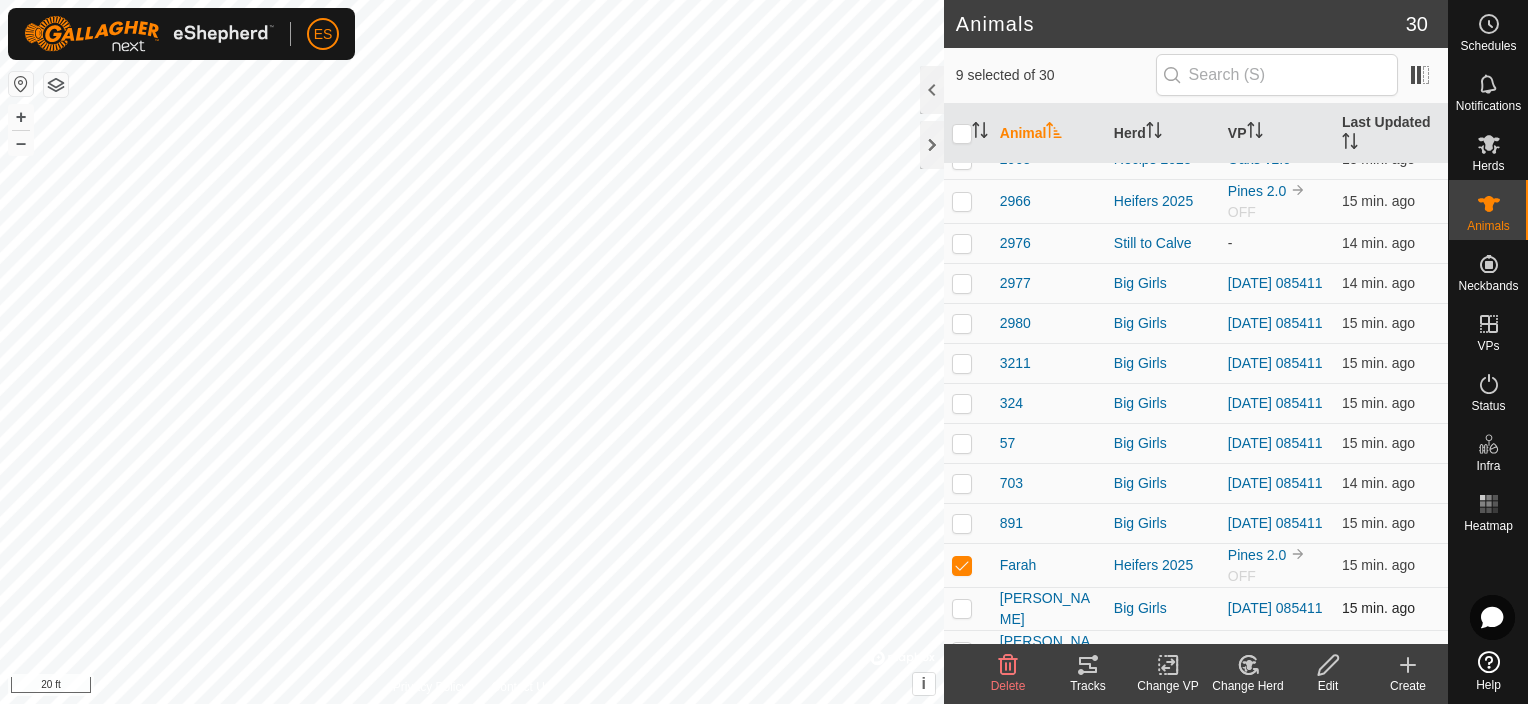 scroll, scrollTop: 543, scrollLeft: 0, axis: vertical 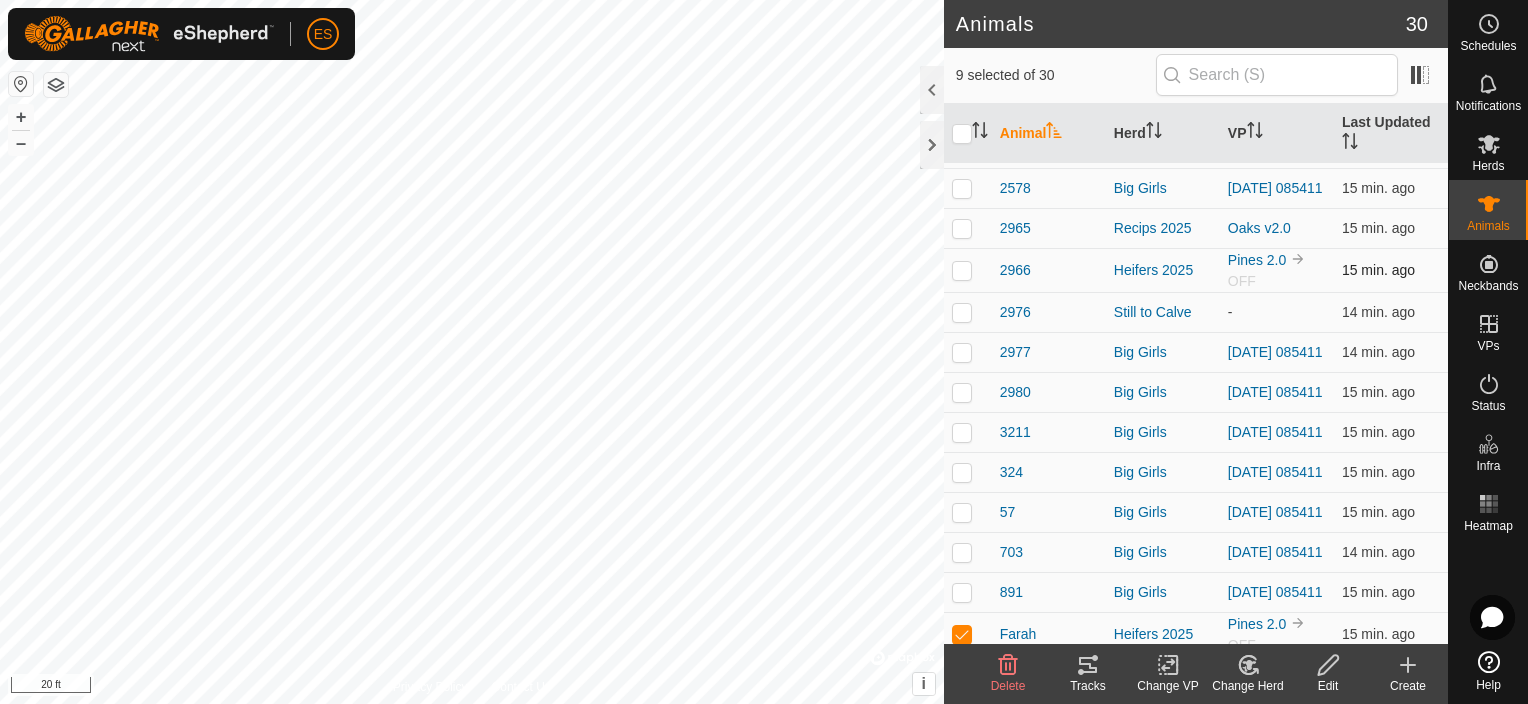 click at bounding box center (962, 270) 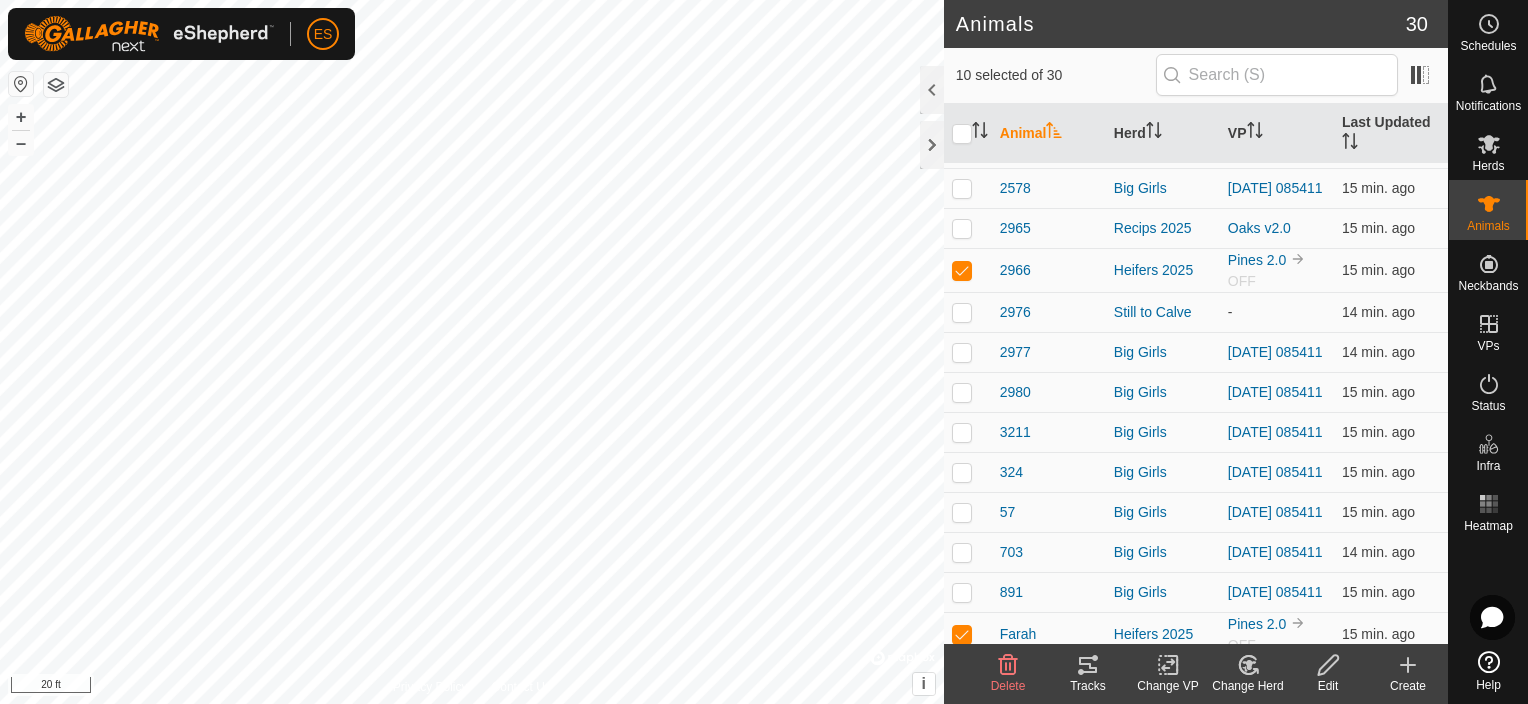 click 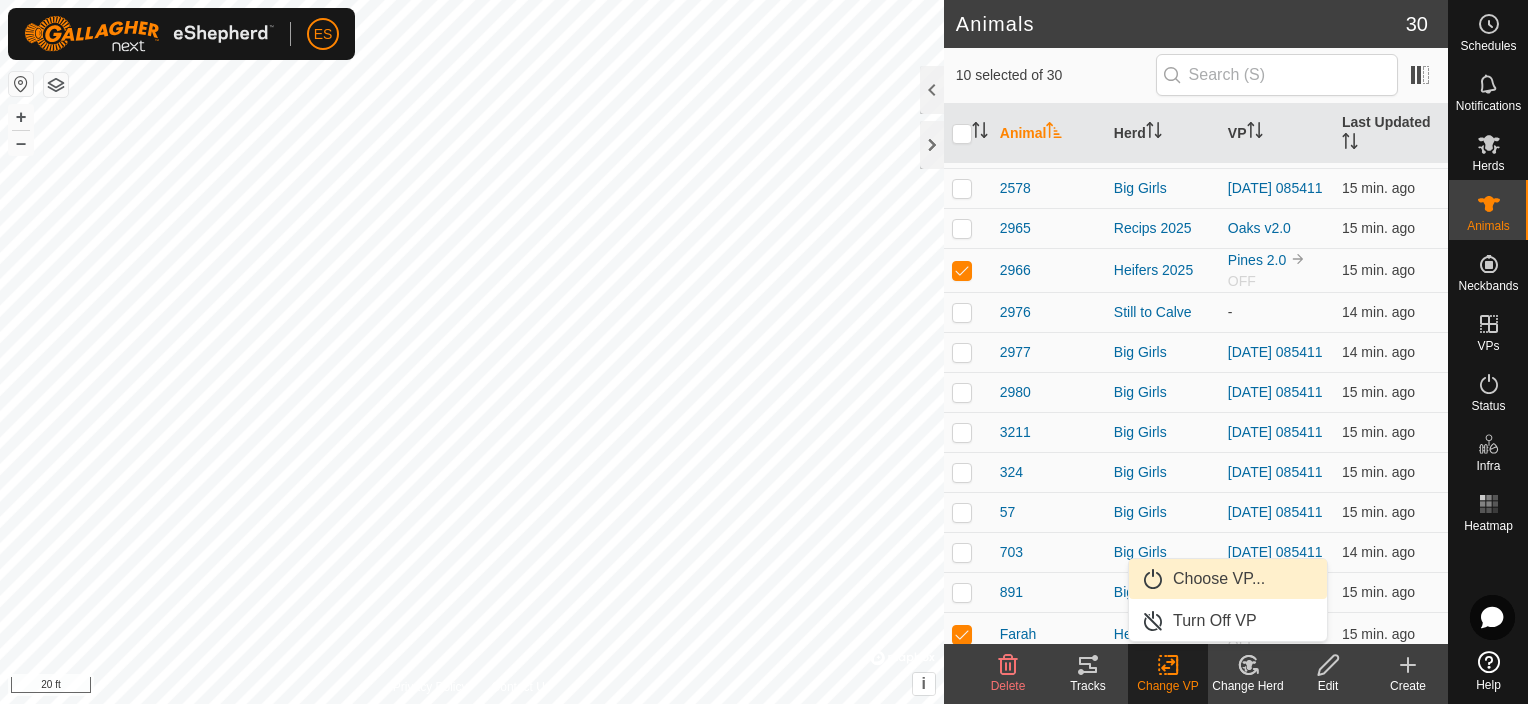 click on "Choose VP..." at bounding box center (1228, 579) 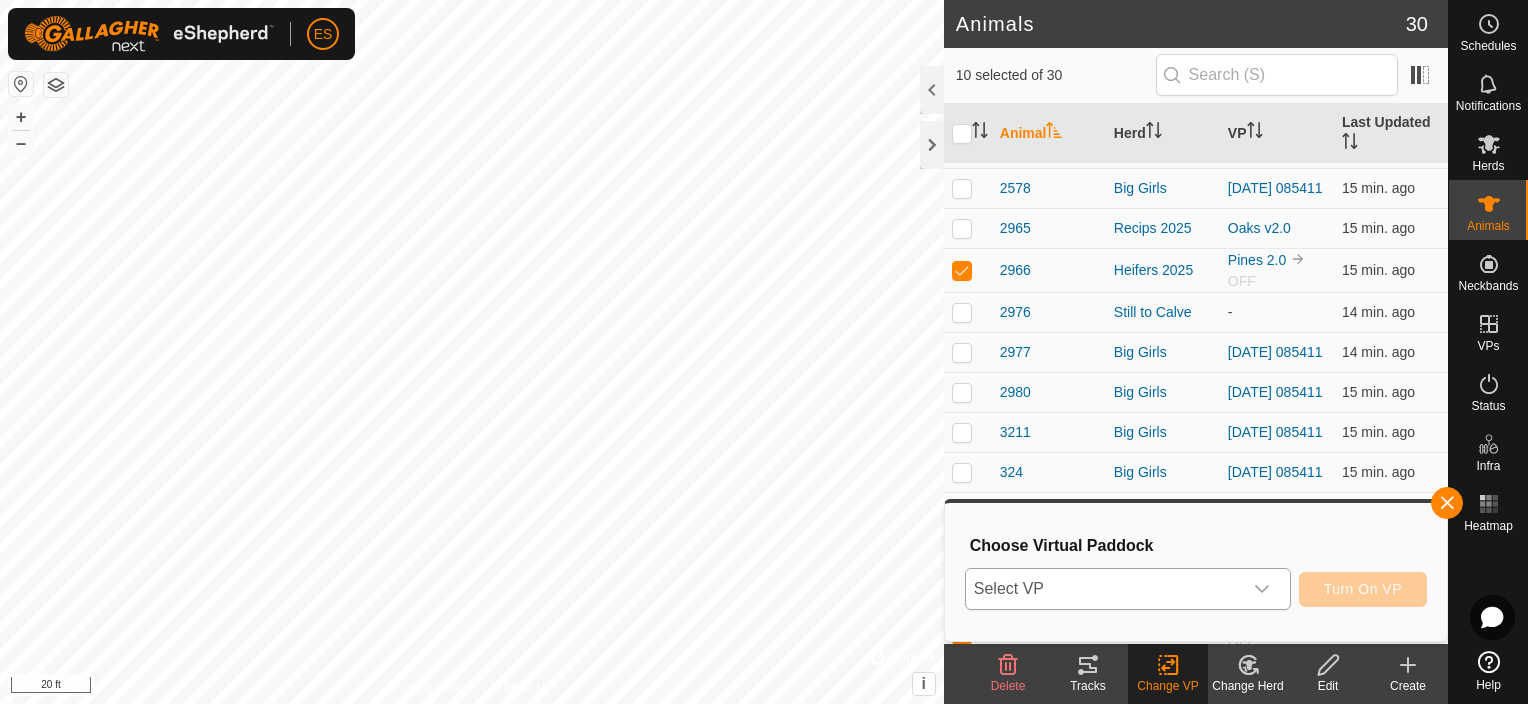 click 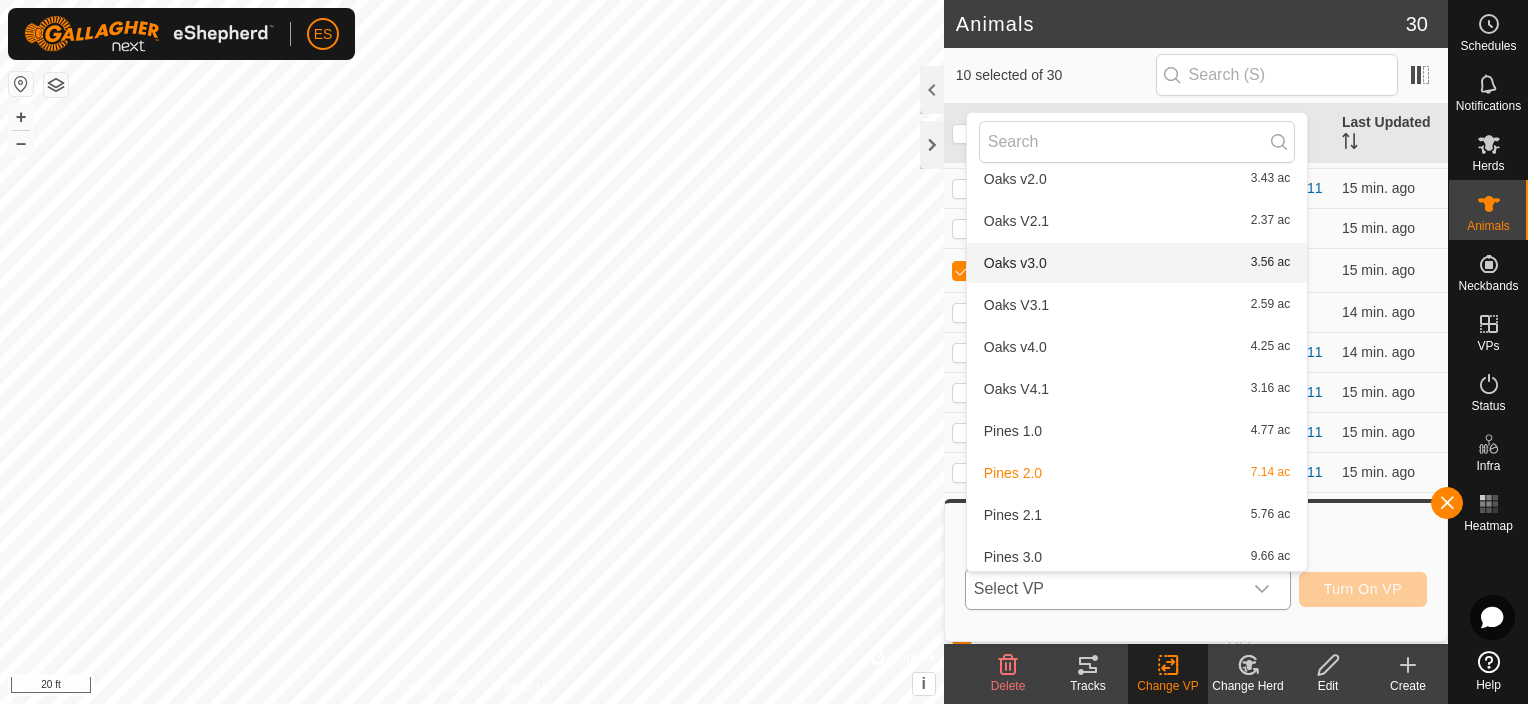 scroll, scrollTop: 272, scrollLeft: 0, axis: vertical 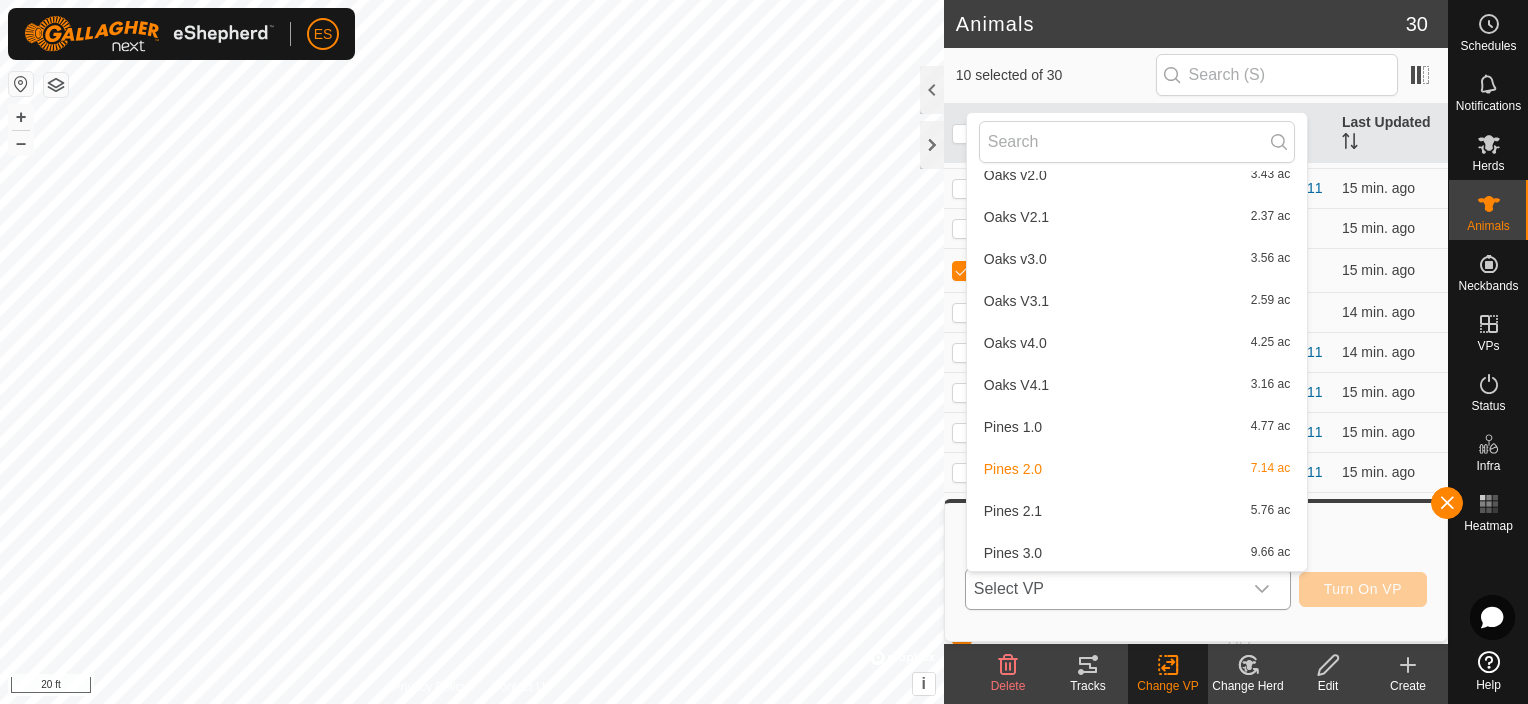 click on "Pines 2.1  5.76 ac" at bounding box center (1137, 511) 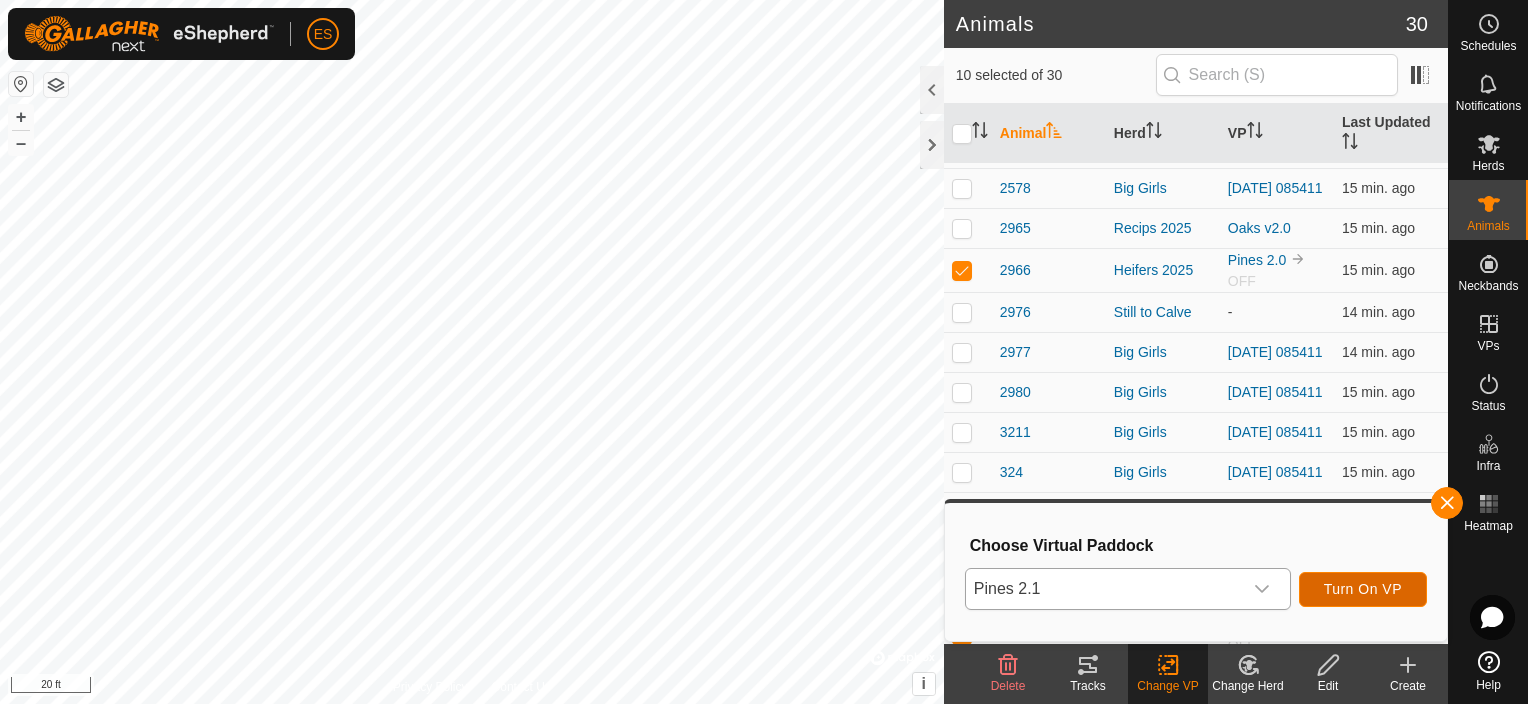 click on "Turn On VP" at bounding box center [1363, 589] 